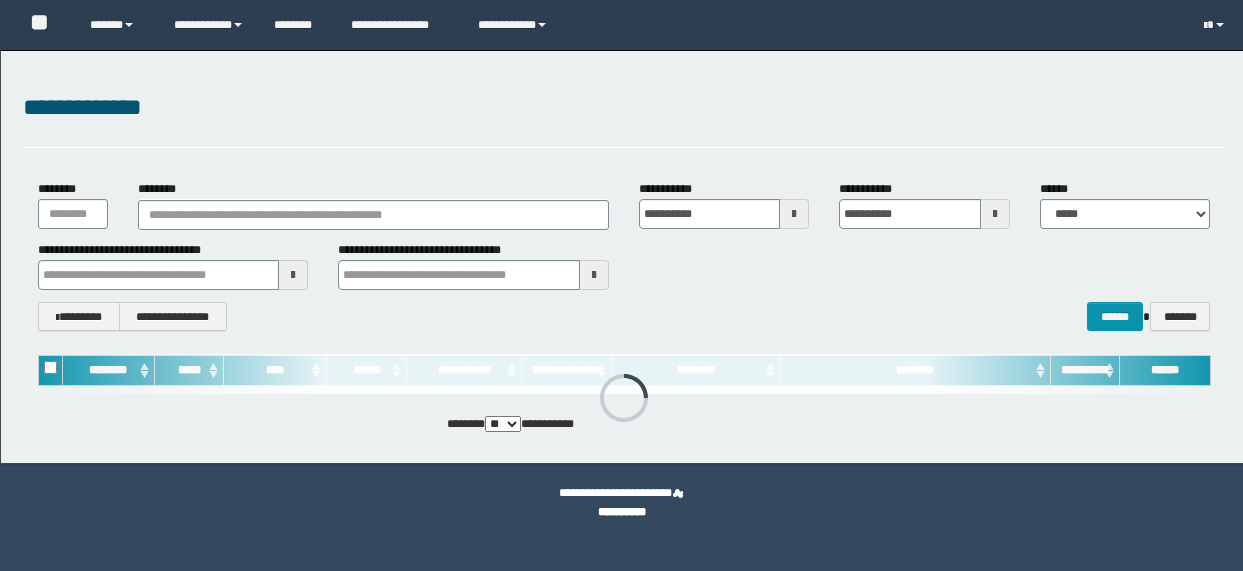 scroll, scrollTop: 0, scrollLeft: 0, axis: both 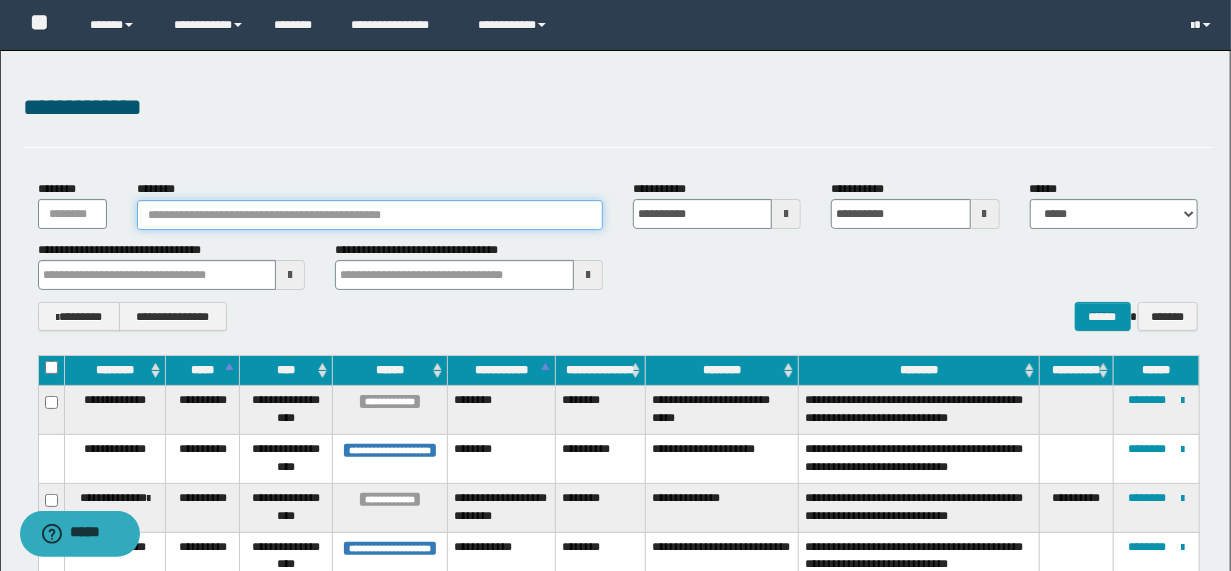 click on "********" at bounding box center [370, 215] 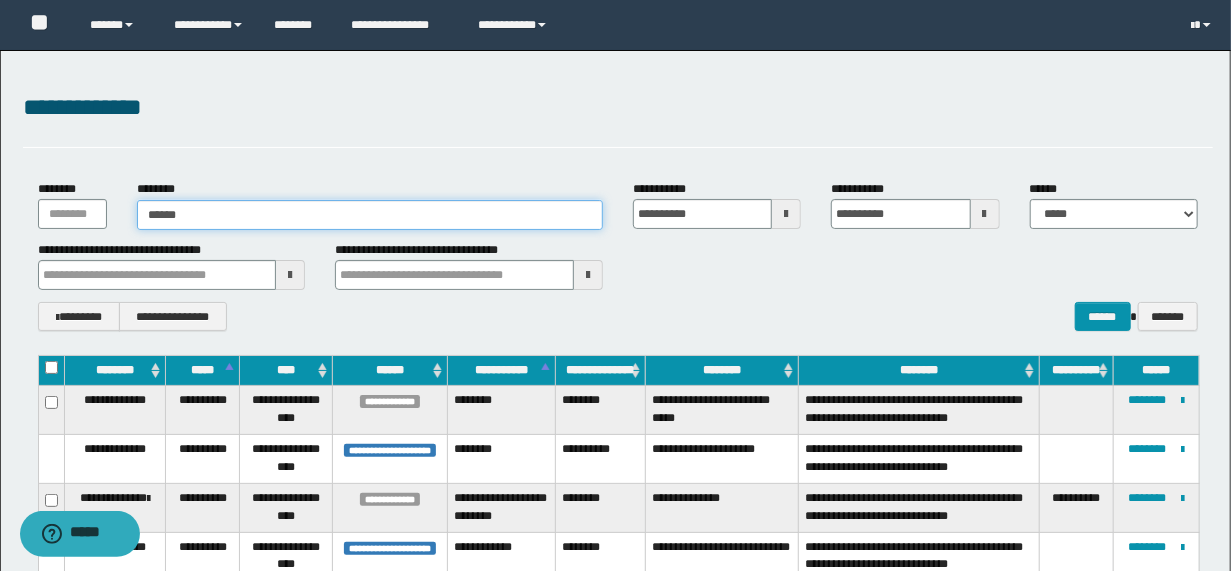 type on "*******" 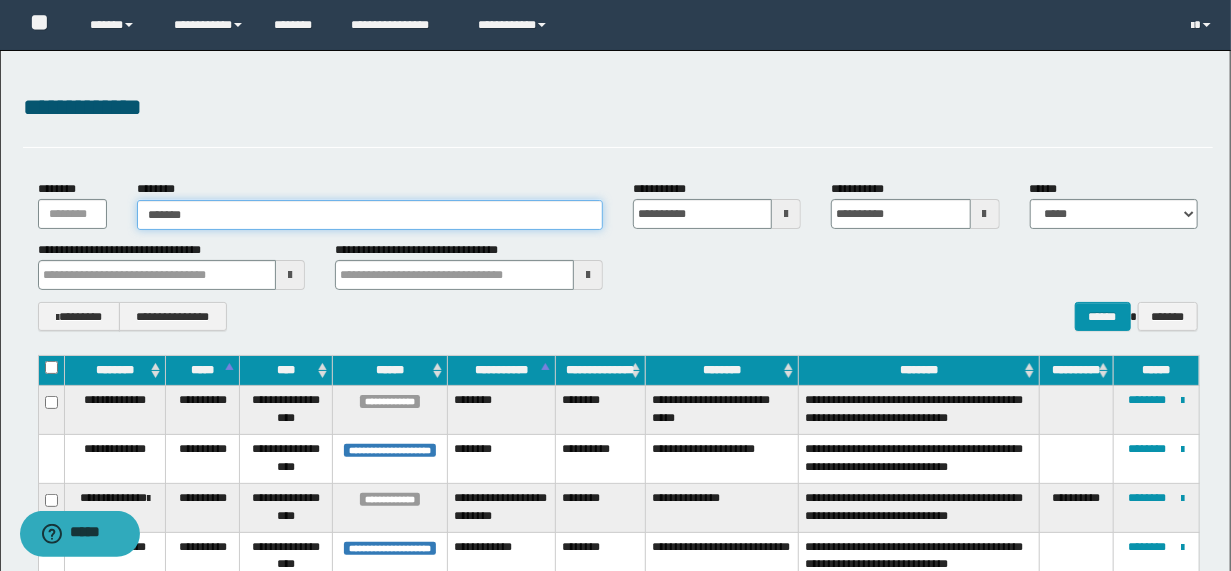type on "*******" 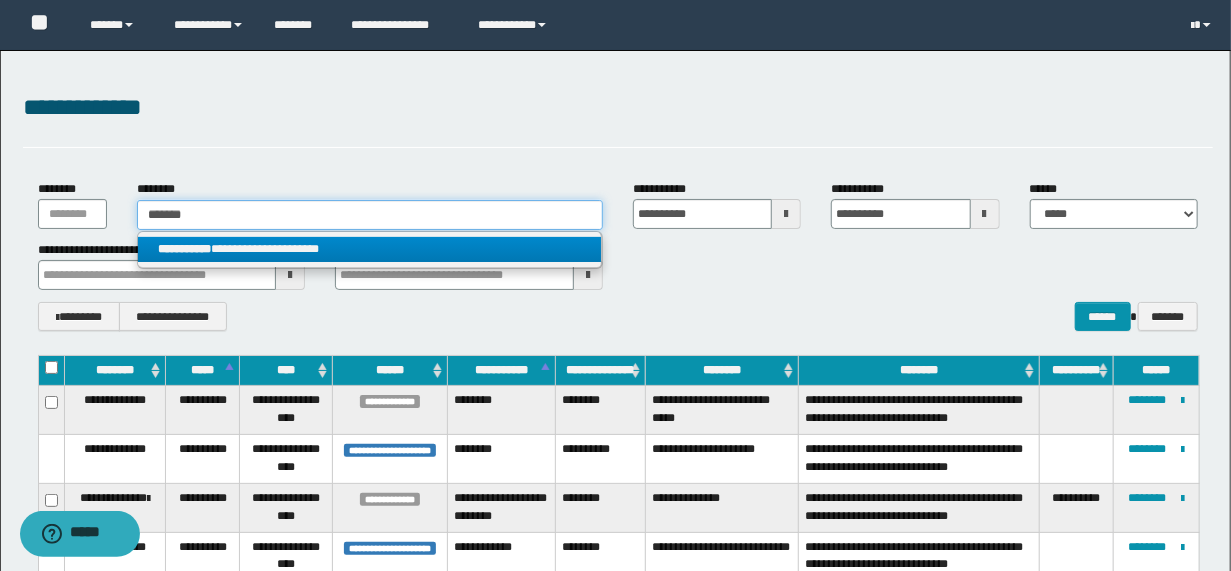 type on "*******" 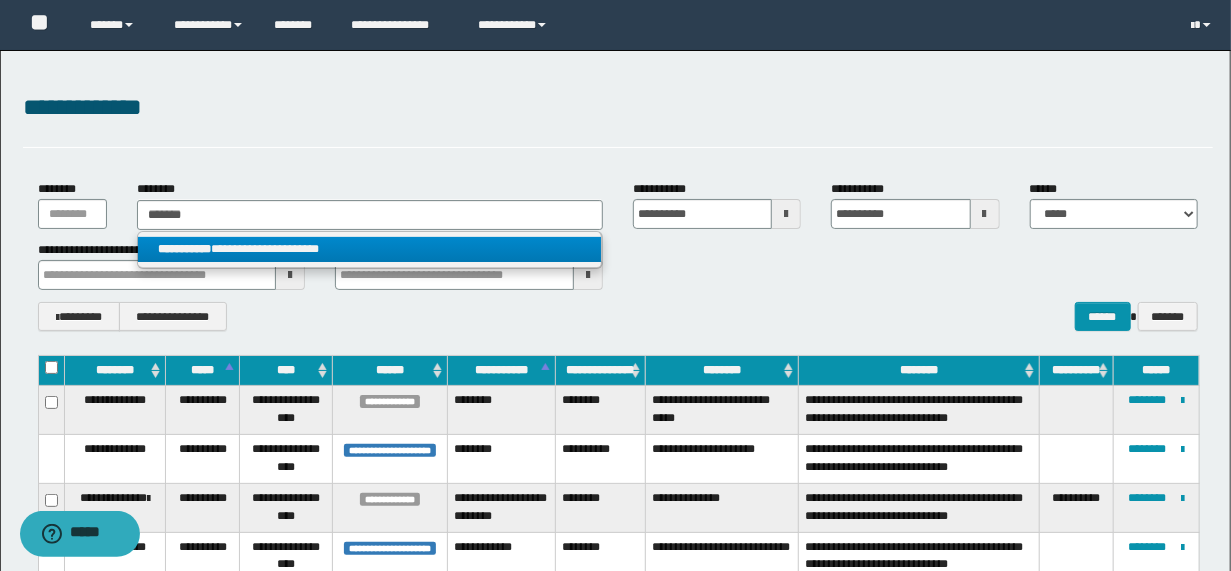 click on "**********" at bounding box center [369, 249] 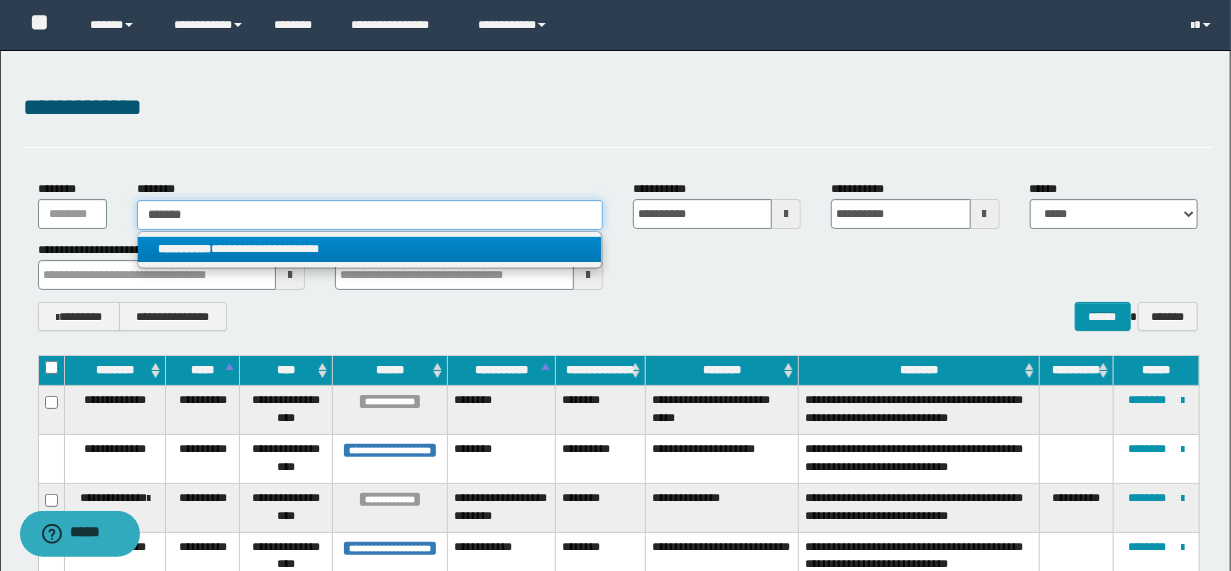 type 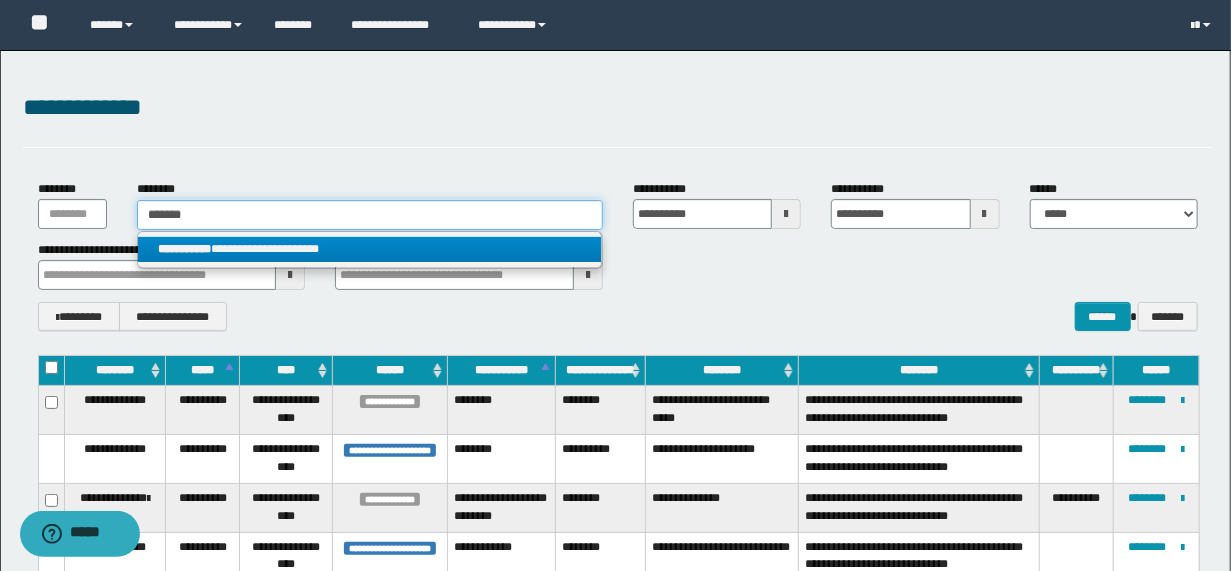 type on "**********" 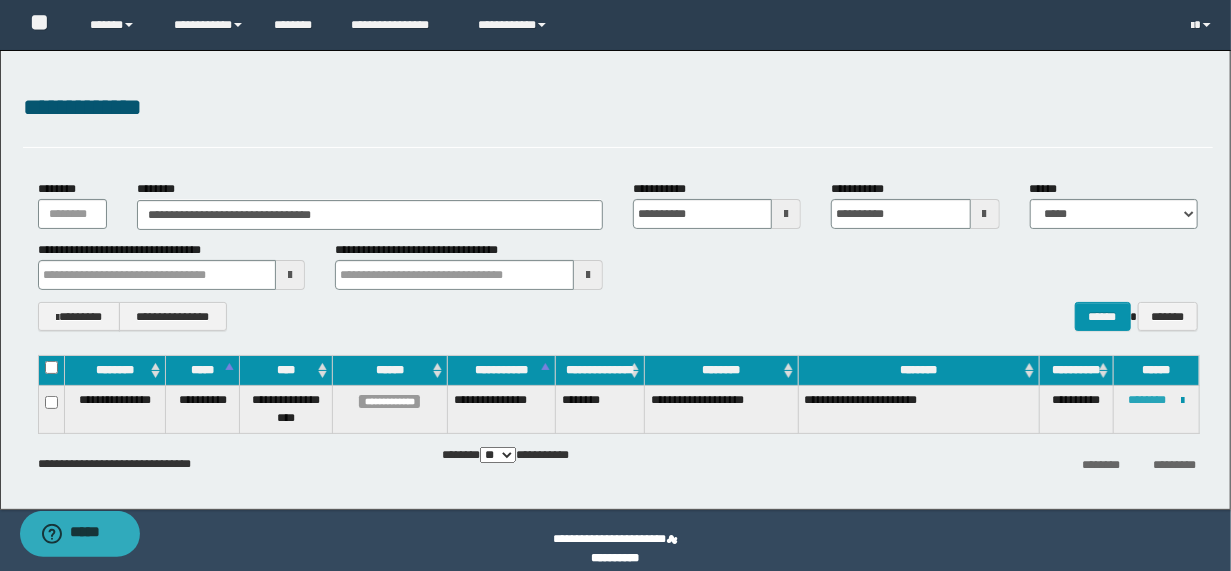 click on "********" at bounding box center (1147, 400) 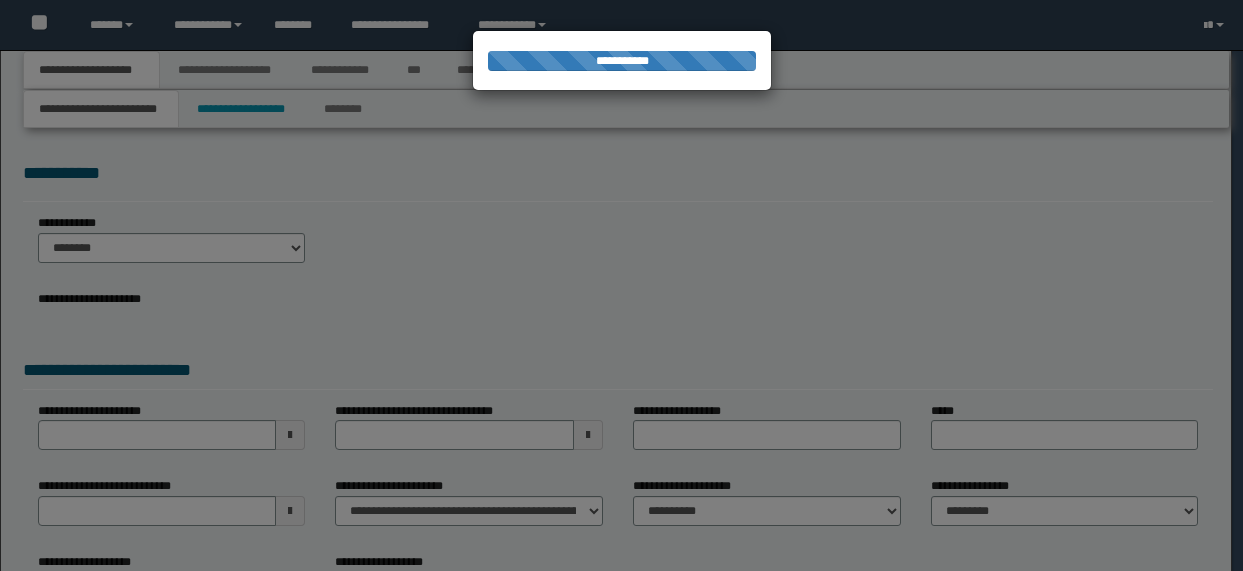 scroll, scrollTop: 0, scrollLeft: 0, axis: both 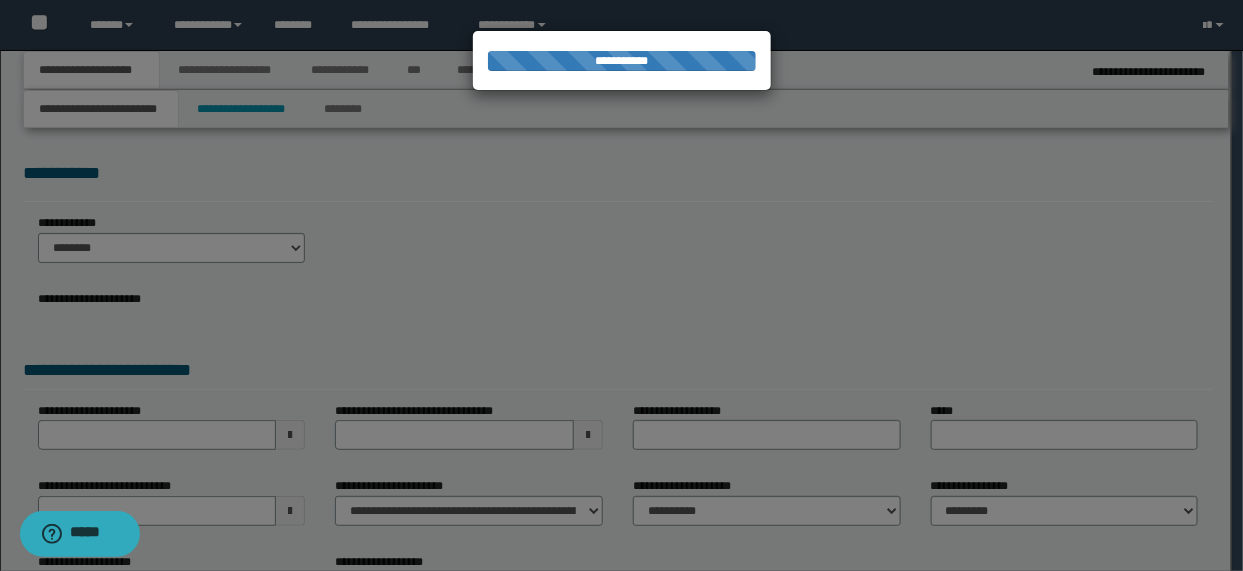 type on "**********" 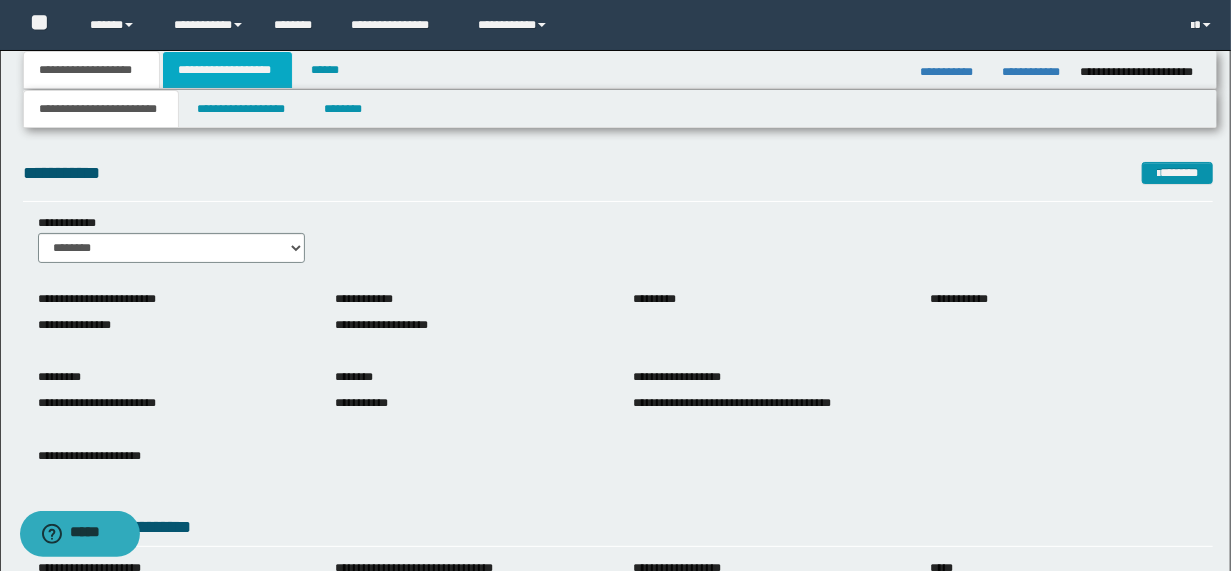 click on "**********" at bounding box center [227, 70] 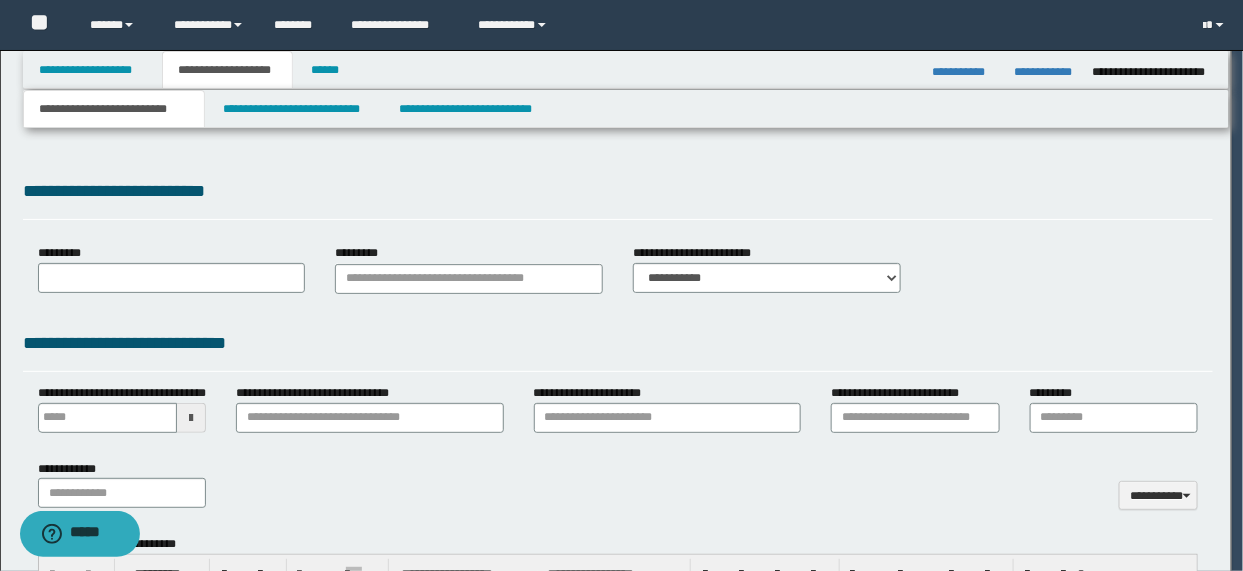 scroll, scrollTop: 0, scrollLeft: 0, axis: both 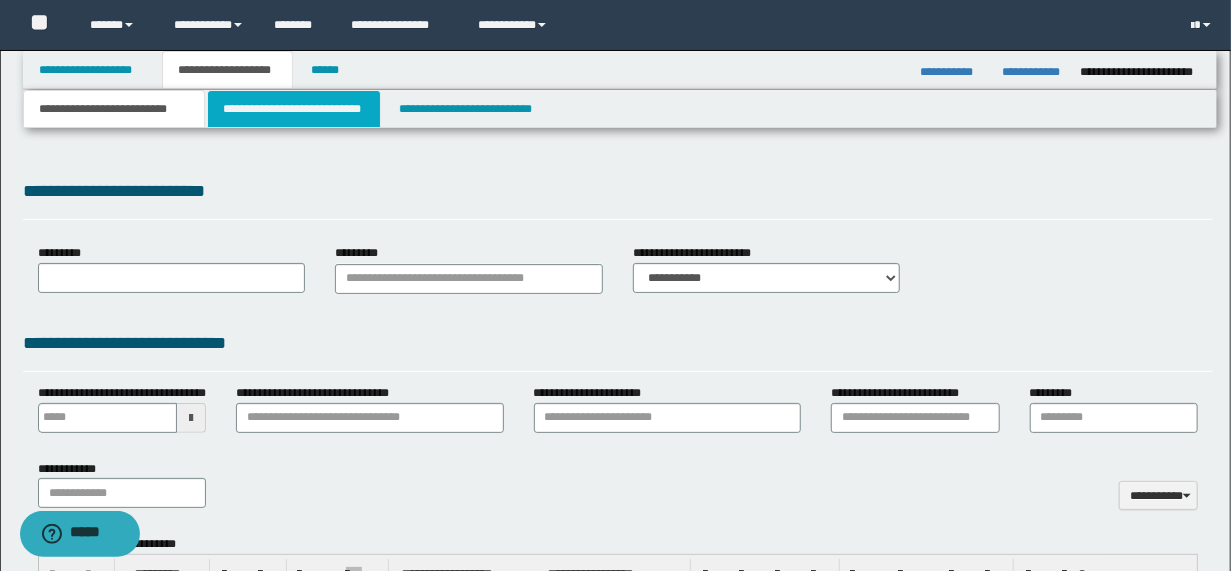 click on "**********" at bounding box center (294, 109) 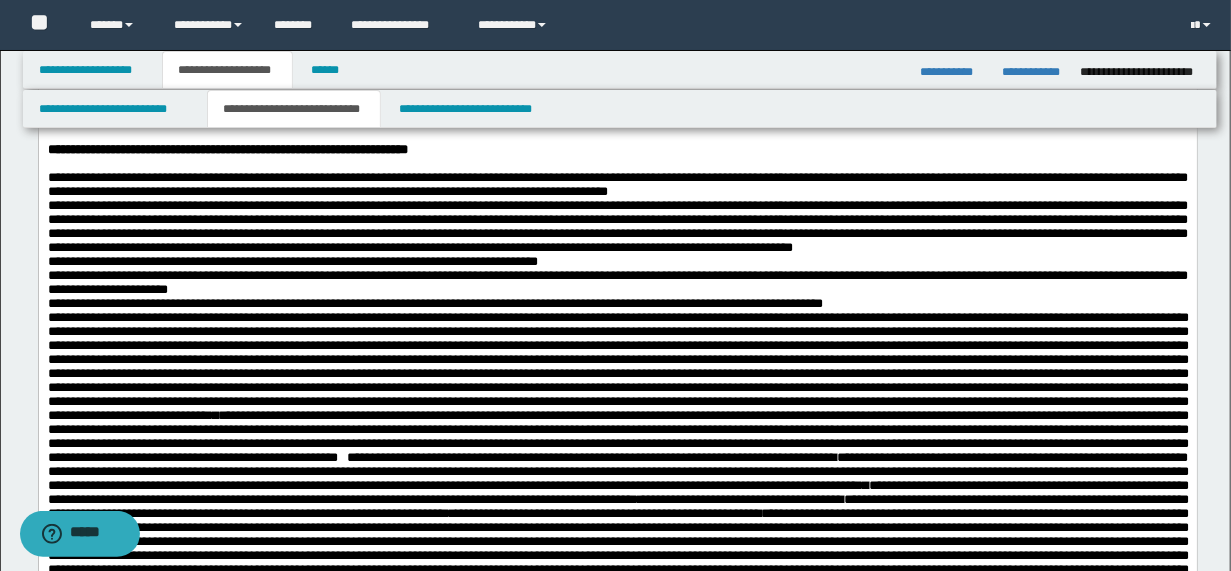 scroll, scrollTop: 240, scrollLeft: 0, axis: vertical 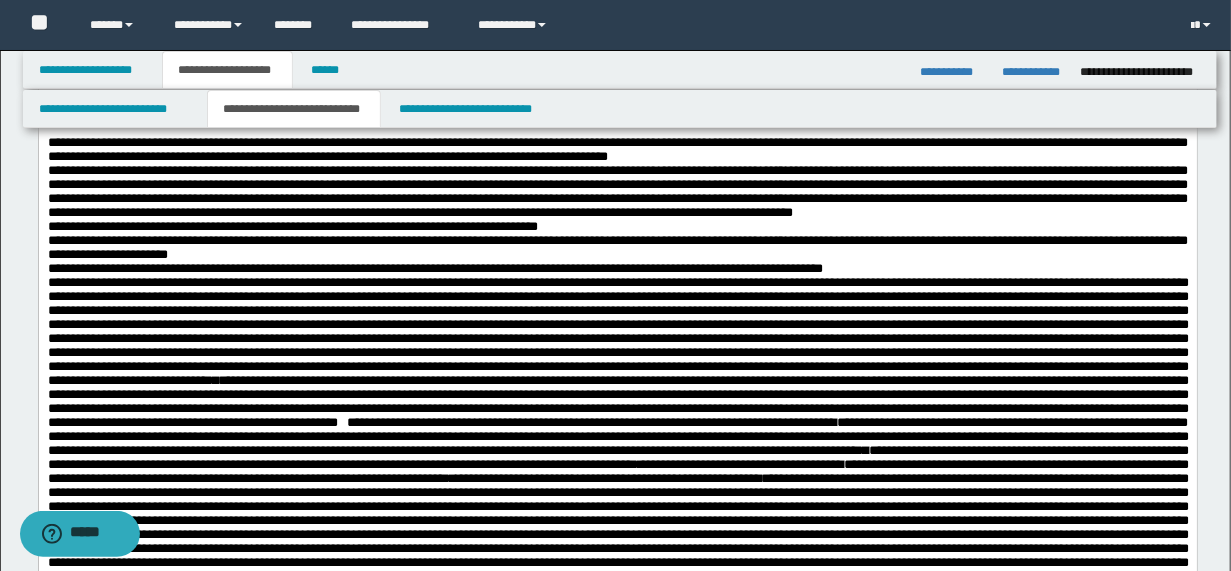 click on "**********" at bounding box center (617, 247) 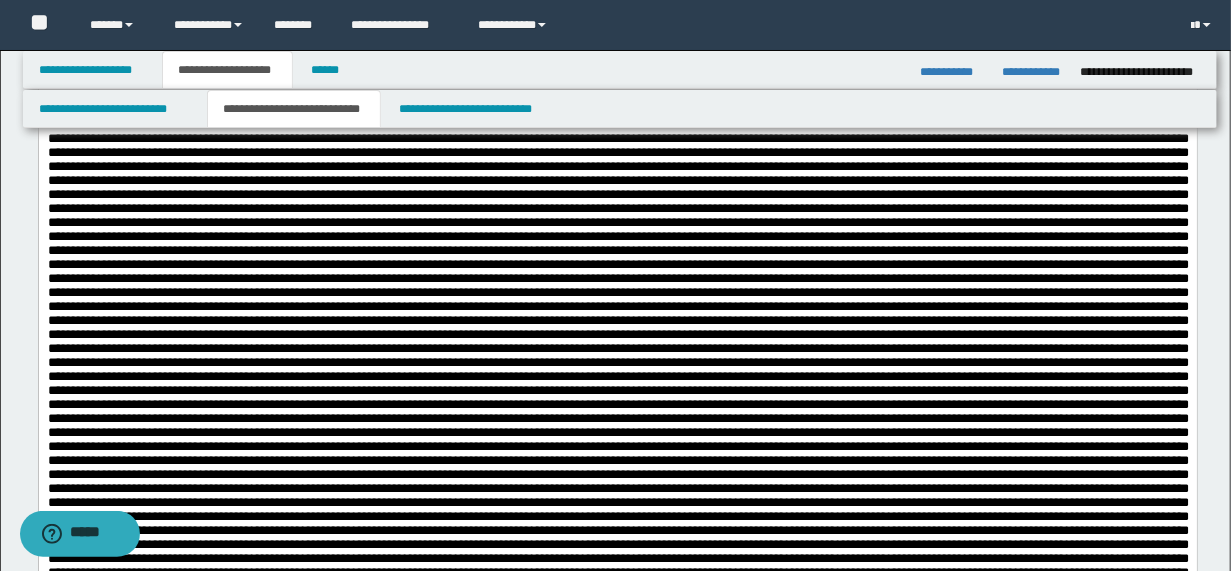 scroll, scrollTop: 720, scrollLeft: 0, axis: vertical 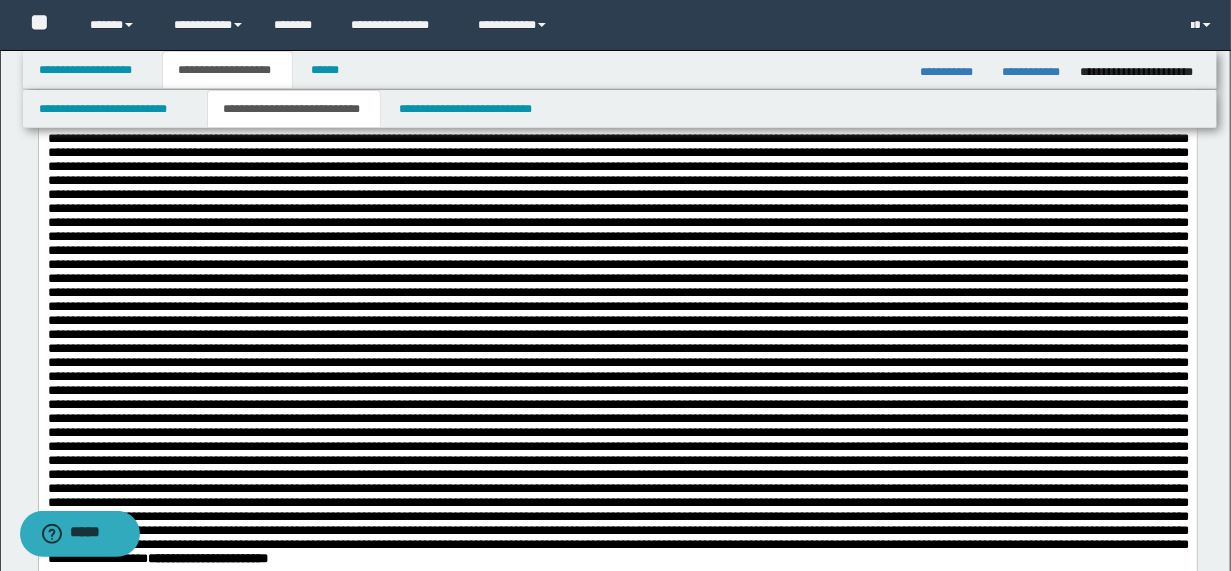 click on "**********" at bounding box center (617, 278) 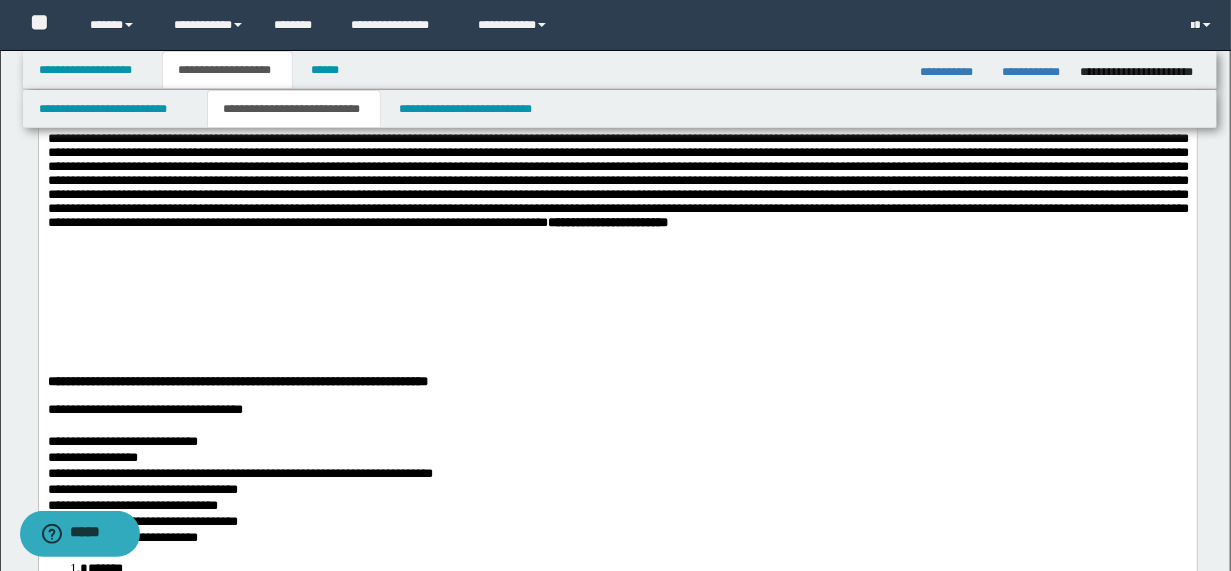 scroll, scrollTop: 708, scrollLeft: 0, axis: vertical 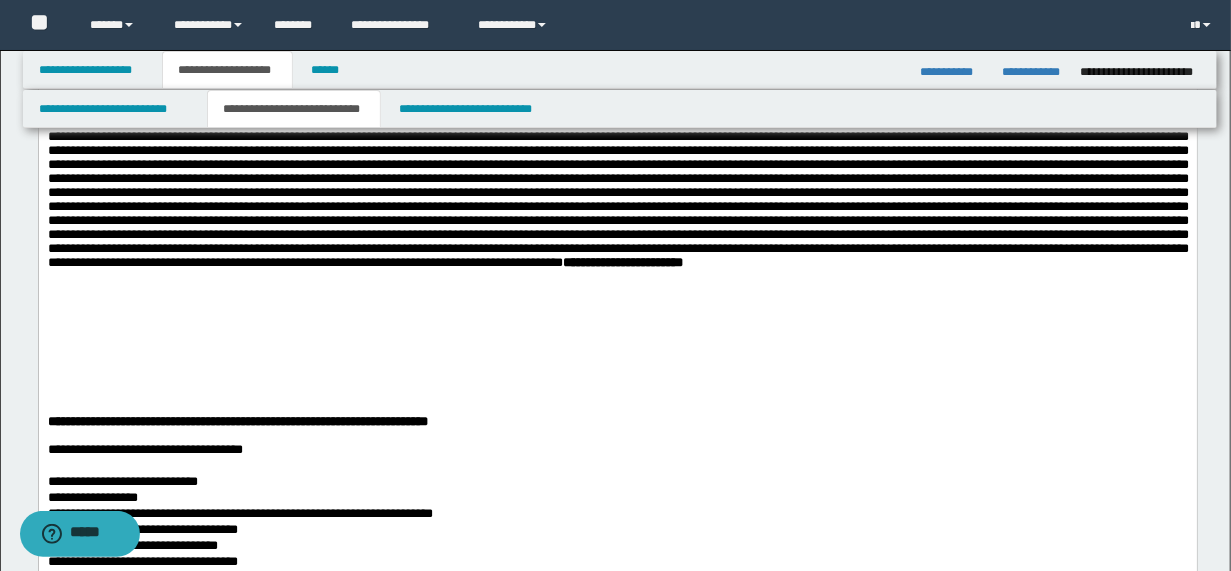 click on "**********" at bounding box center [617, 136] 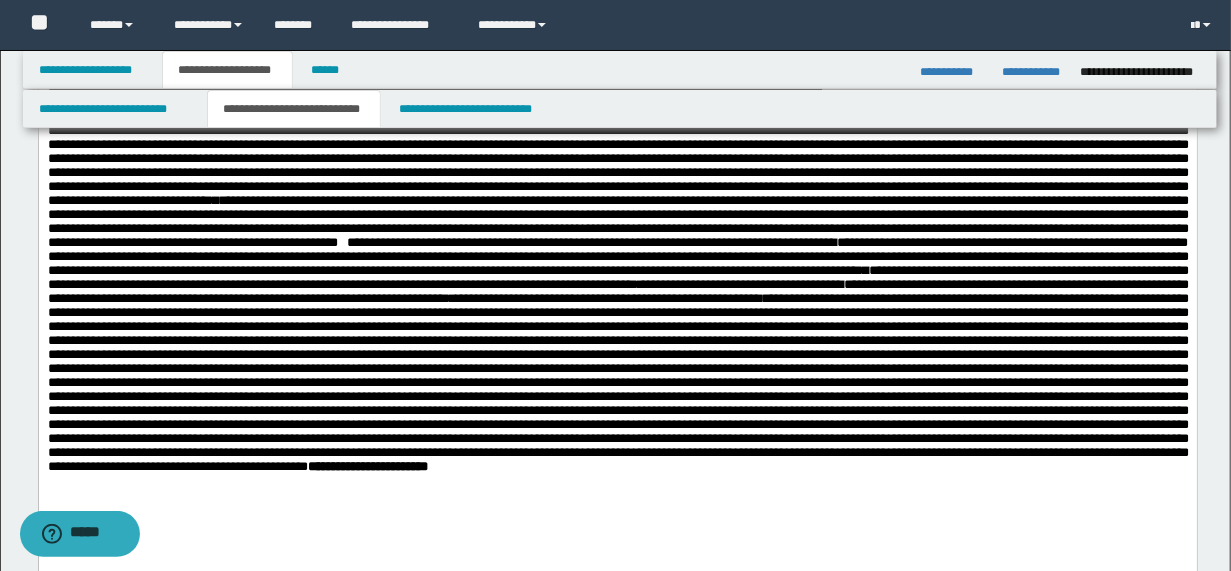 scroll, scrollTop: 468, scrollLeft: 0, axis: vertical 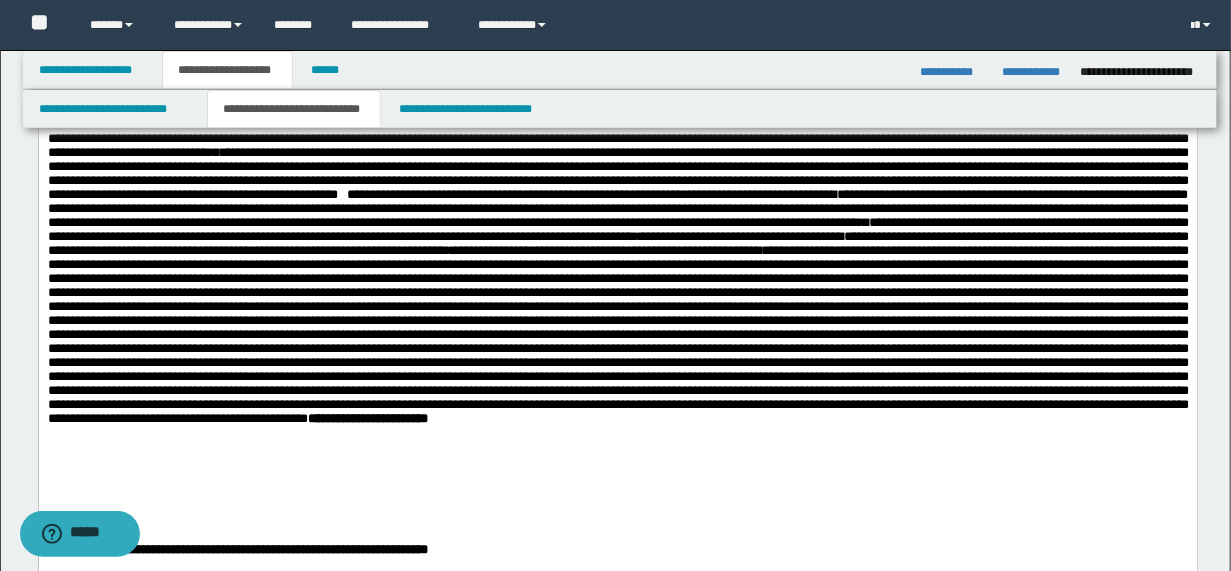 click on "**********" at bounding box center (617, 281) 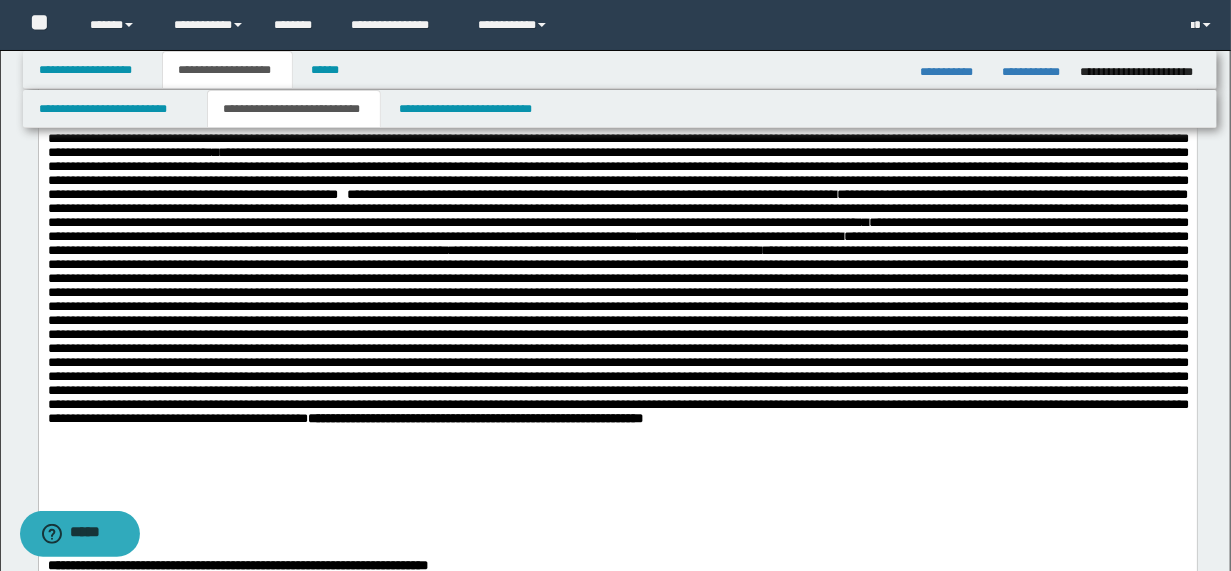 scroll, scrollTop: 548, scrollLeft: 0, axis: vertical 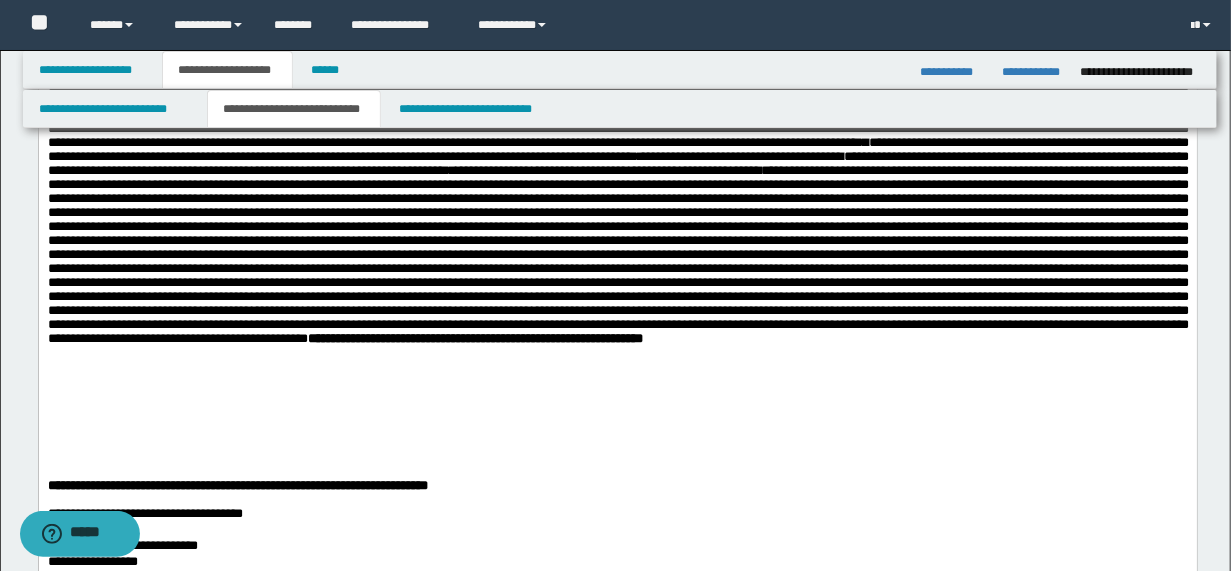 click on "**********" at bounding box center (474, 338) 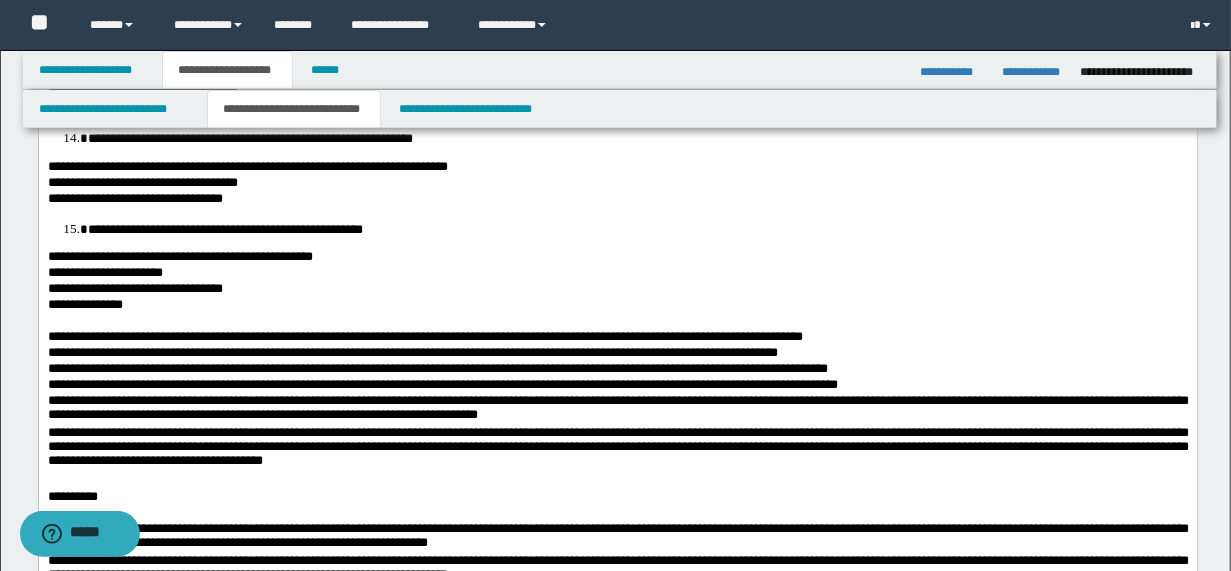 scroll, scrollTop: 2308, scrollLeft: 0, axis: vertical 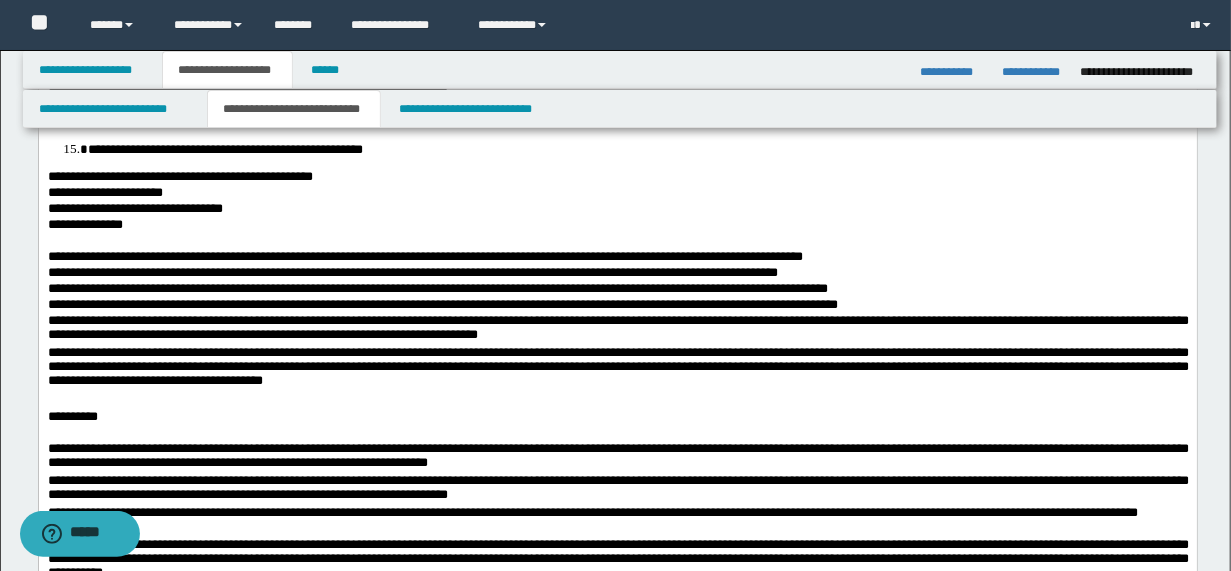 click on "**********" at bounding box center [617, 259] 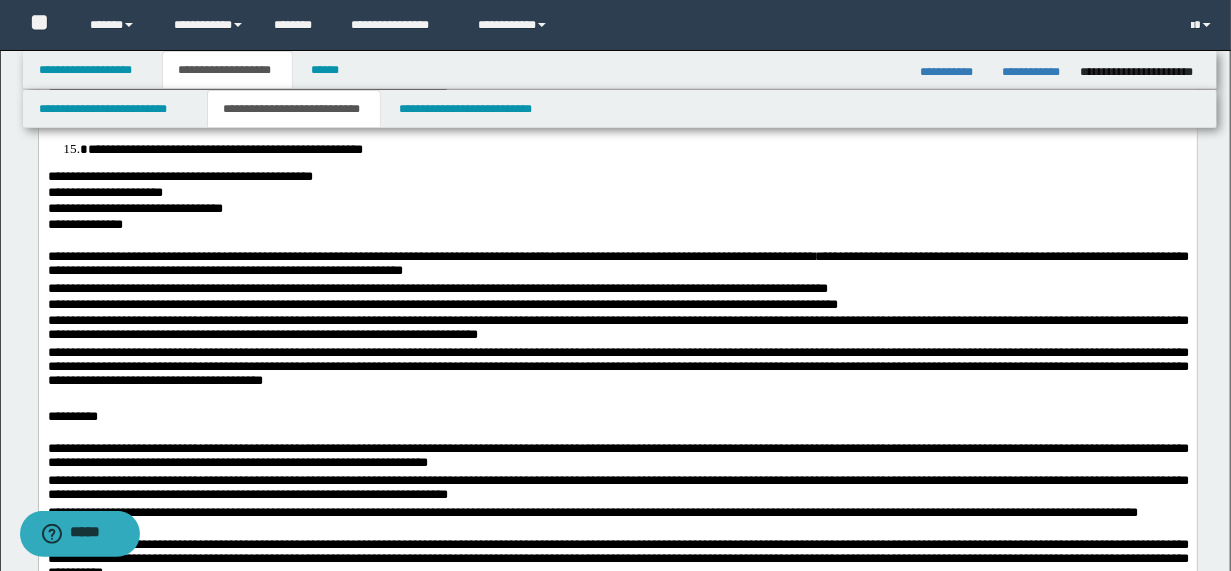 click on "**********" at bounding box center (617, 267) 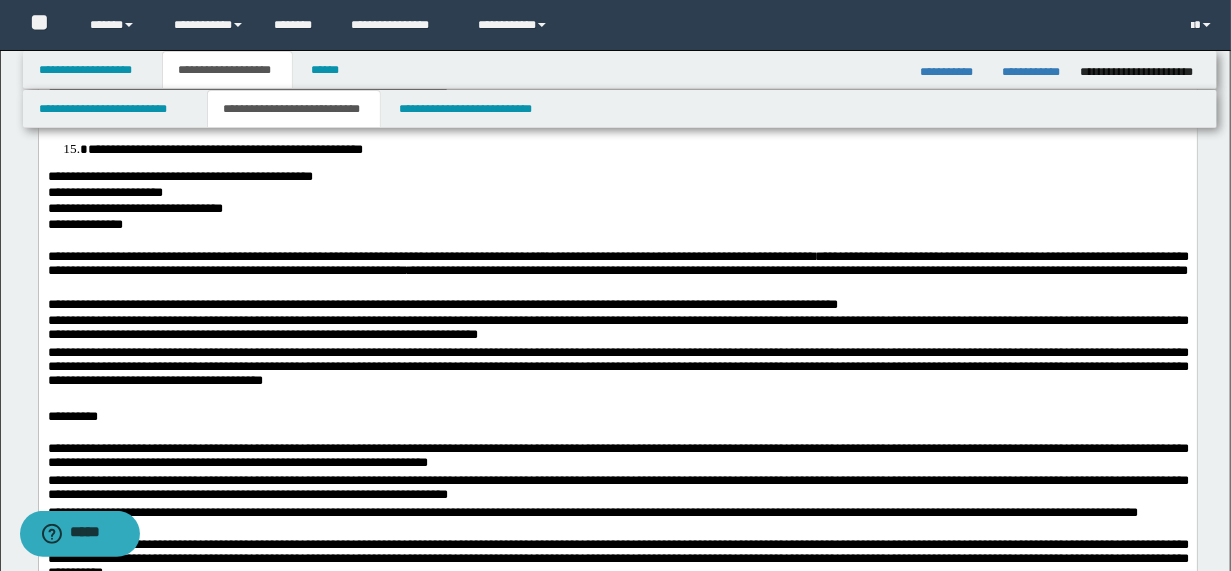 click on "**********" at bounding box center (617, 275) 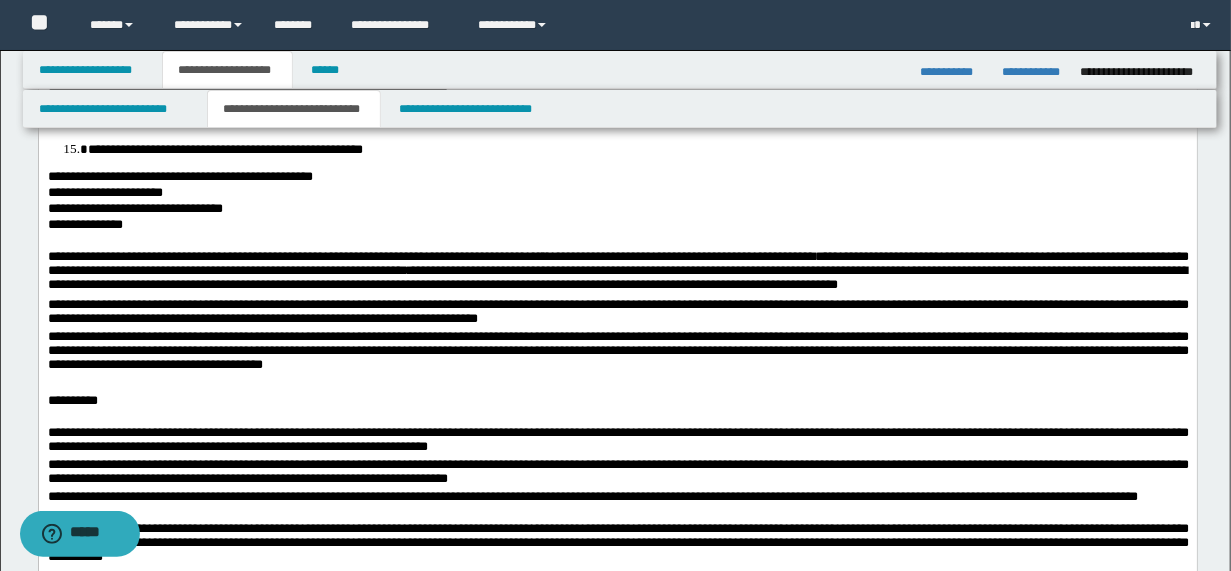 drag, startPoint x: 335, startPoint y: 324, endPoint x: 360, endPoint y: 328, distance: 25.317978 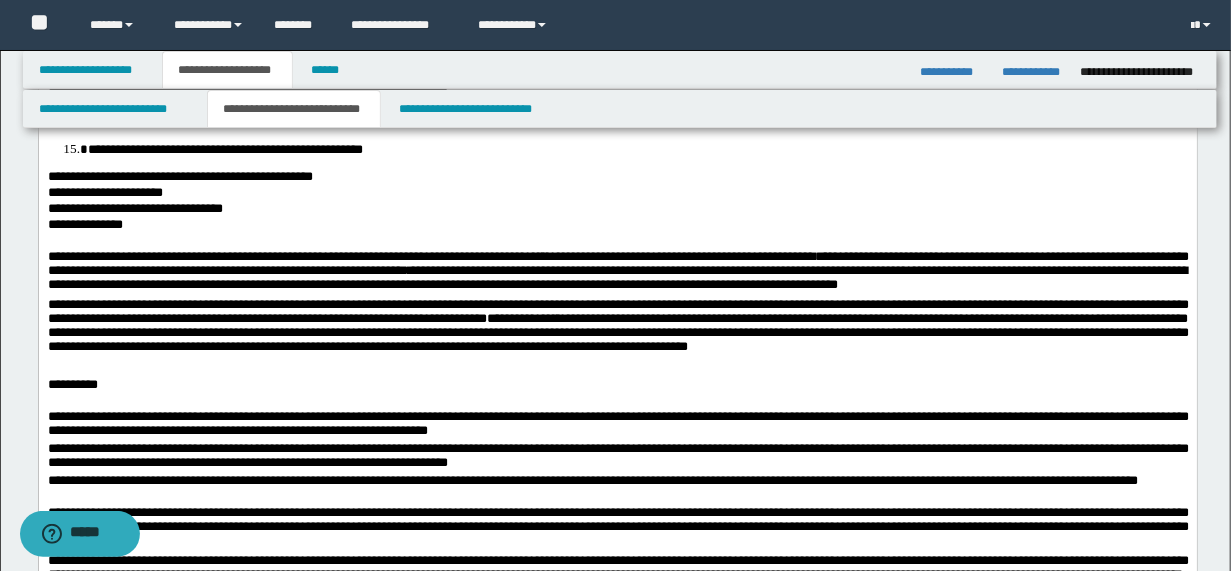 drag, startPoint x: 818, startPoint y: 376, endPoint x: 883, endPoint y: 405, distance: 71.17584 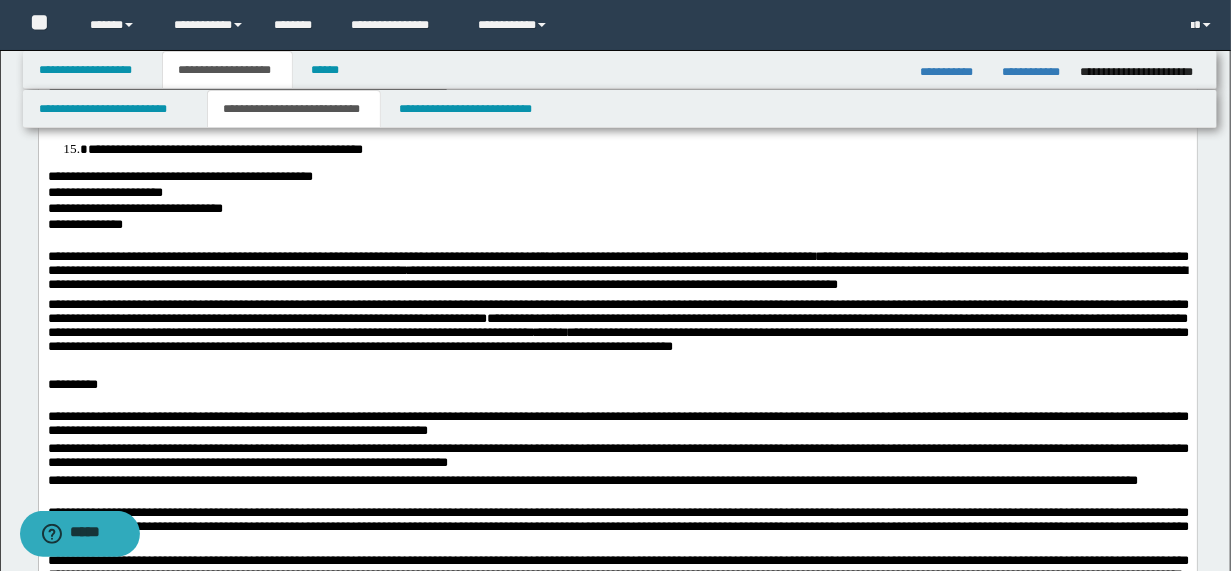 click on "**********" at bounding box center [617, 331] 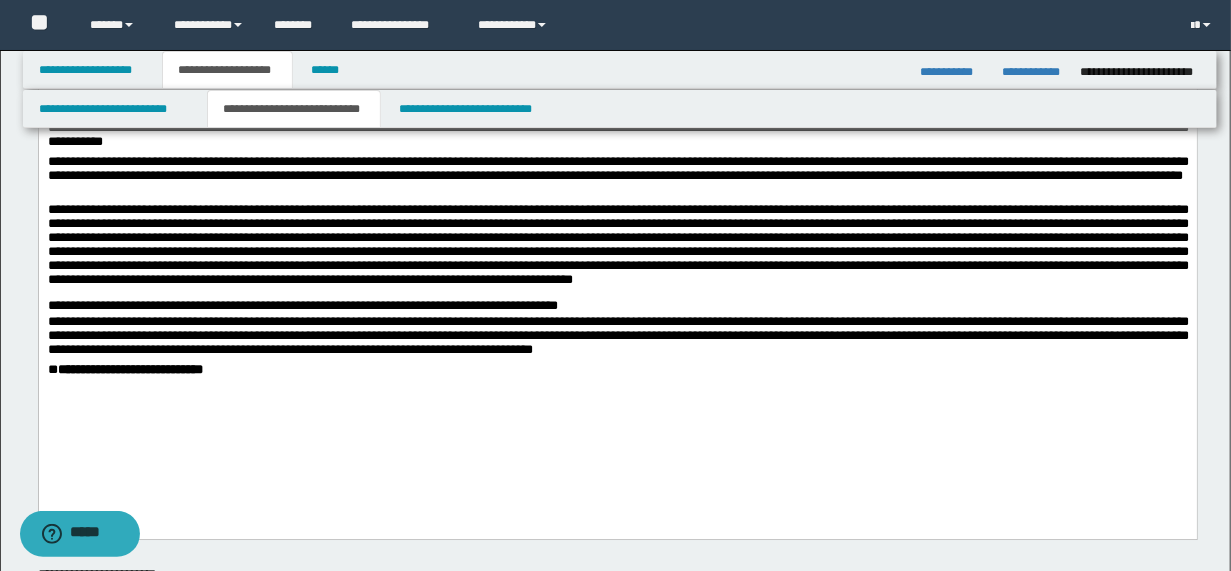 scroll, scrollTop: 2708, scrollLeft: 0, axis: vertical 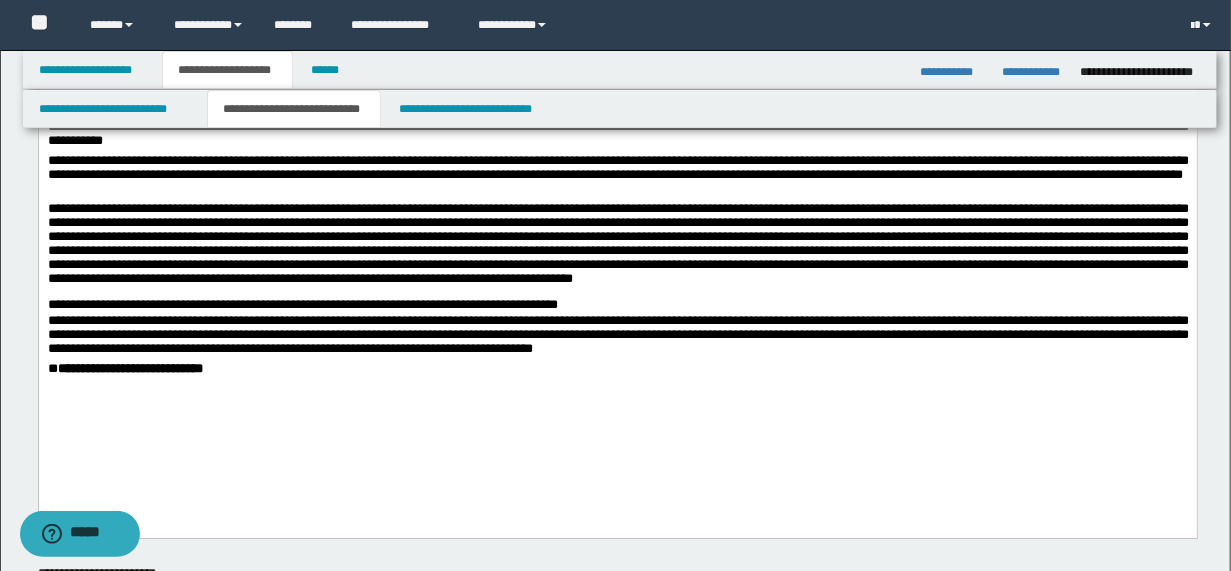 click at bounding box center (617, 251) 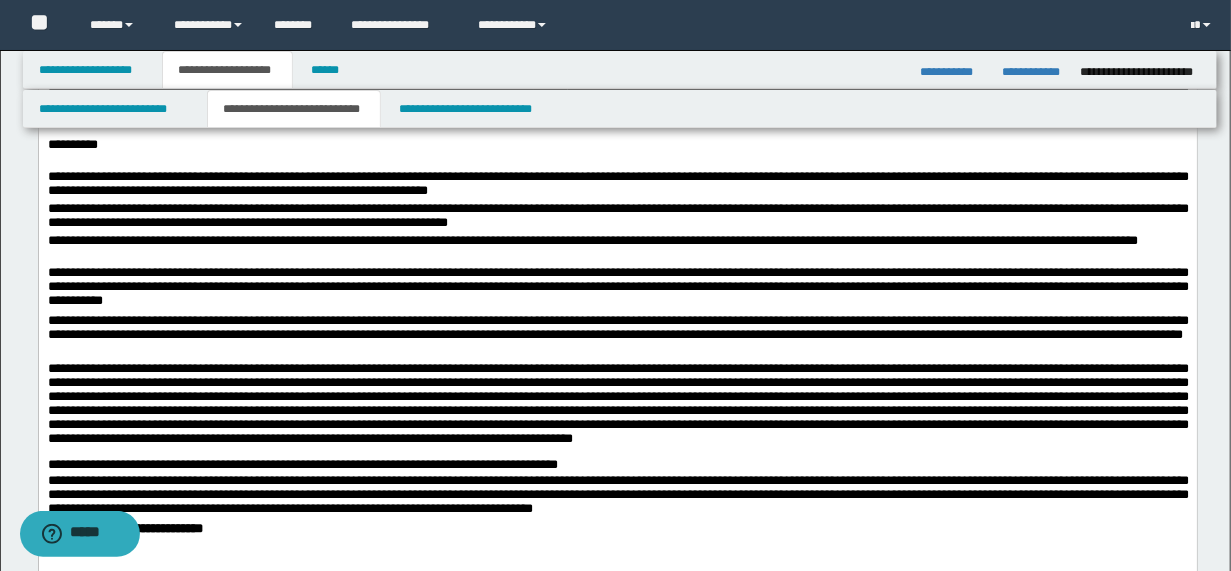 scroll, scrollTop: 2468, scrollLeft: 0, axis: vertical 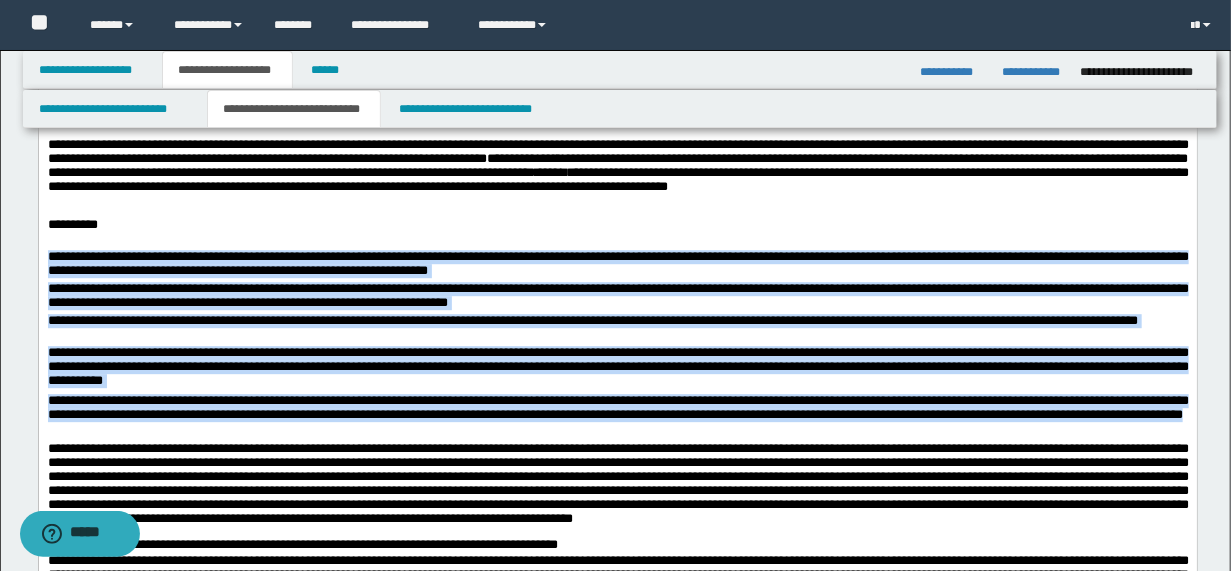 drag, startPoint x: 50, startPoint y: 294, endPoint x: 300, endPoint y: 468, distance: 304.59152 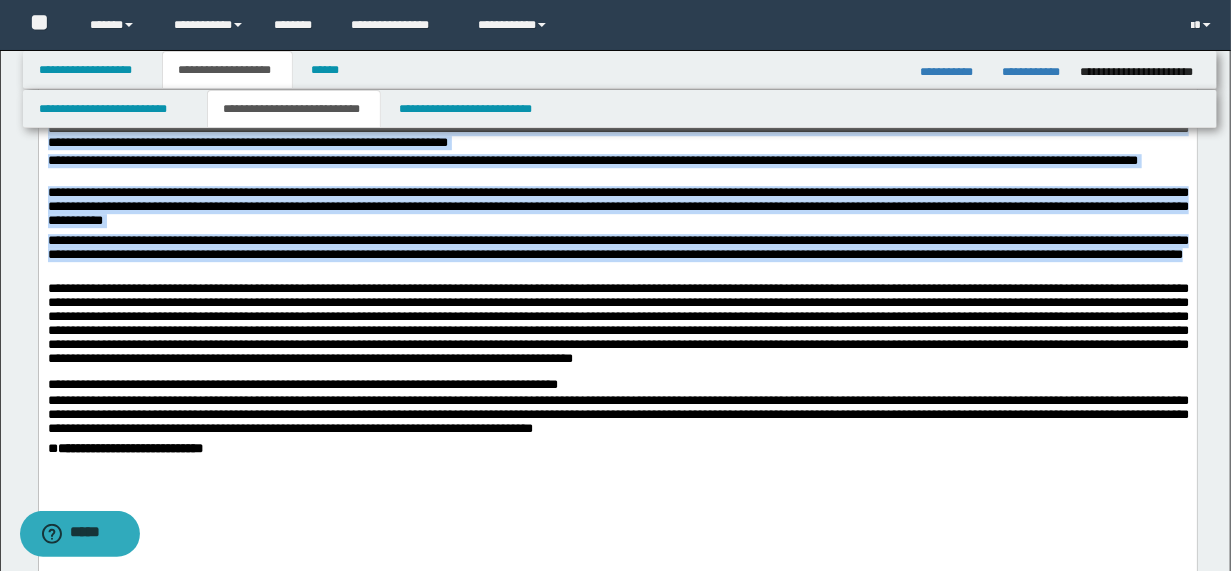 scroll, scrollTop: 2788, scrollLeft: 0, axis: vertical 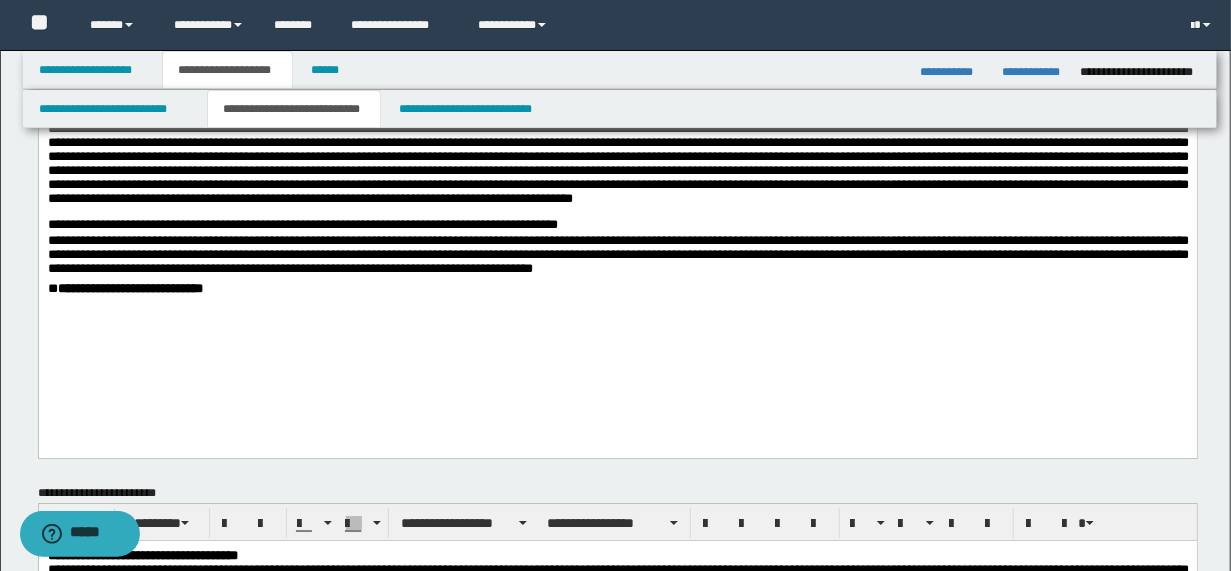 click on "**********" at bounding box center (617, 259) 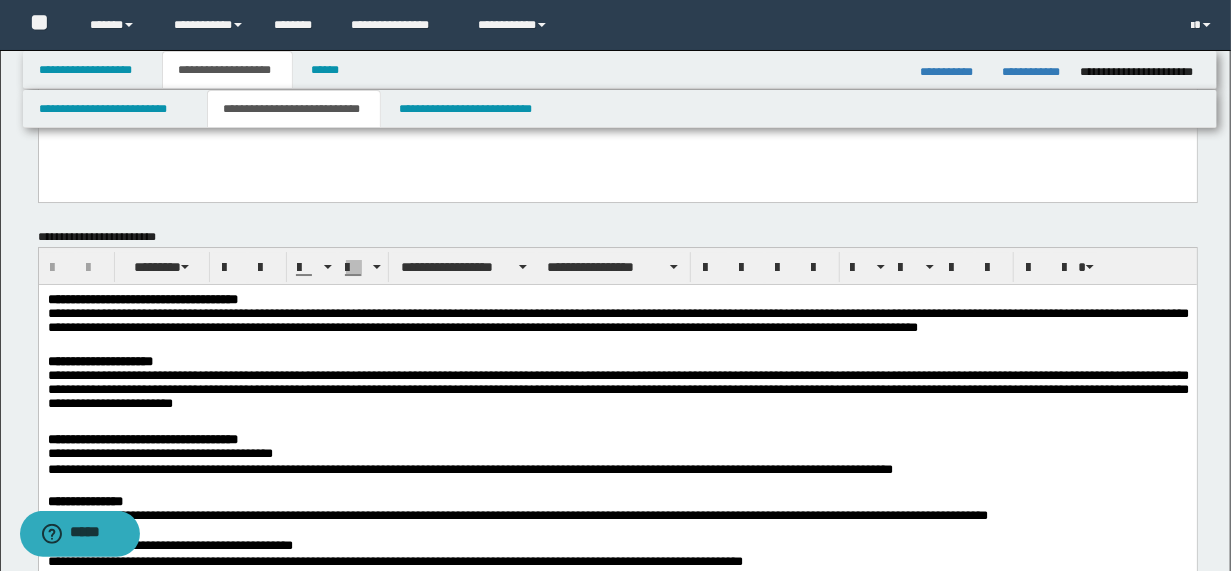 scroll, scrollTop: 3268, scrollLeft: 0, axis: vertical 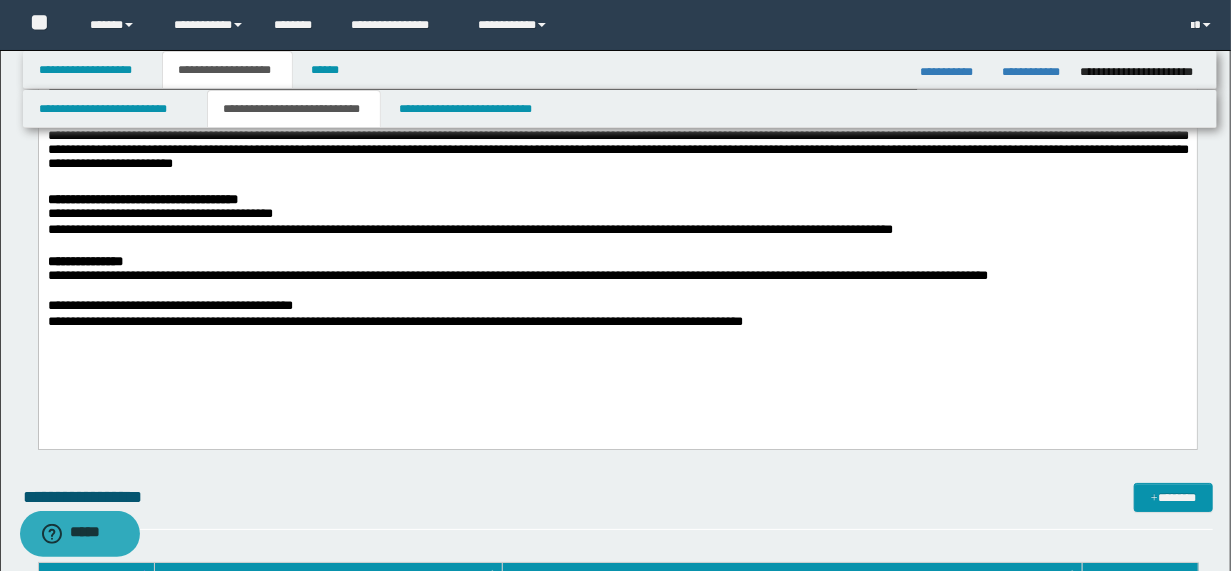 drag, startPoint x: 1099, startPoint y: 283, endPoint x: 1132, endPoint y: 295, distance: 35.1141 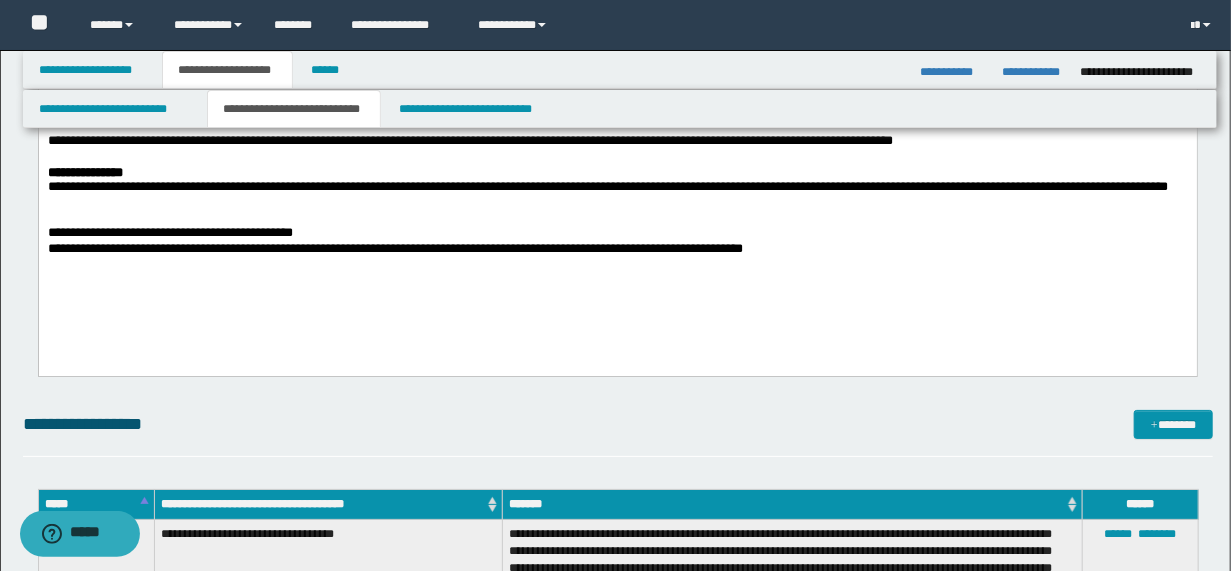 scroll, scrollTop: 3348, scrollLeft: 0, axis: vertical 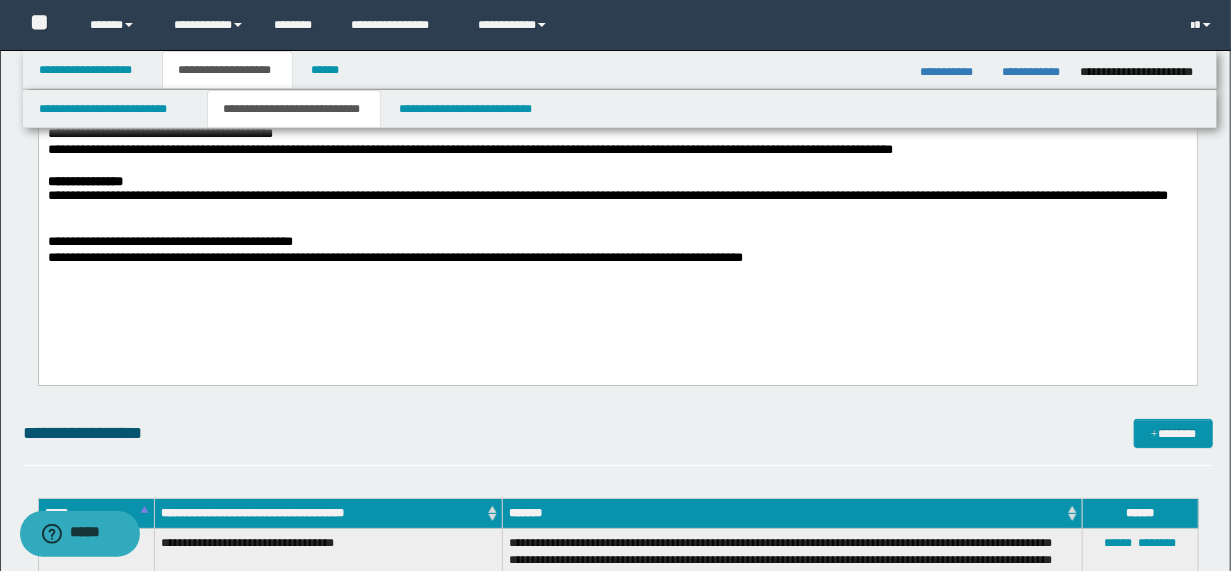 click on "**********" at bounding box center (617, 243) 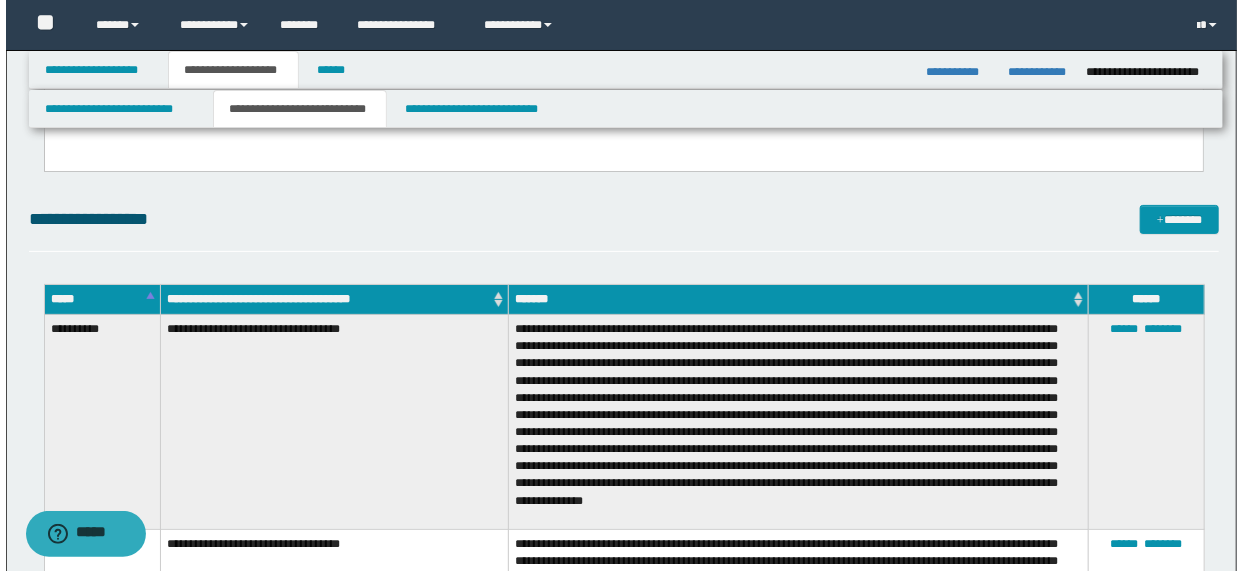 scroll, scrollTop: 3668, scrollLeft: 0, axis: vertical 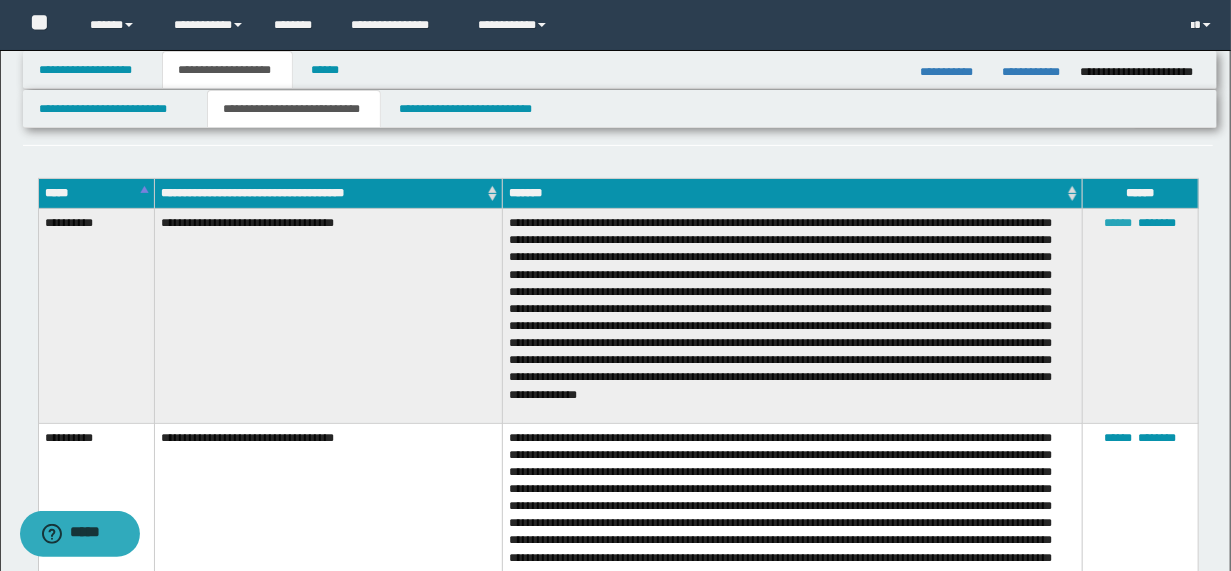click on "******" at bounding box center [1118, 223] 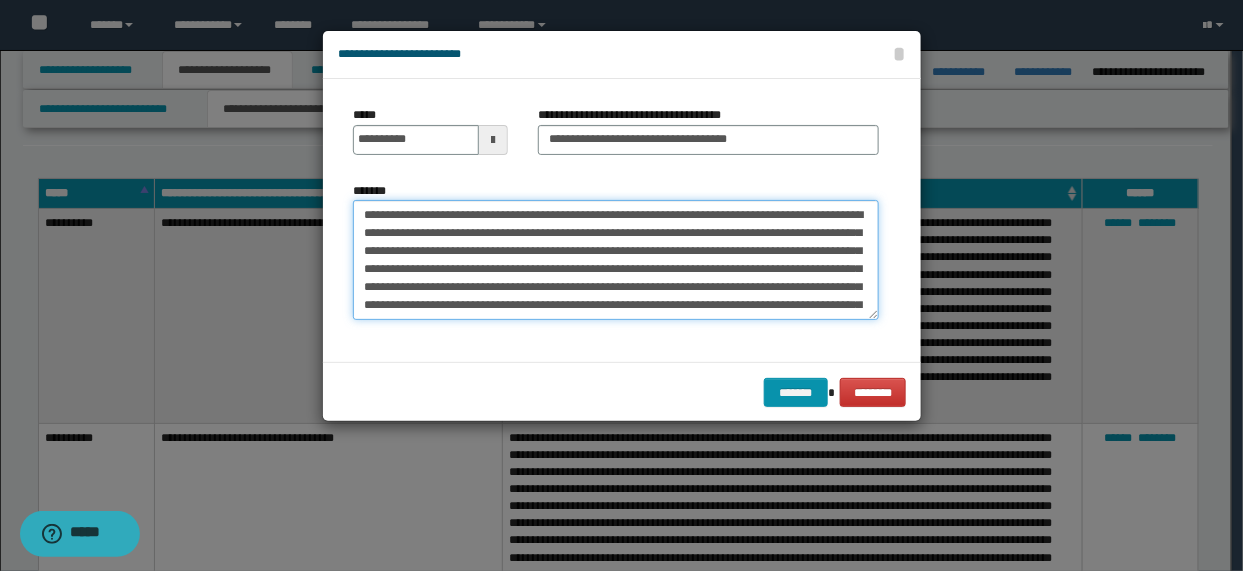 click on "*******" at bounding box center (616, 260) 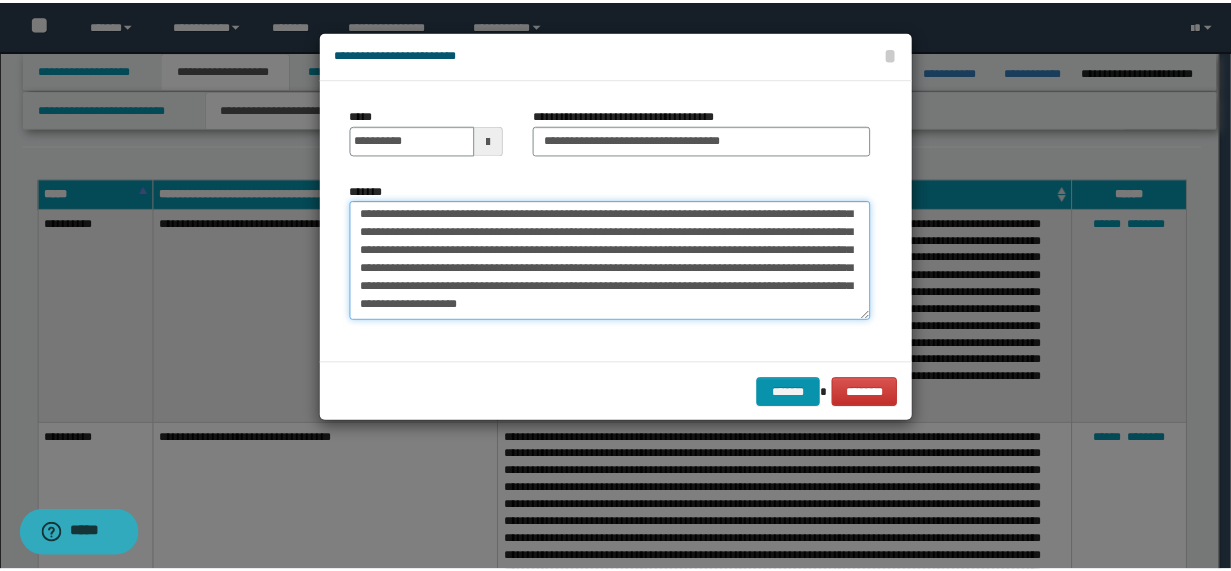 scroll, scrollTop: 53, scrollLeft: 0, axis: vertical 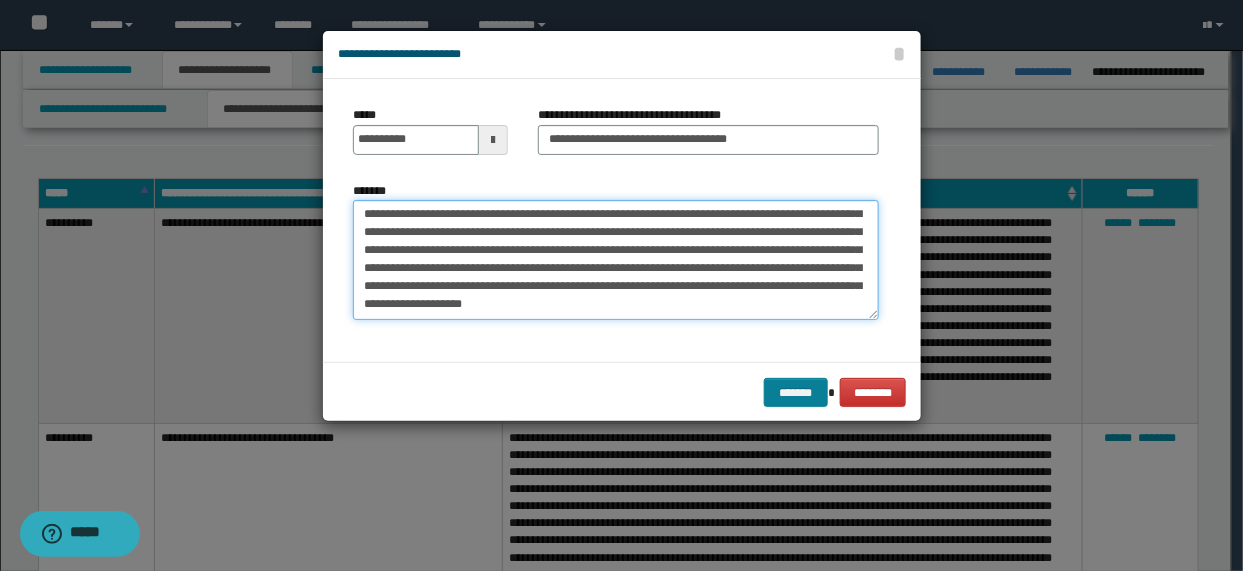 type on "**********" 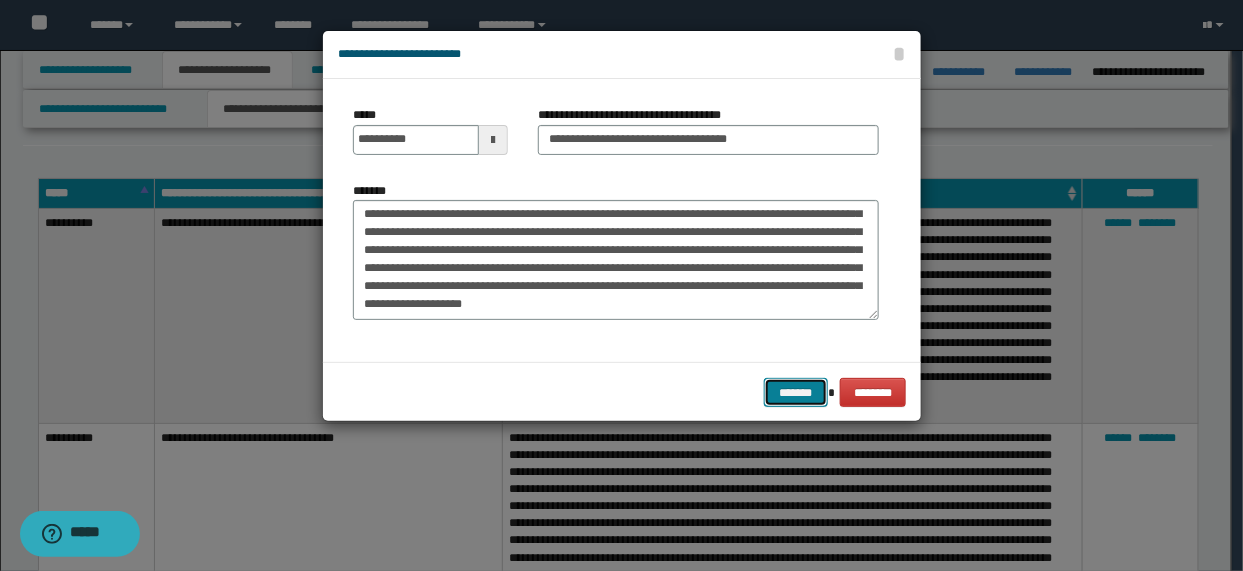 click on "*******" at bounding box center (796, 392) 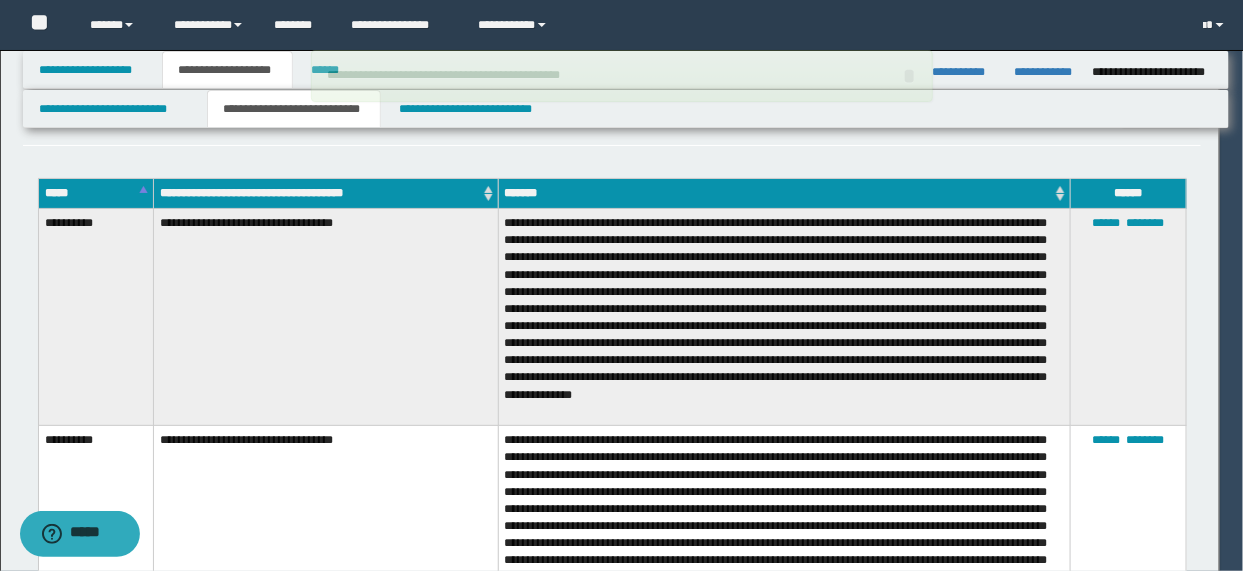 type 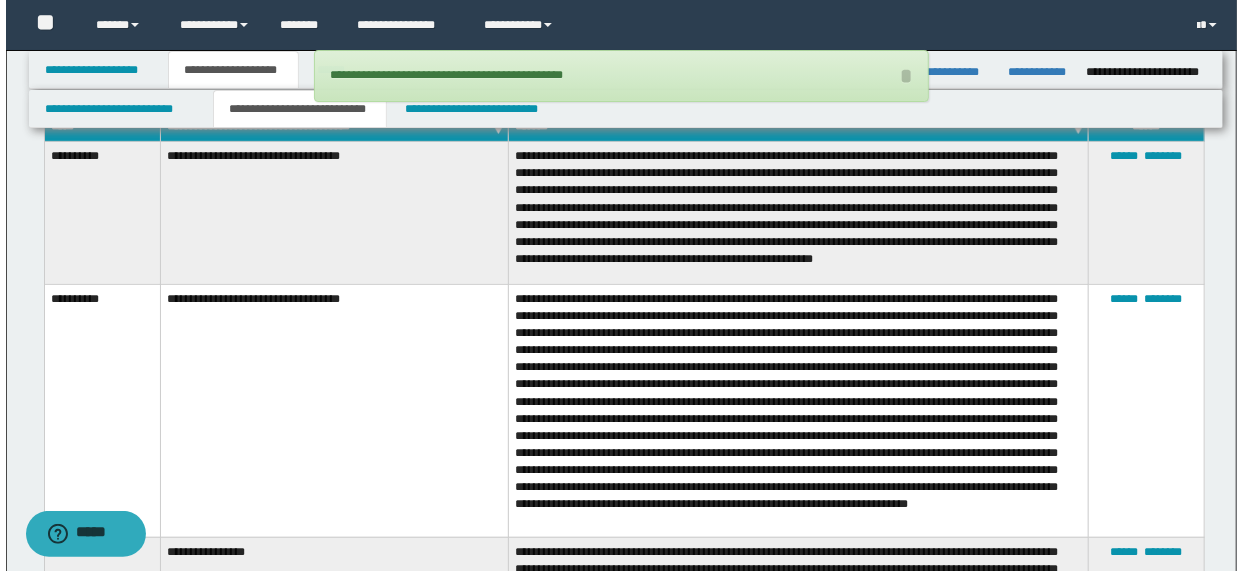 scroll, scrollTop: 3828, scrollLeft: 0, axis: vertical 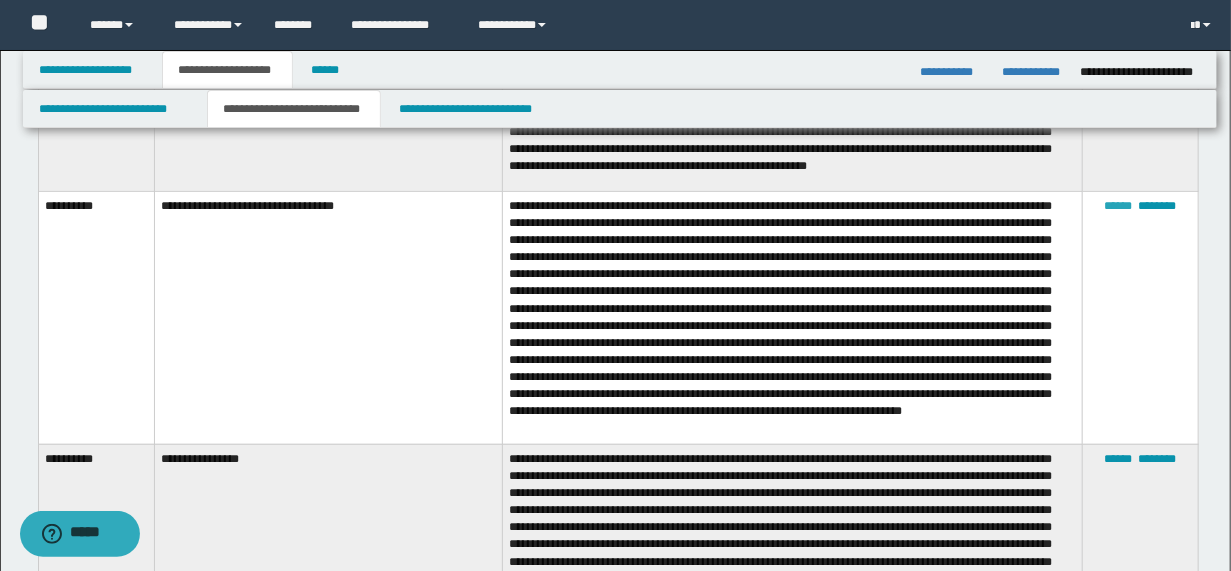 click on "******" at bounding box center [1118, 206] 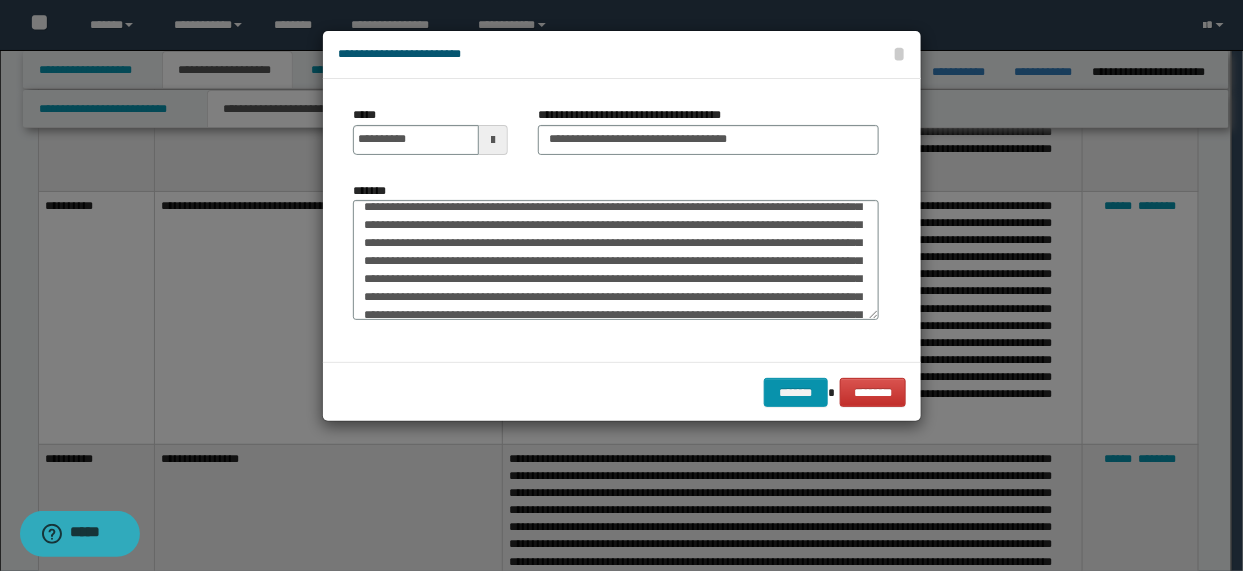 scroll, scrollTop: 0, scrollLeft: 0, axis: both 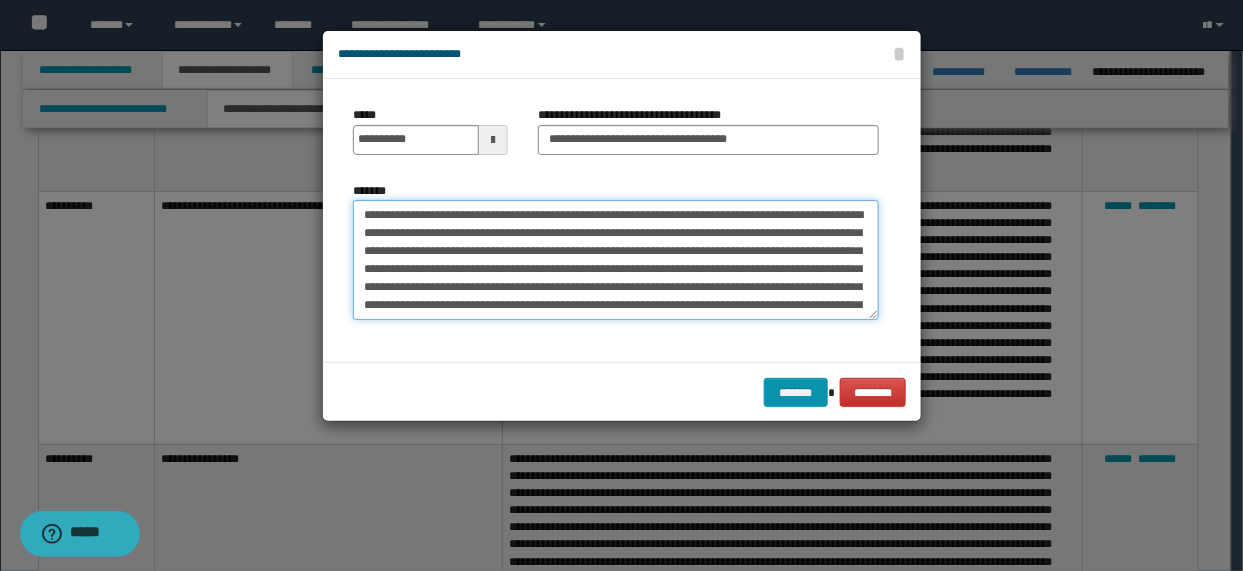 click on "*******" at bounding box center [616, 259] 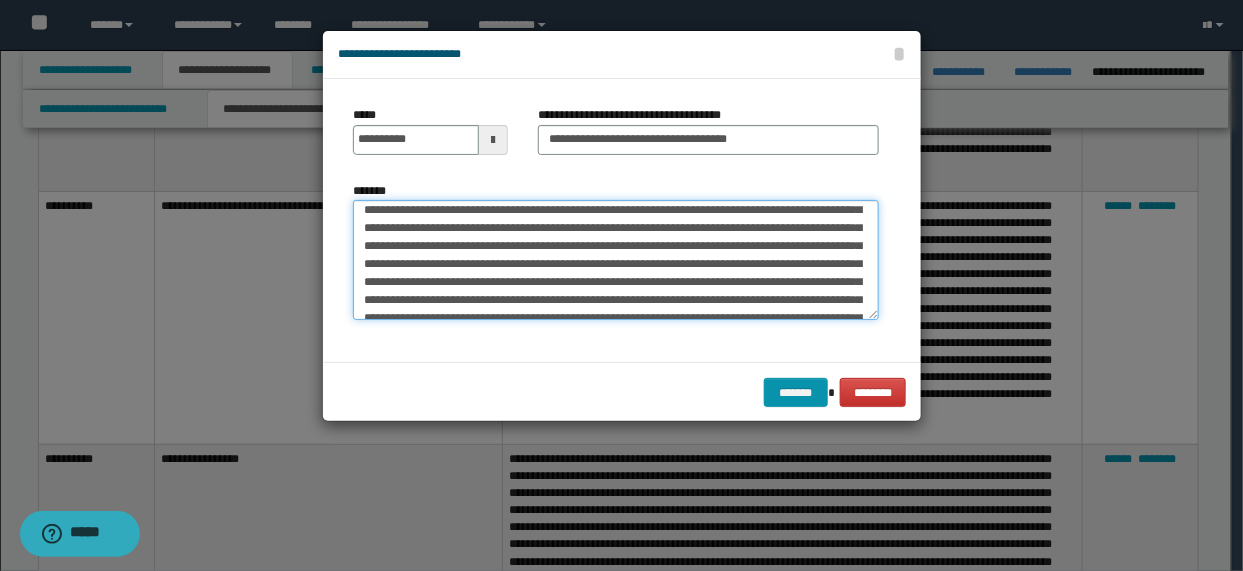 scroll, scrollTop: 32, scrollLeft: 0, axis: vertical 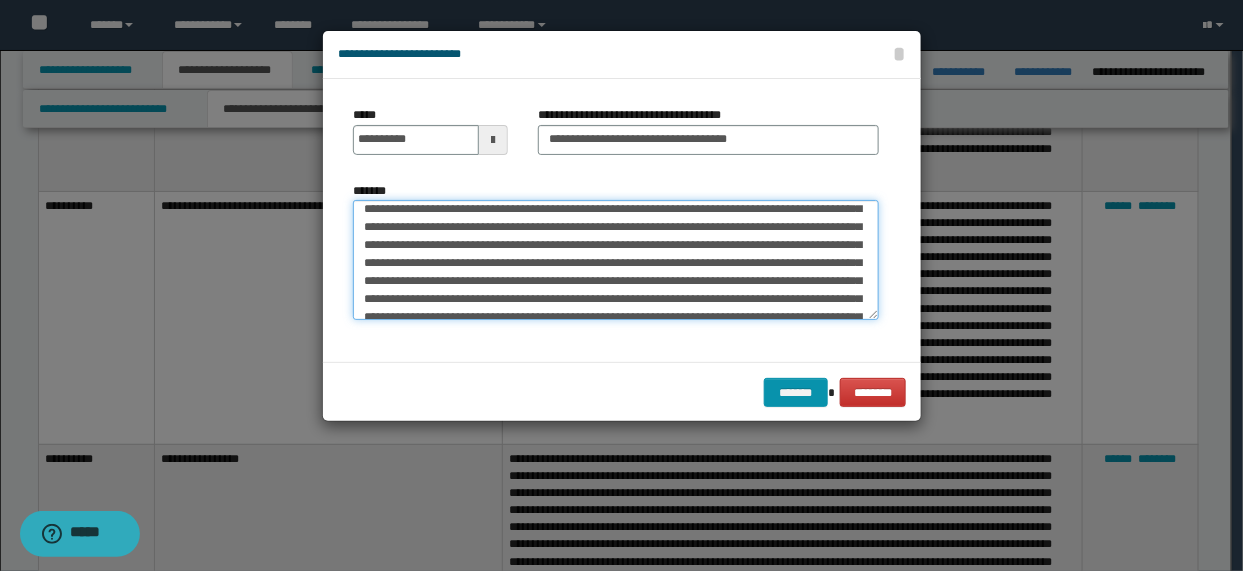 click on "*******" at bounding box center (616, 259) 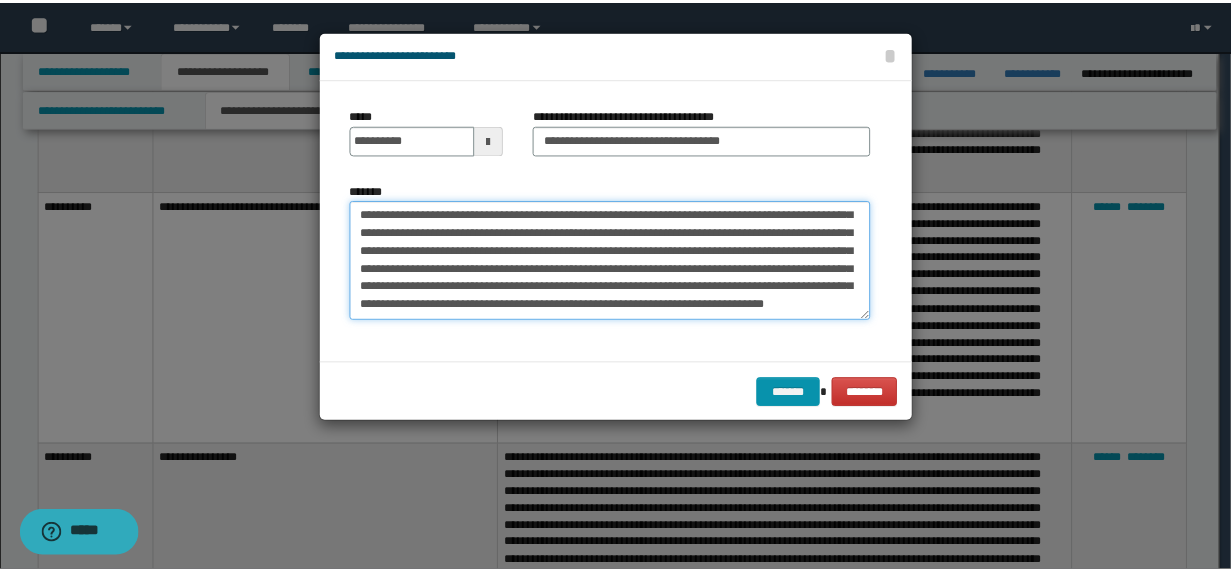 scroll, scrollTop: 90, scrollLeft: 0, axis: vertical 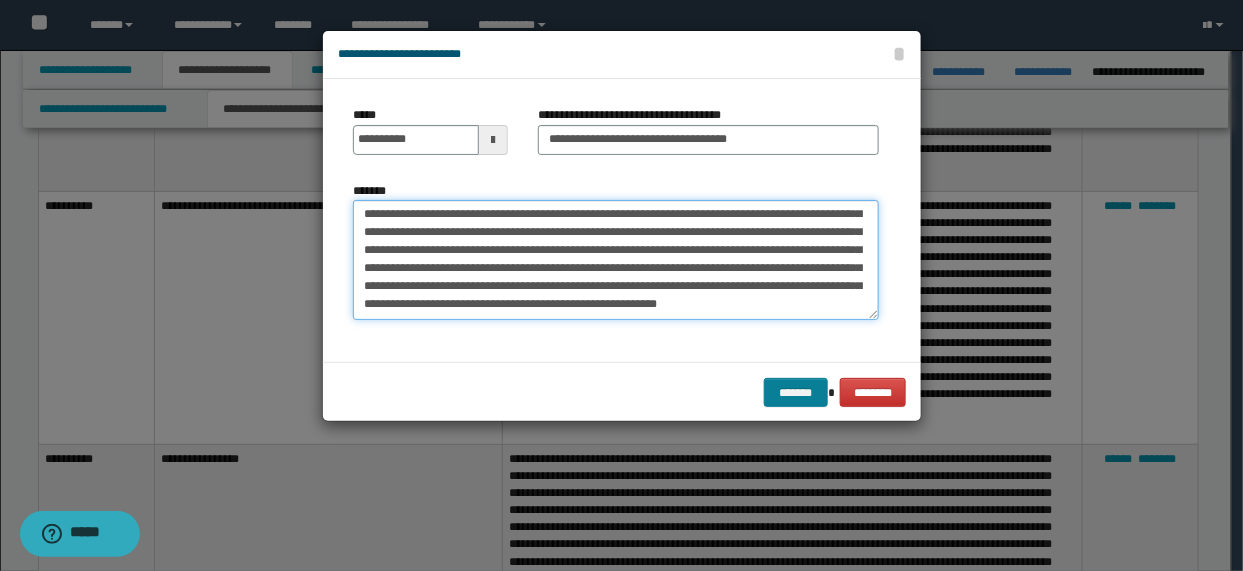 type on "**********" 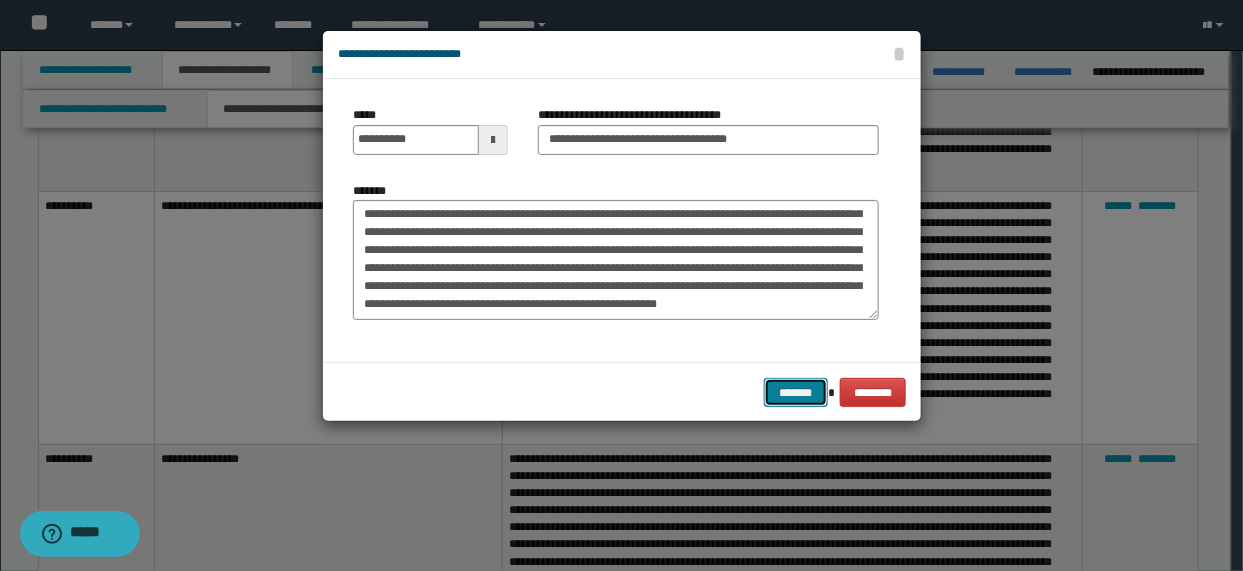 click on "*******" at bounding box center (796, 392) 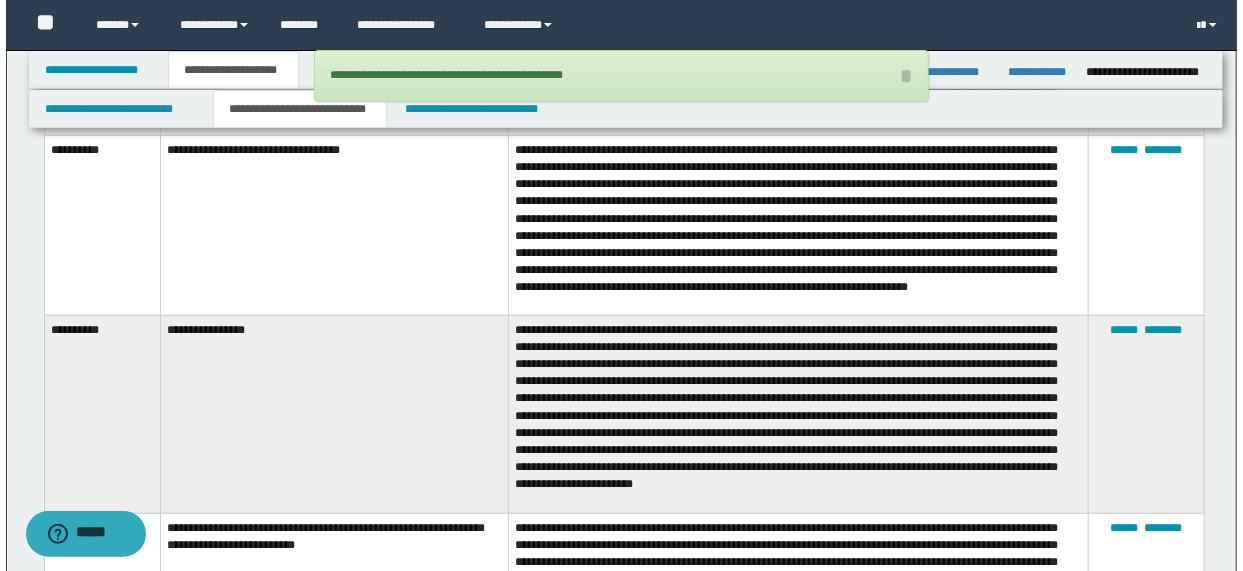 scroll, scrollTop: 4068, scrollLeft: 0, axis: vertical 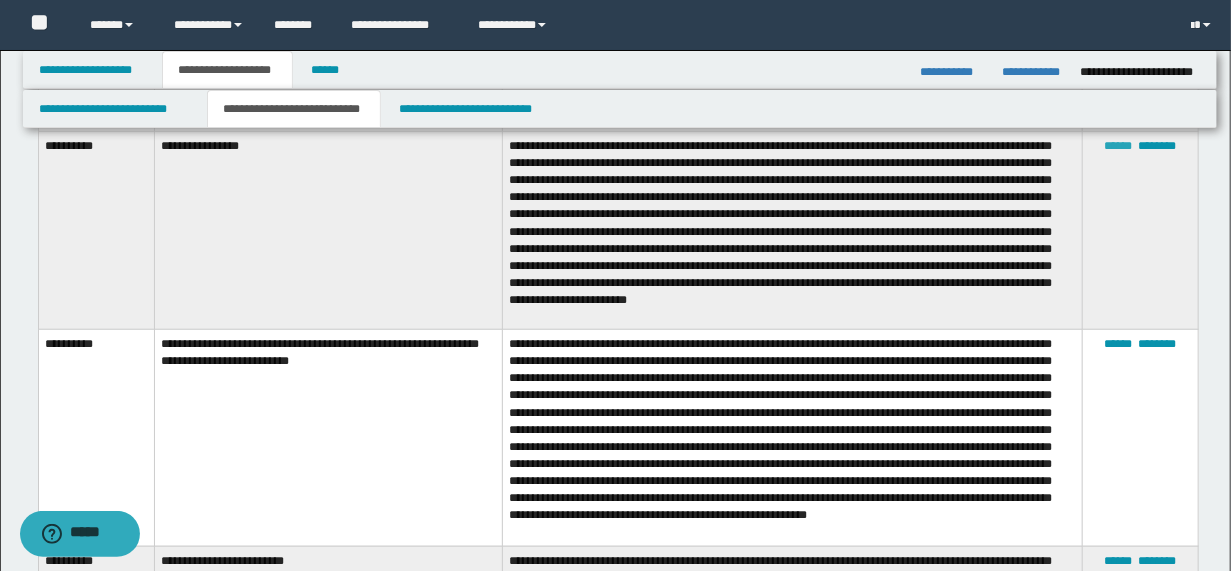 click on "******" at bounding box center (1118, 146) 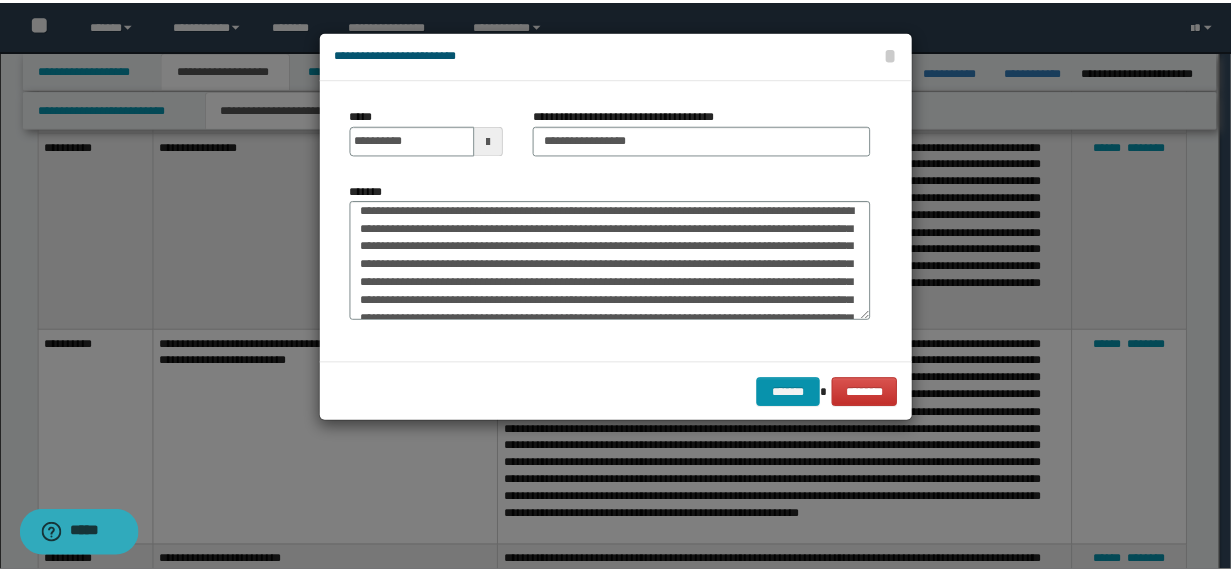 scroll, scrollTop: 0, scrollLeft: 0, axis: both 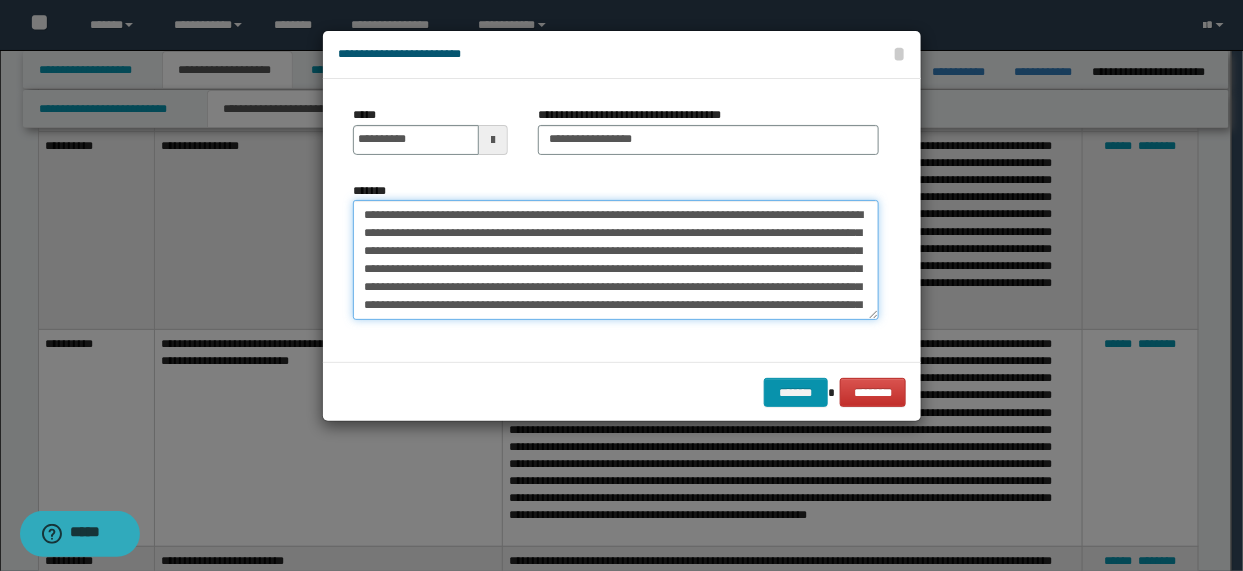click on "**********" at bounding box center (616, 259) 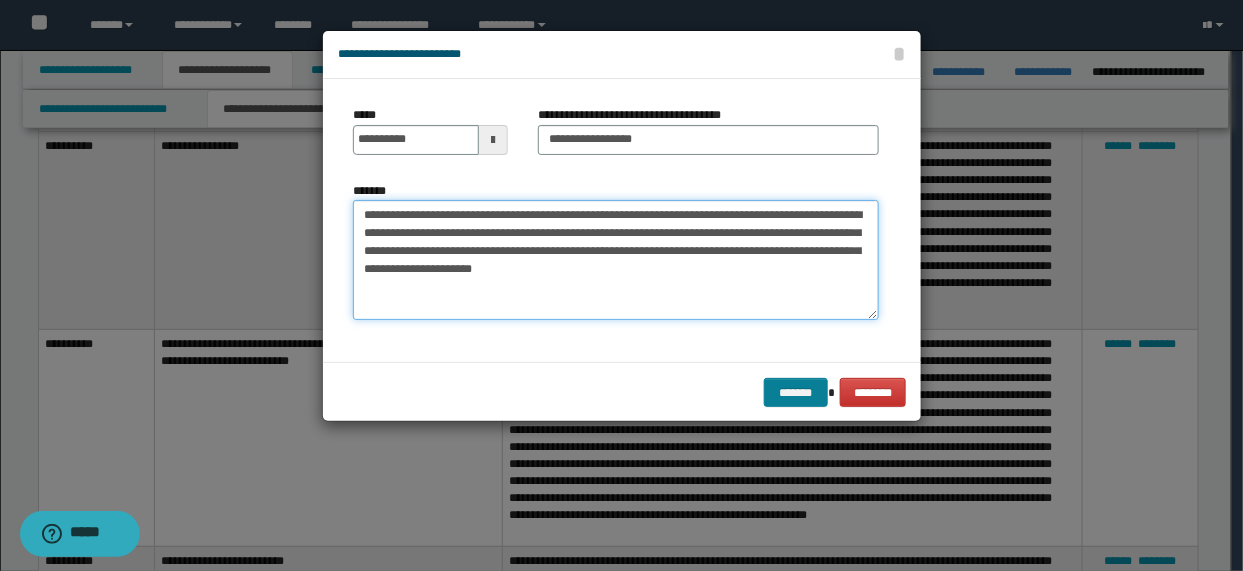 type on "**********" 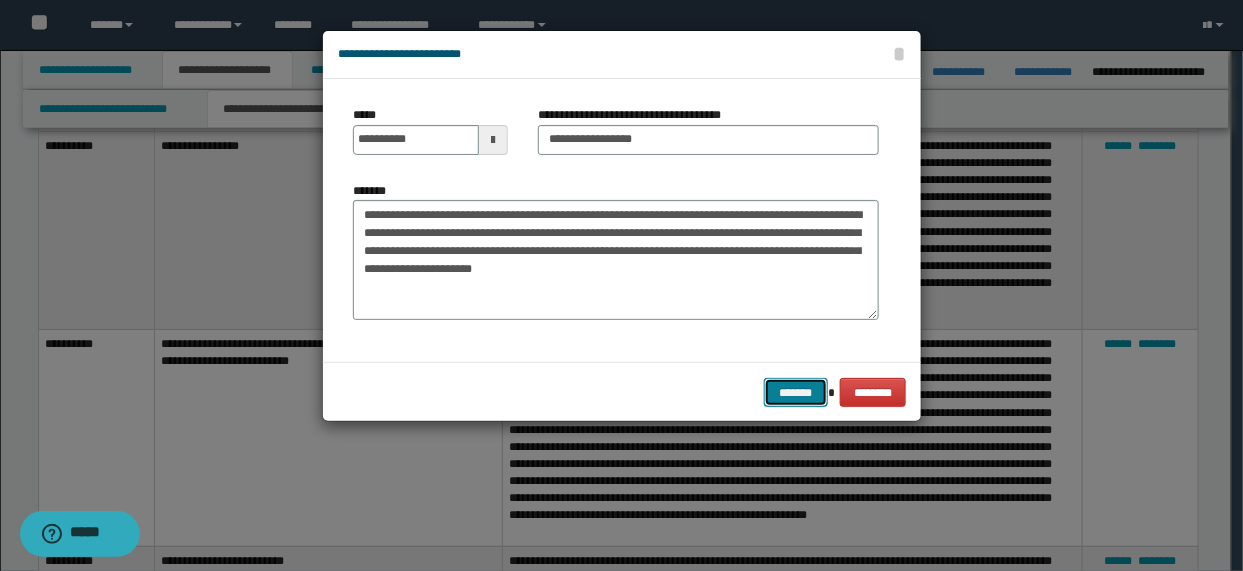 click on "*******" at bounding box center (796, 392) 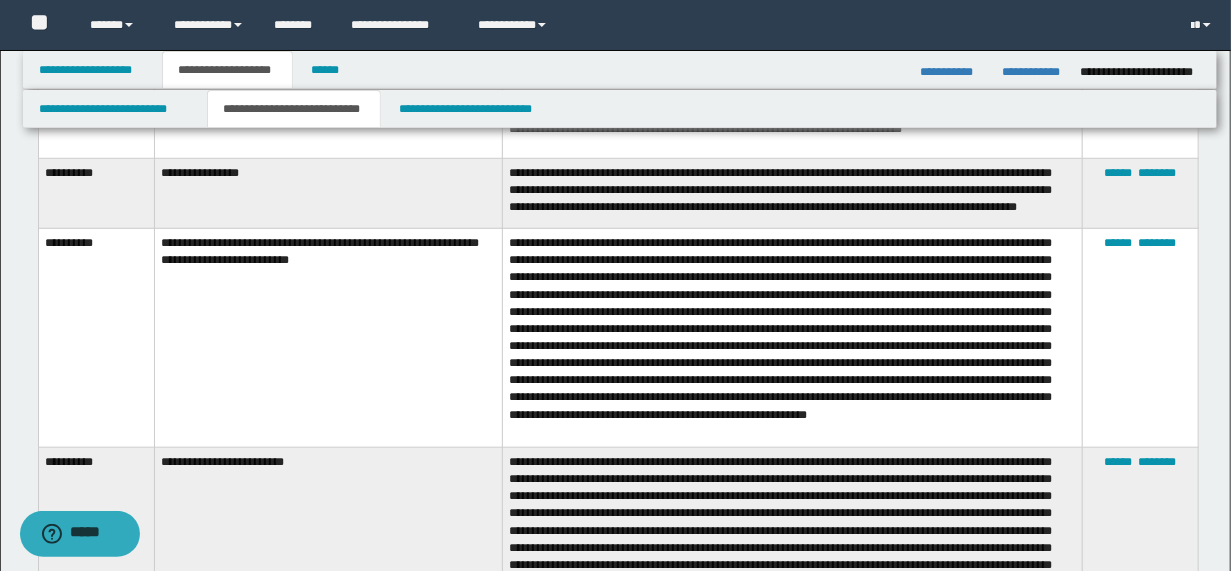 scroll, scrollTop: 4068, scrollLeft: 0, axis: vertical 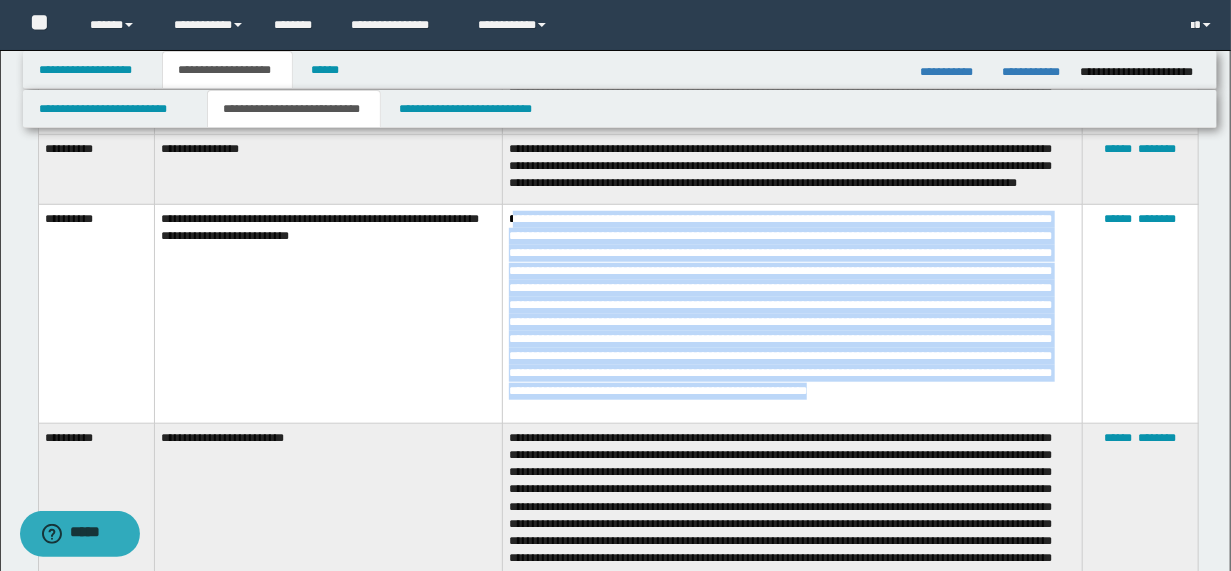 drag, startPoint x: 560, startPoint y: 263, endPoint x: 773, endPoint y: 409, distance: 258.23438 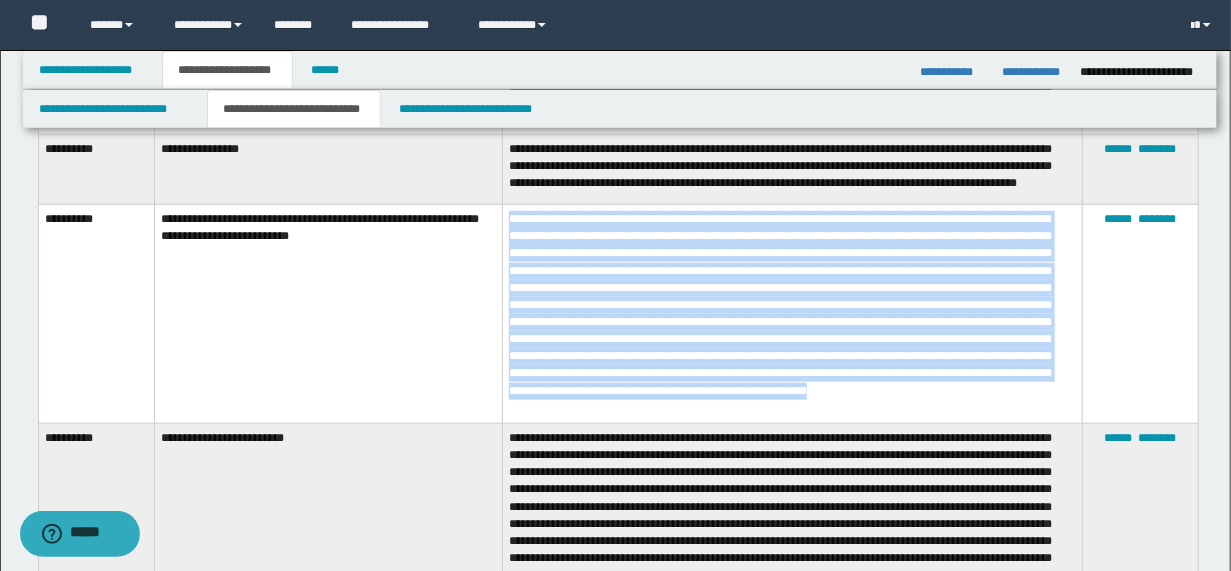 drag, startPoint x: 509, startPoint y: 240, endPoint x: 698, endPoint y: 408, distance: 252.87349 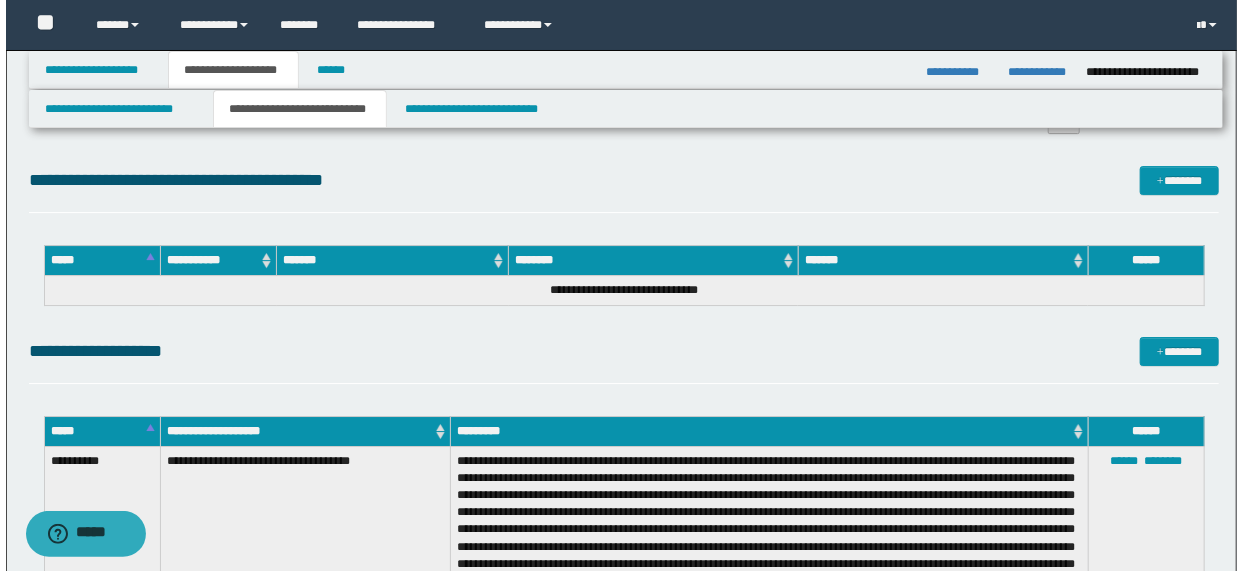 scroll, scrollTop: 6388, scrollLeft: 0, axis: vertical 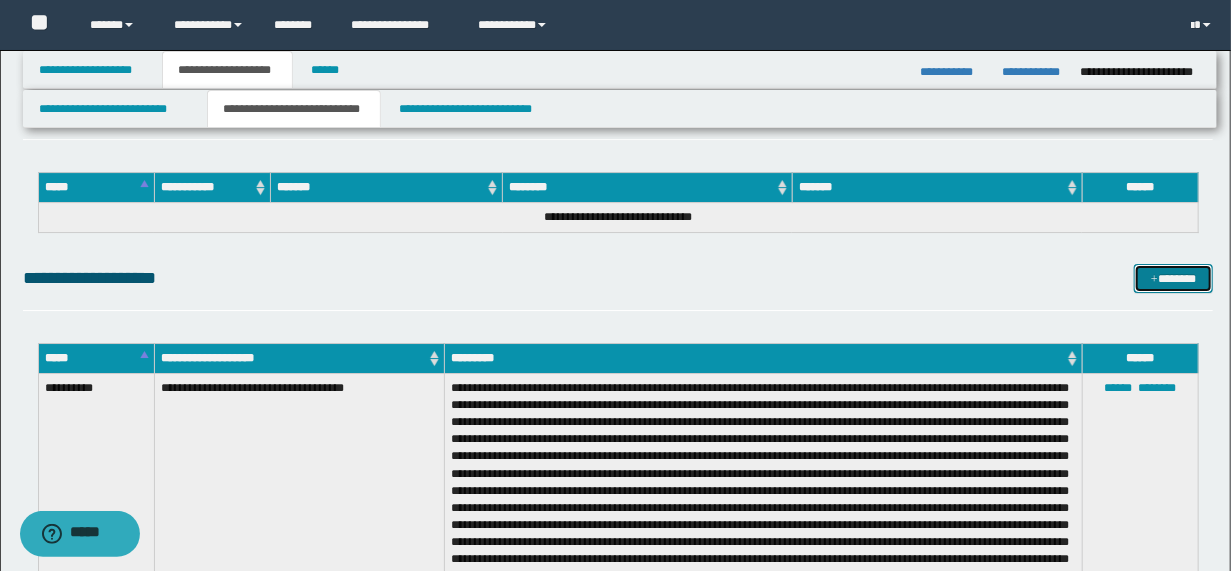 click on "*******" at bounding box center [1173, 278] 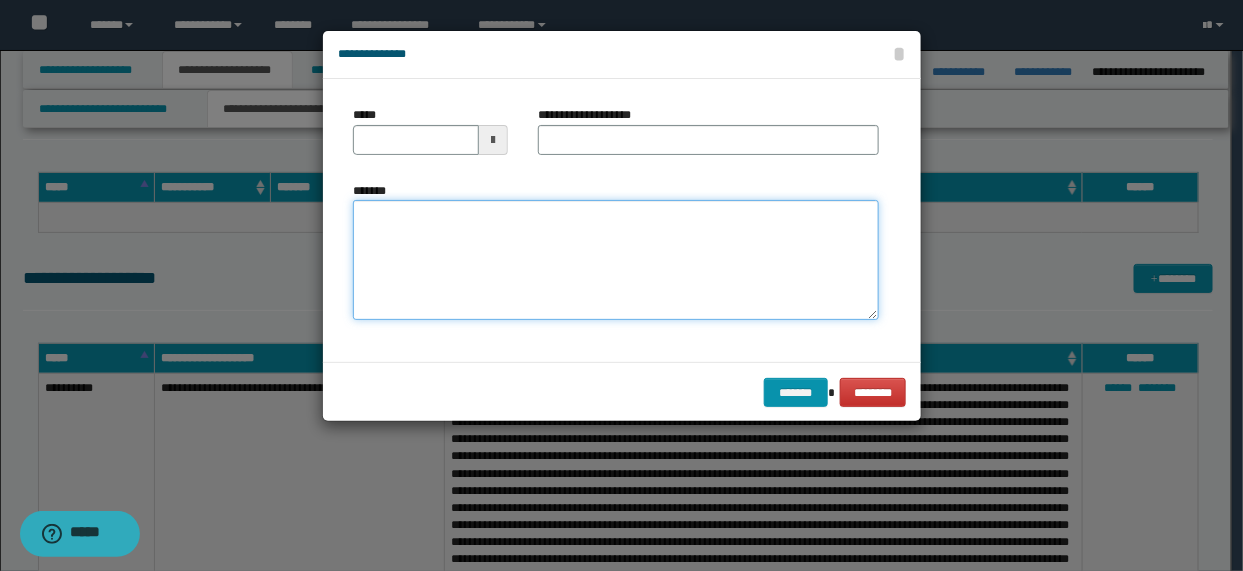 click on "*******" at bounding box center (616, 260) 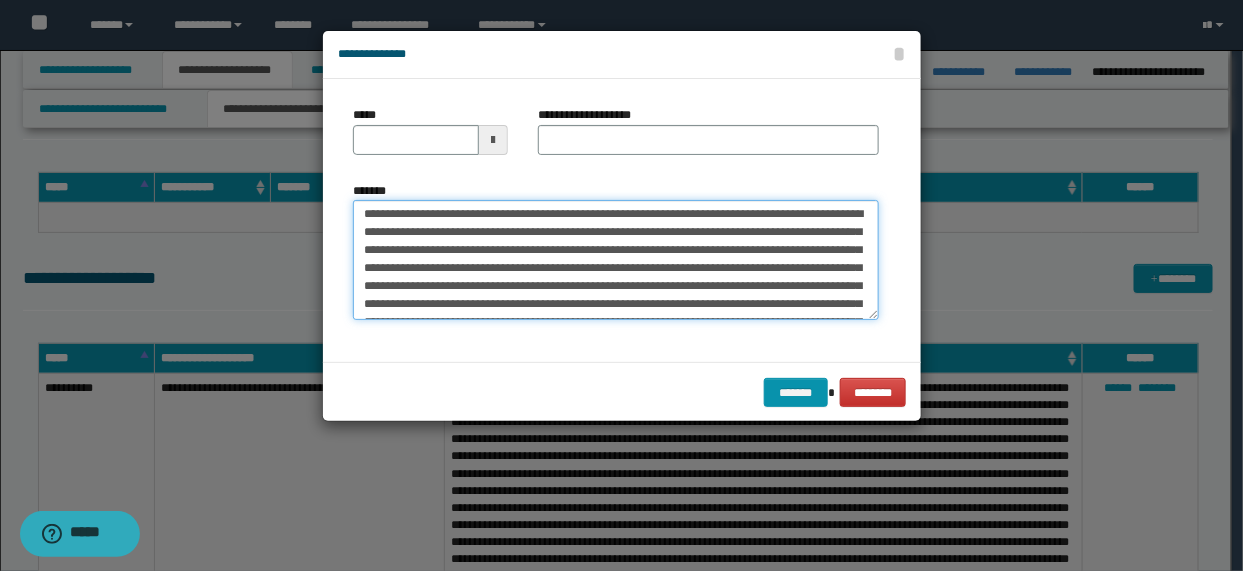 scroll, scrollTop: 0, scrollLeft: 0, axis: both 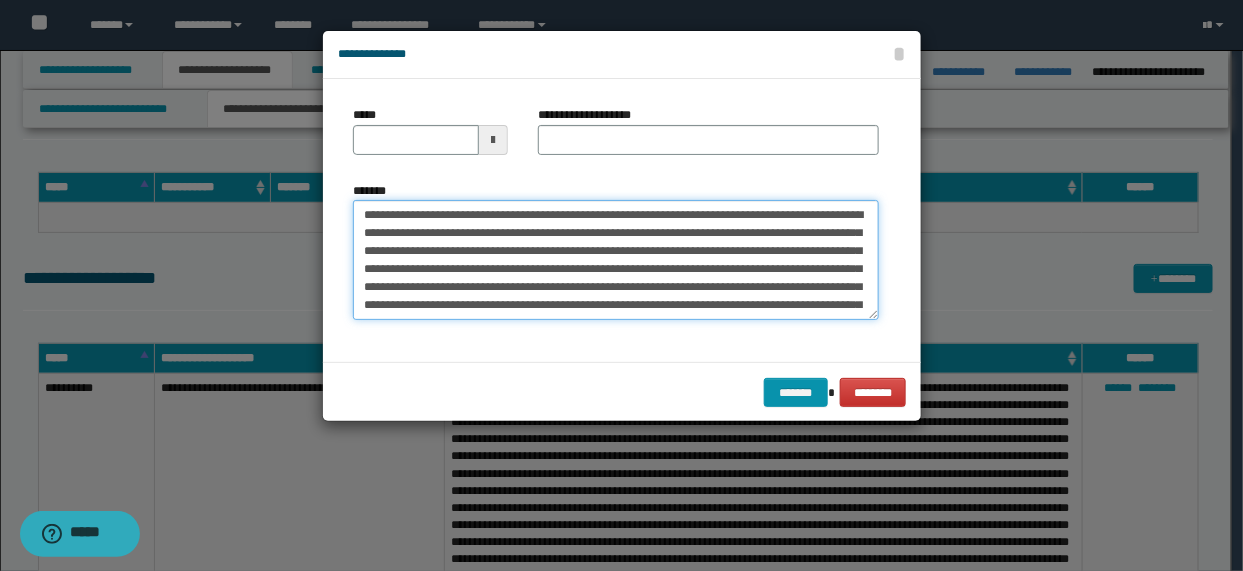 type on "**********" 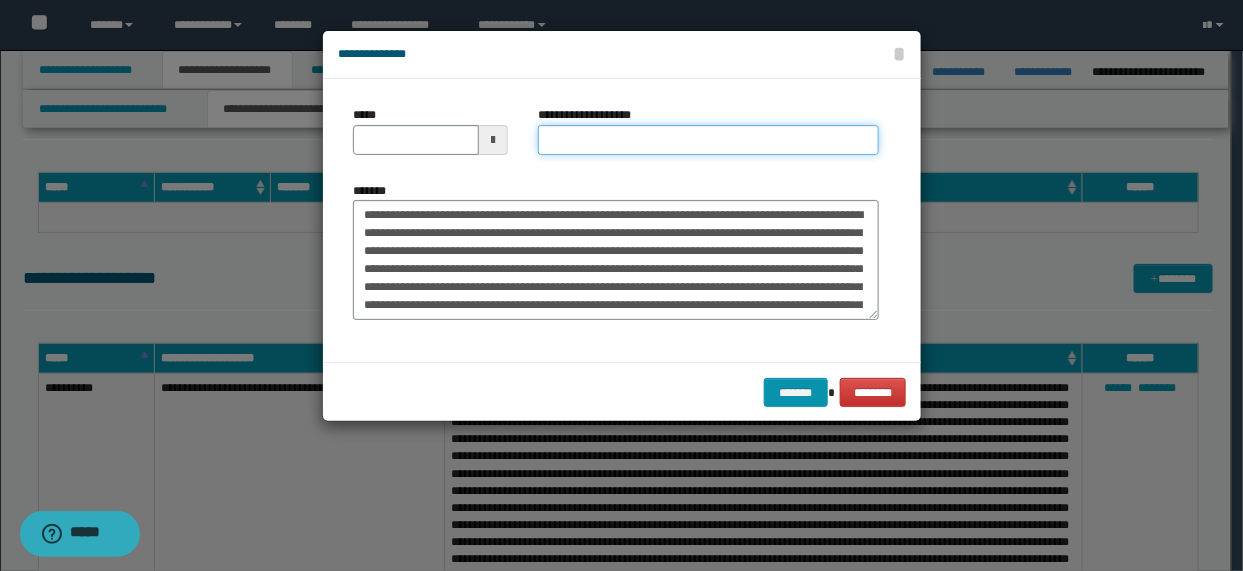 click on "**********" at bounding box center [708, 140] 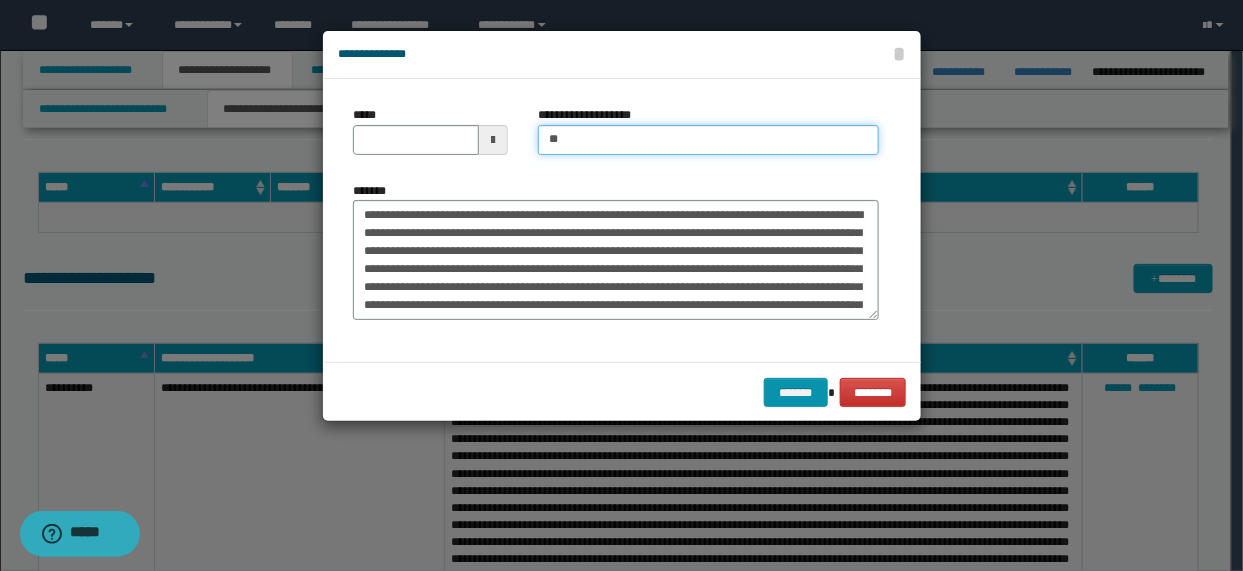 type on "*" 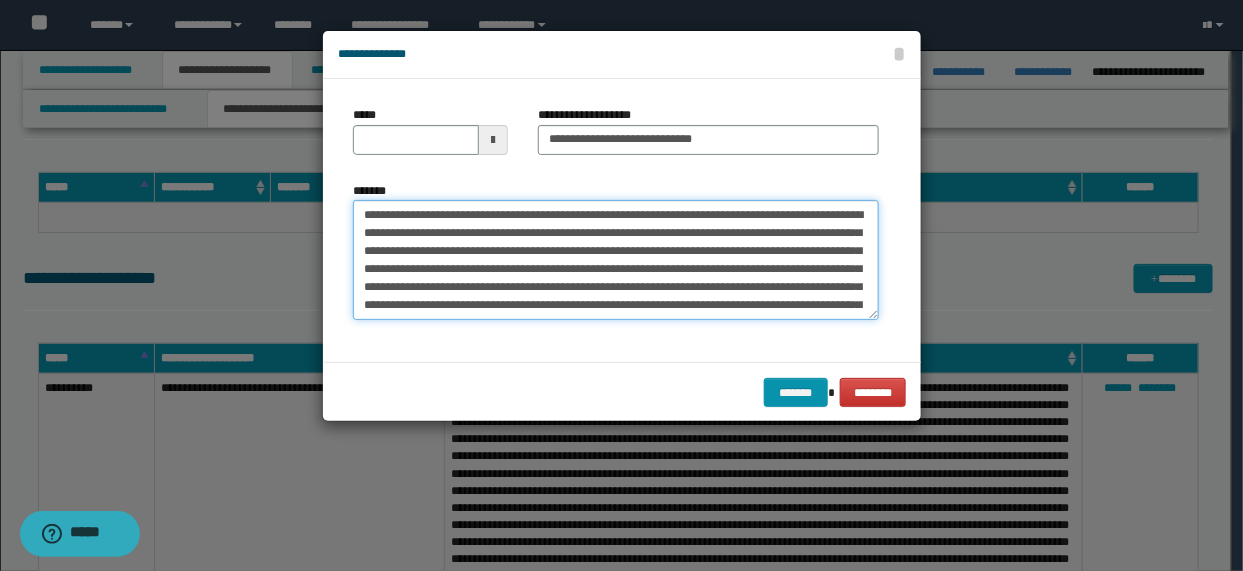 click on "*******" at bounding box center [616, 259] 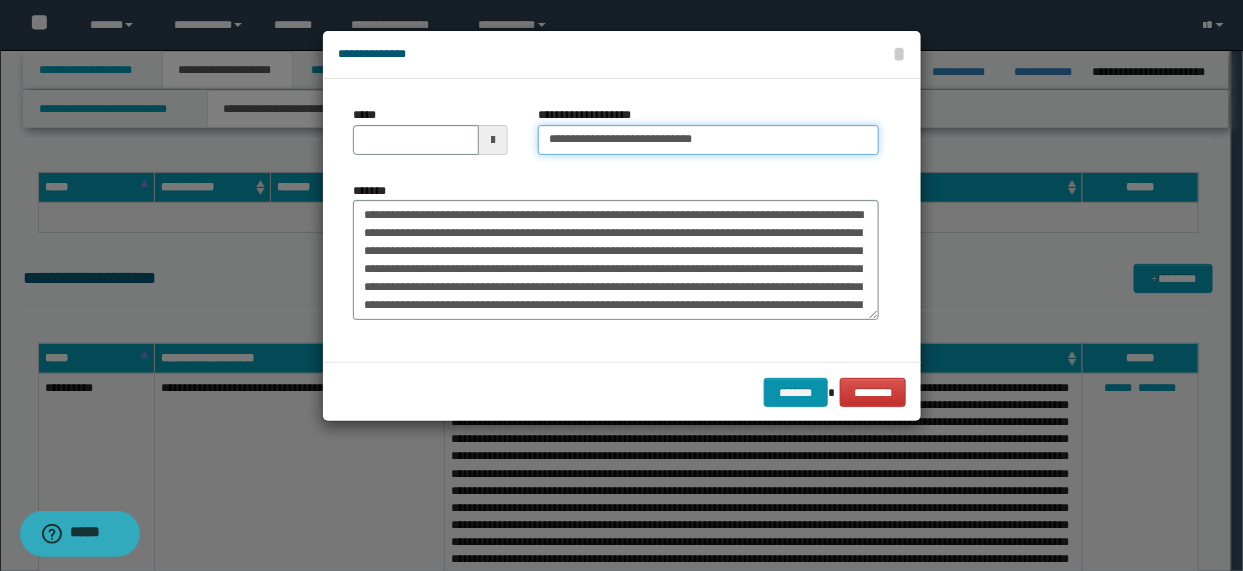 click on "**********" at bounding box center (708, 140) 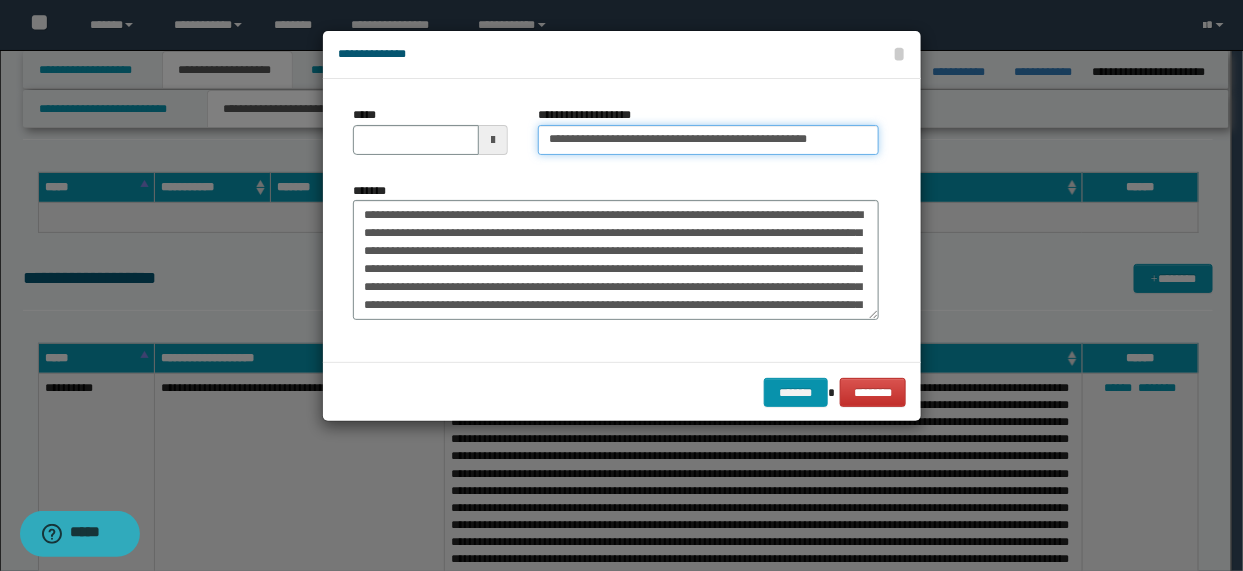 type on "**********" 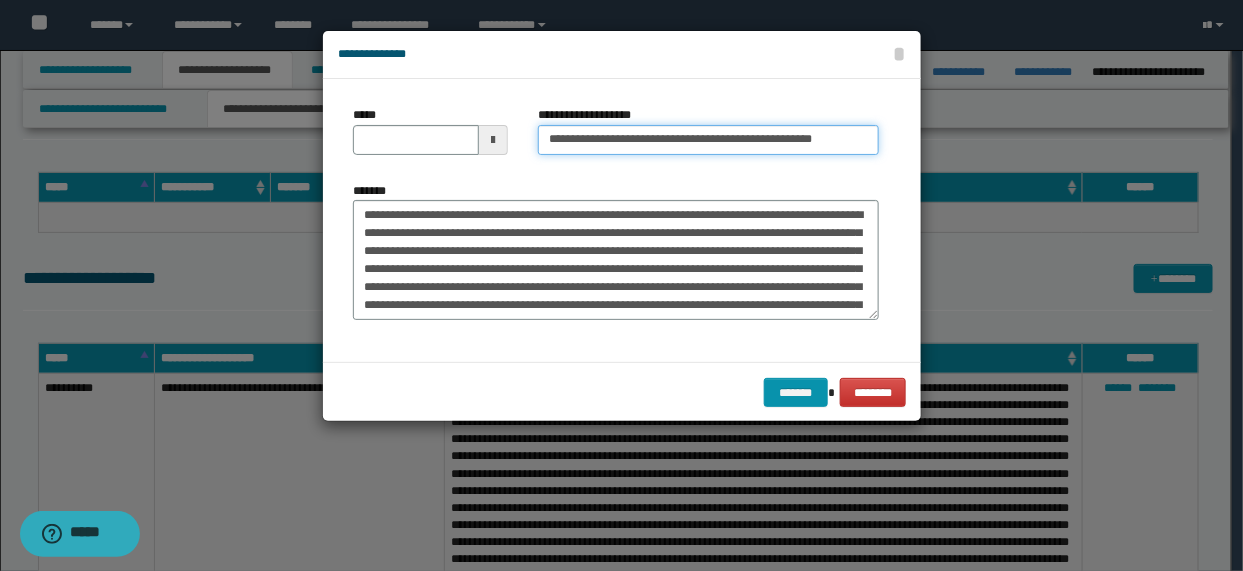scroll, scrollTop: 0, scrollLeft: 23, axis: horizontal 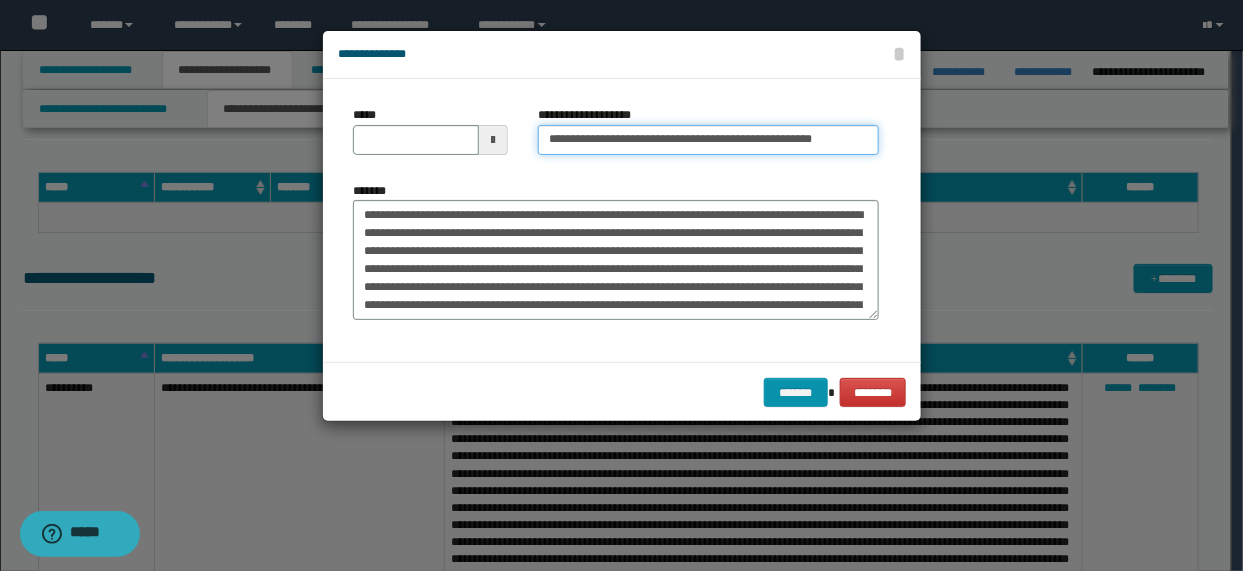 type 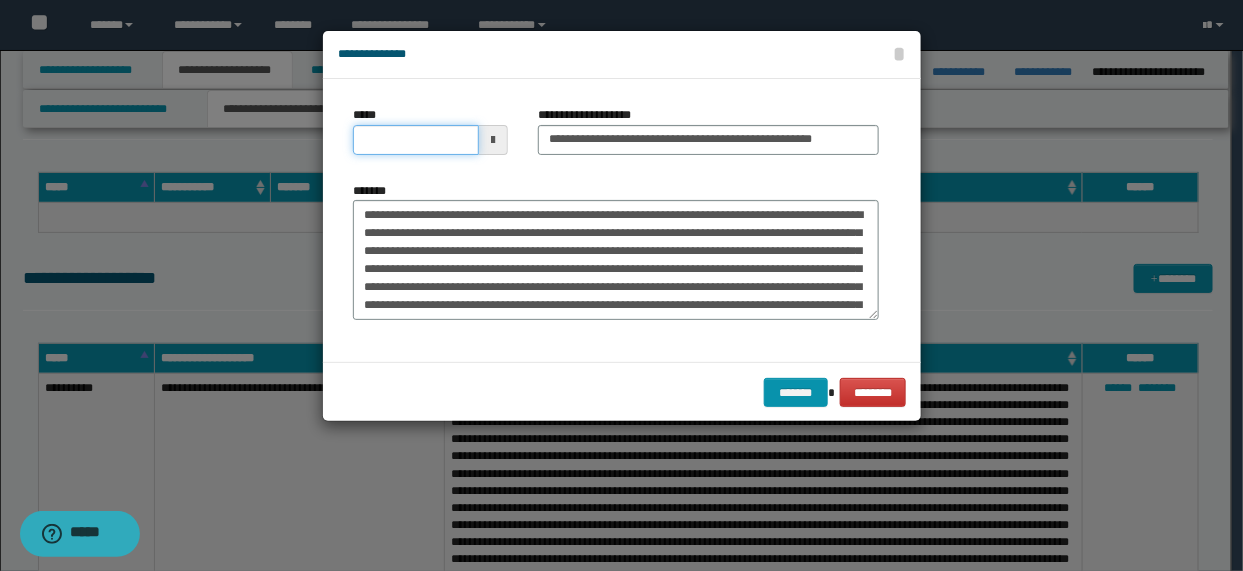 drag, startPoint x: 381, startPoint y: 135, endPoint x: 424, endPoint y: 123, distance: 44.64303 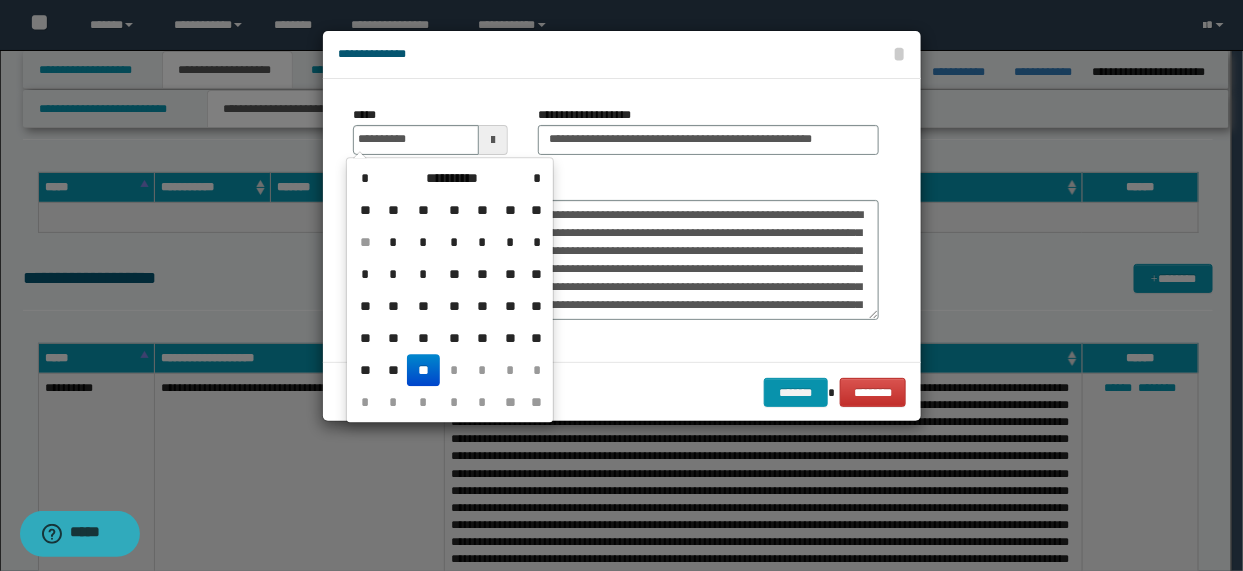 click on "**" at bounding box center (423, 370) 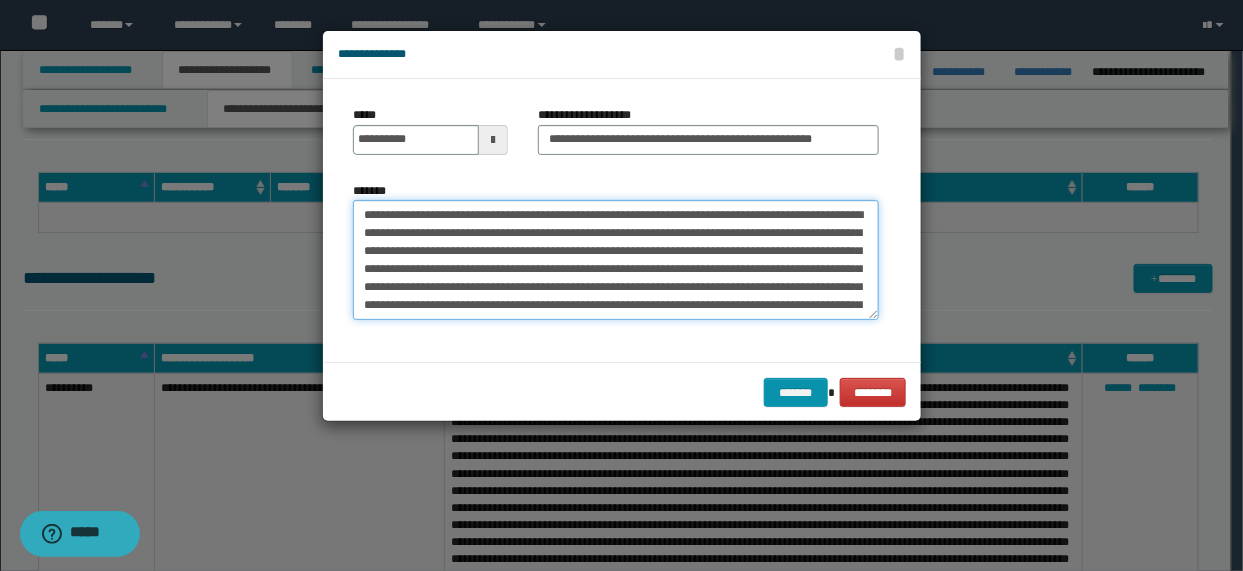 click on "*******" at bounding box center (616, 259) 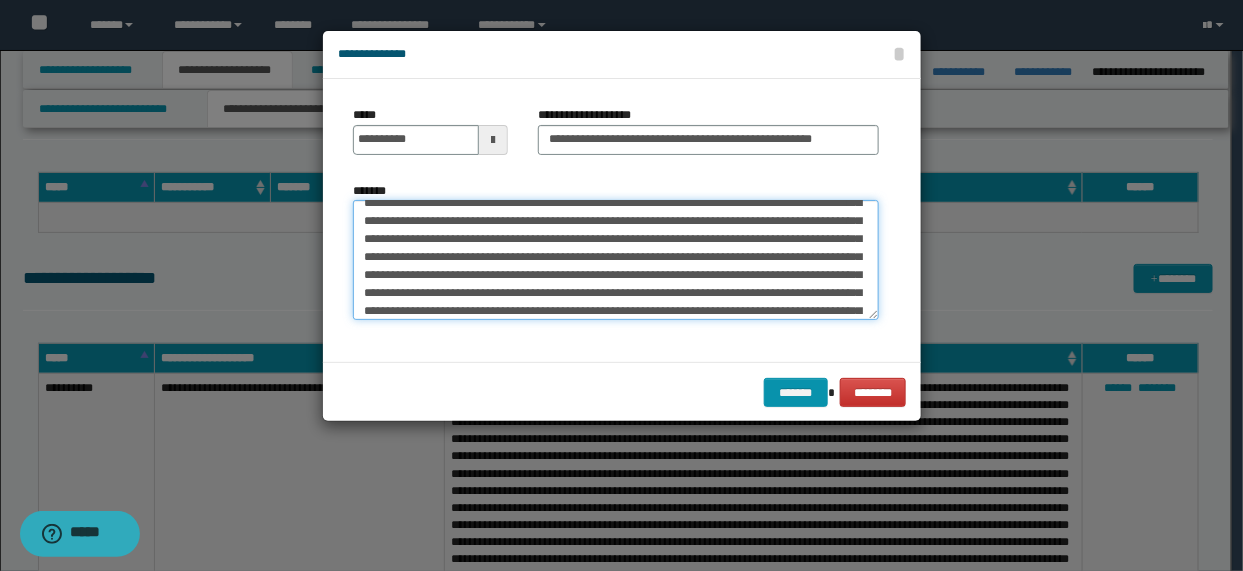 scroll, scrollTop: 64, scrollLeft: 0, axis: vertical 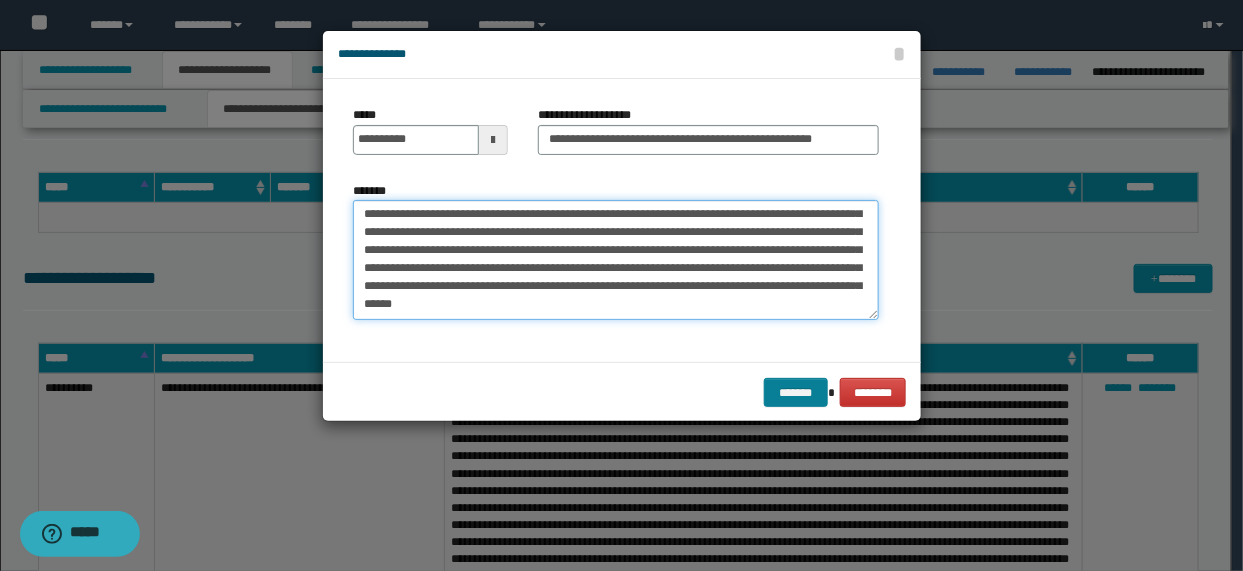 type on "**********" 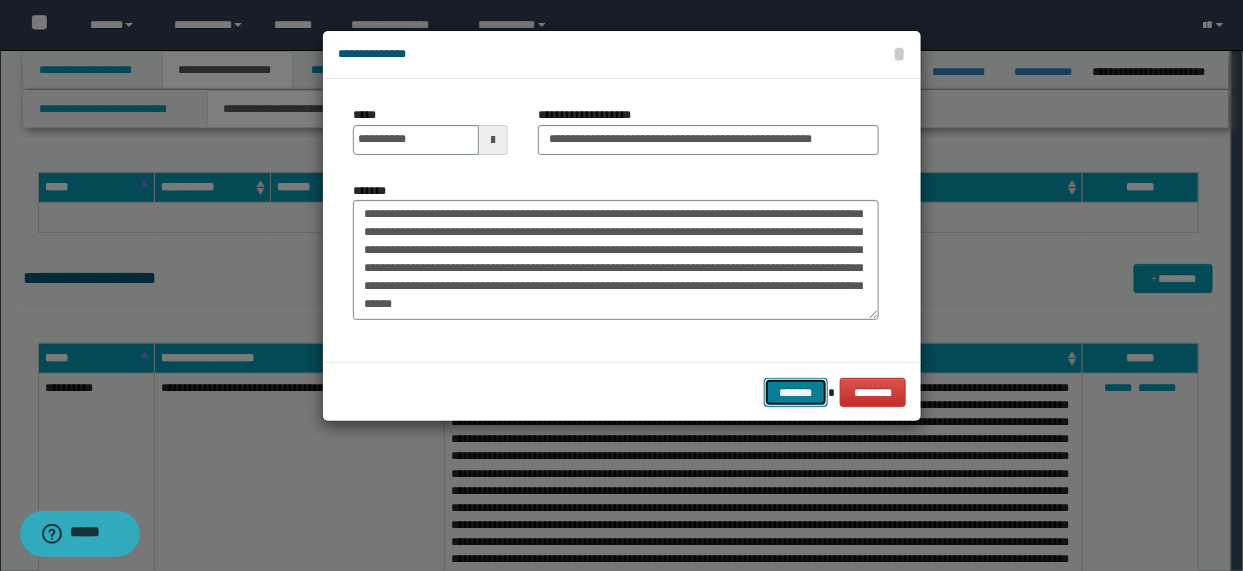 click on "*******" at bounding box center [796, 392] 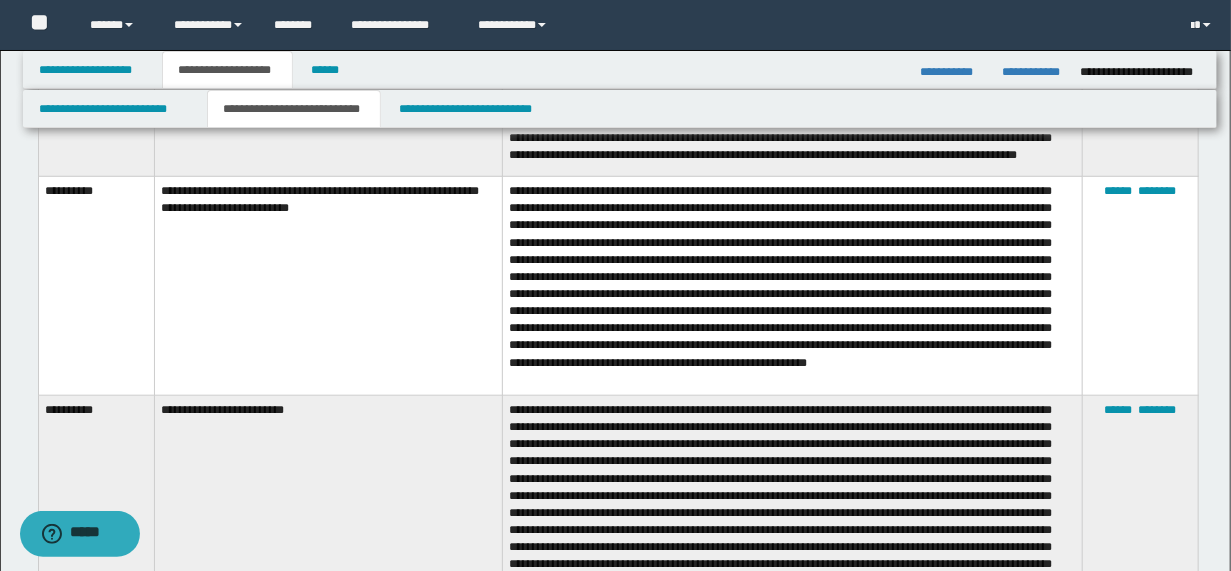 scroll, scrollTop: 4068, scrollLeft: 0, axis: vertical 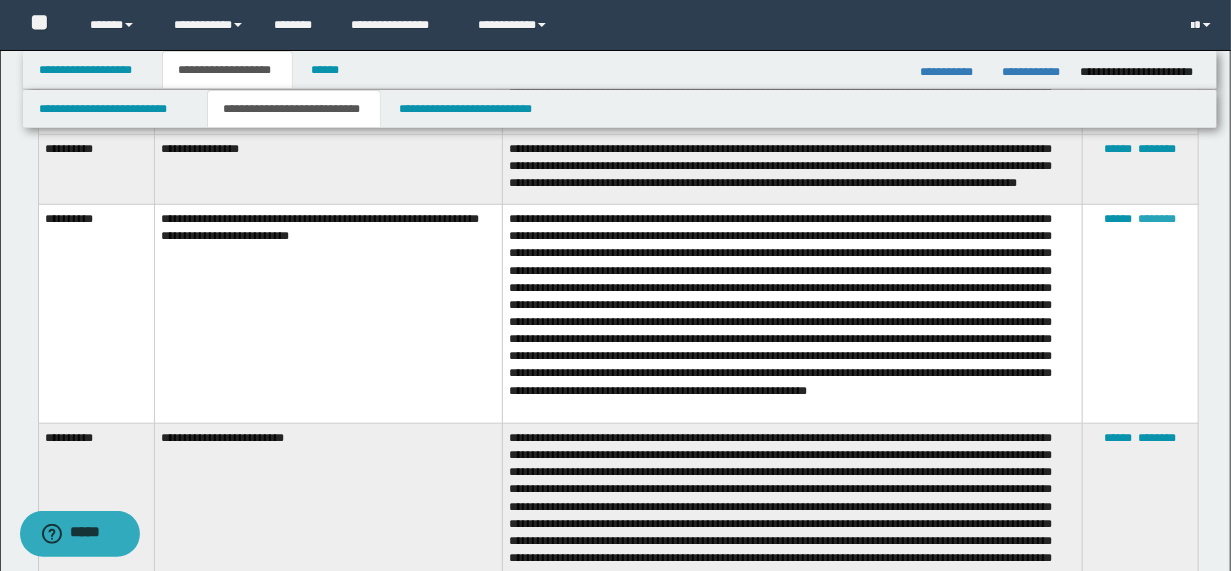 click on "********" at bounding box center (1157, 219) 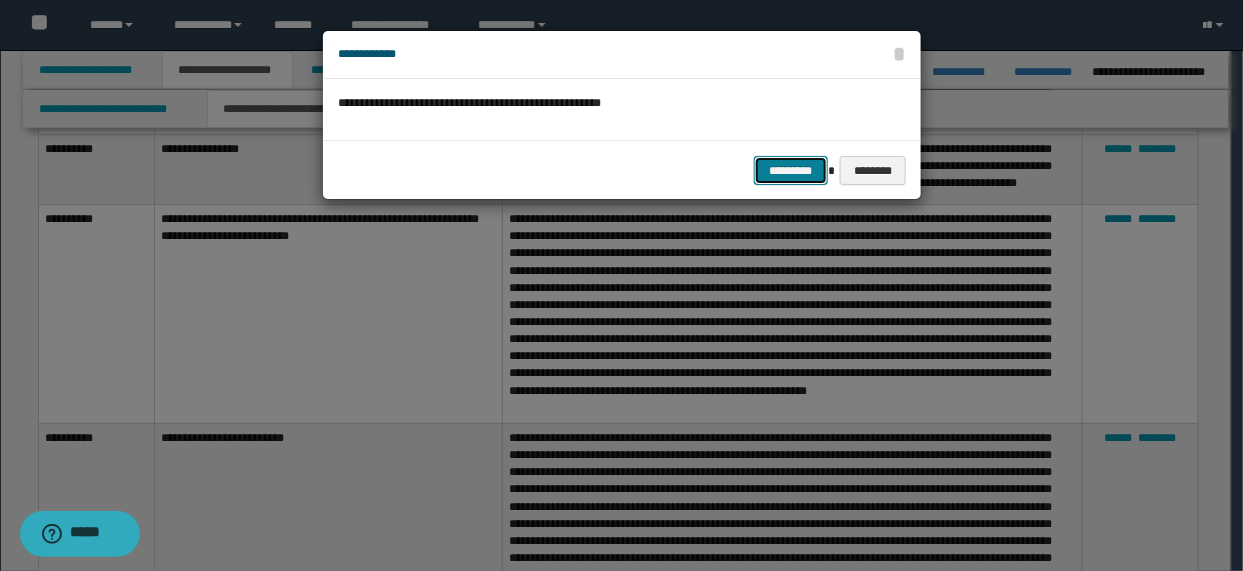 click on "*********" at bounding box center (791, 170) 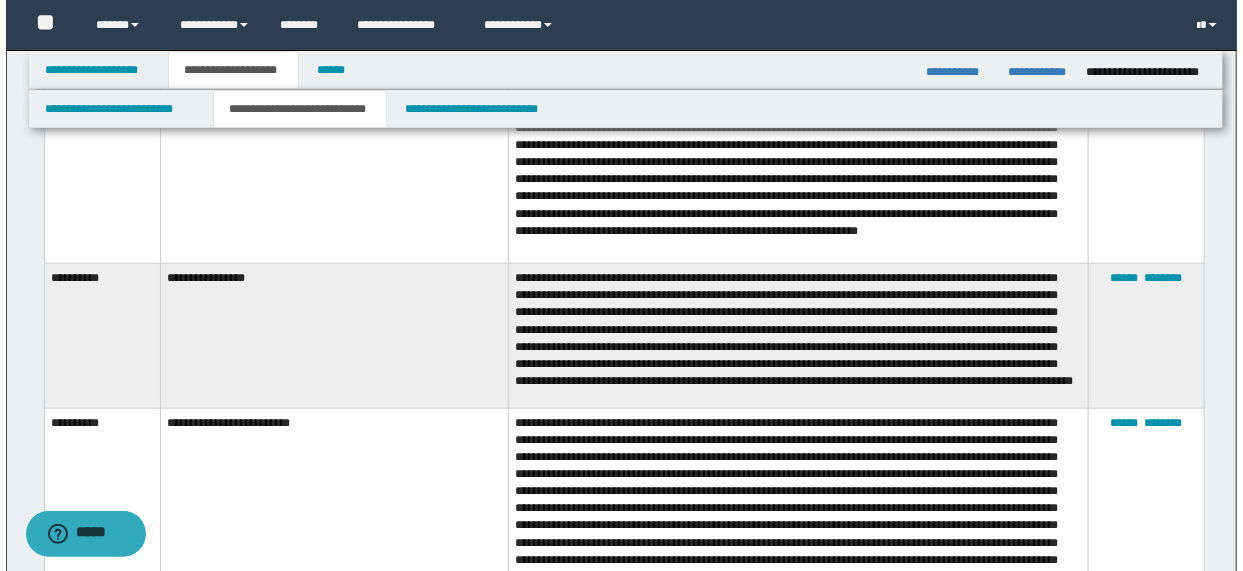scroll, scrollTop: 4148, scrollLeft: 0, axis: vertical 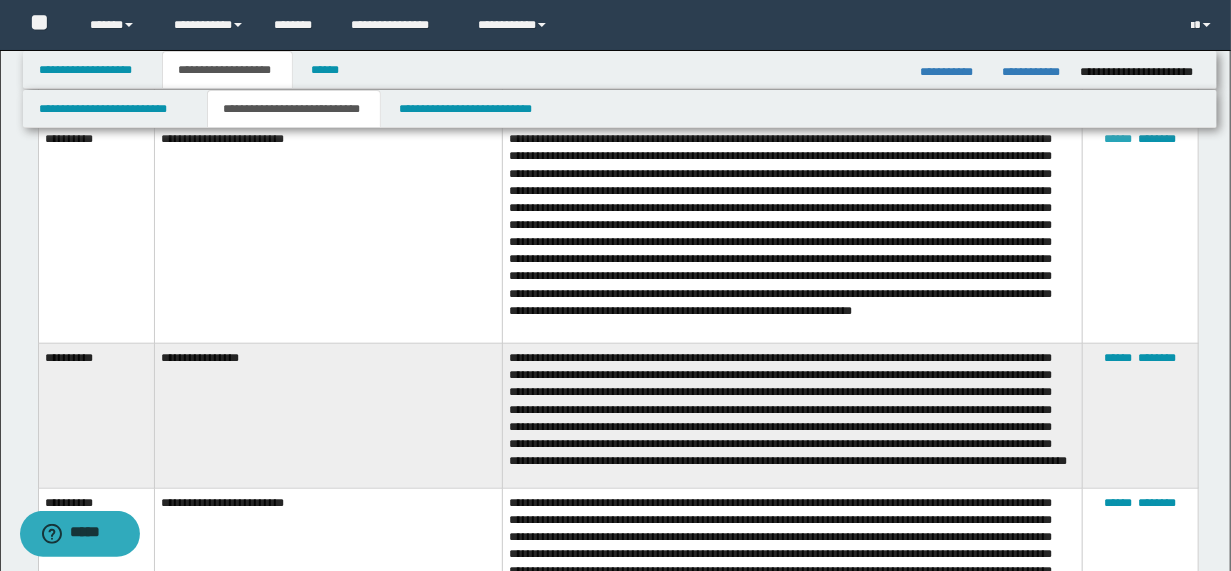 click on "******" at bounding box center (1118, 139) 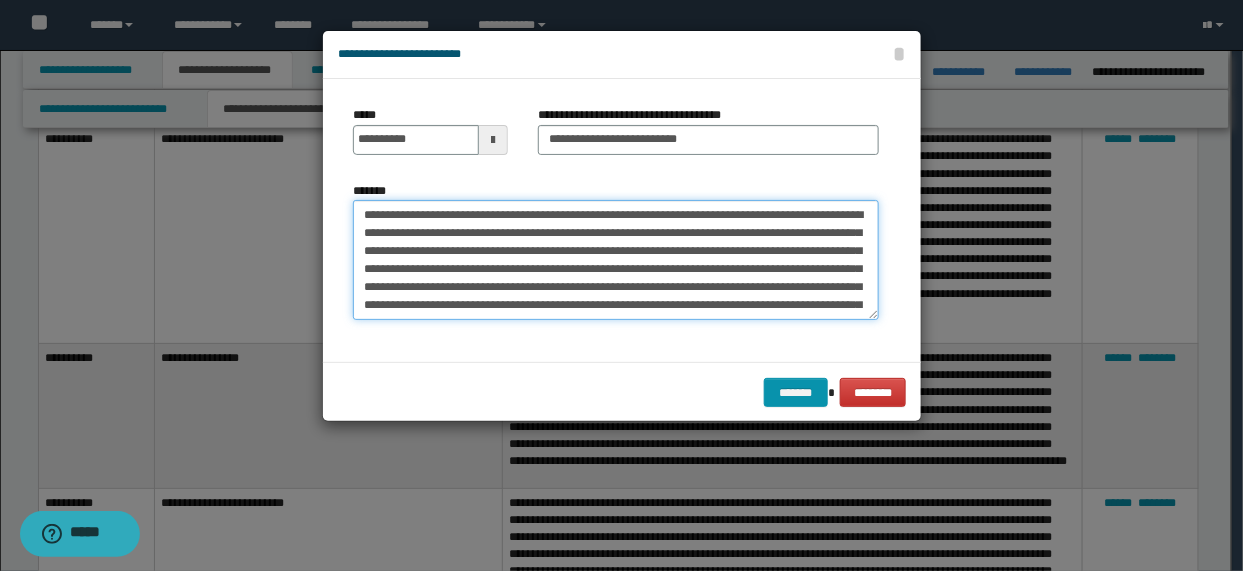 drag, startPoint x: 577, startPoint y: 229, endPoint x: 748, endPoint y: 257, distance: 173.27724 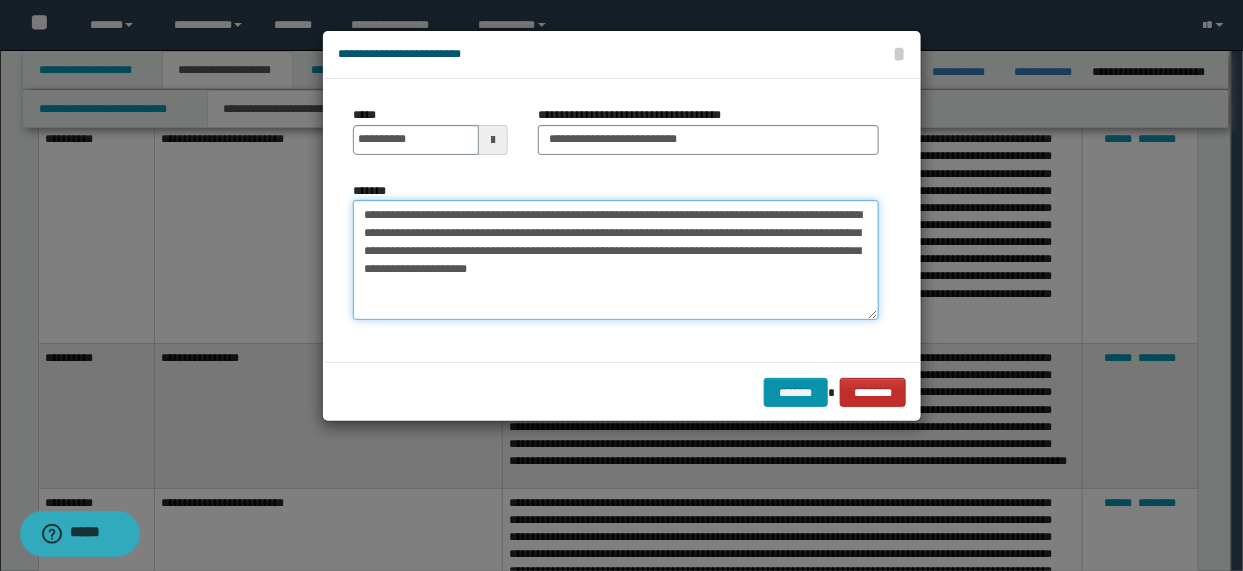 type on "**********" 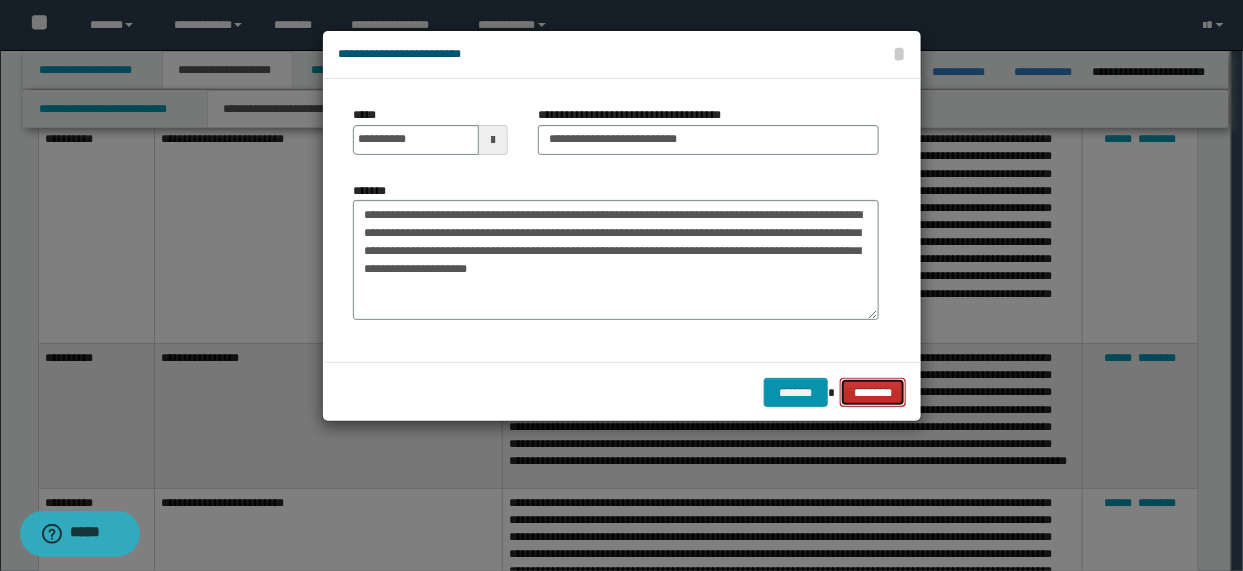 click on "********" at bounding box center [873, 392] 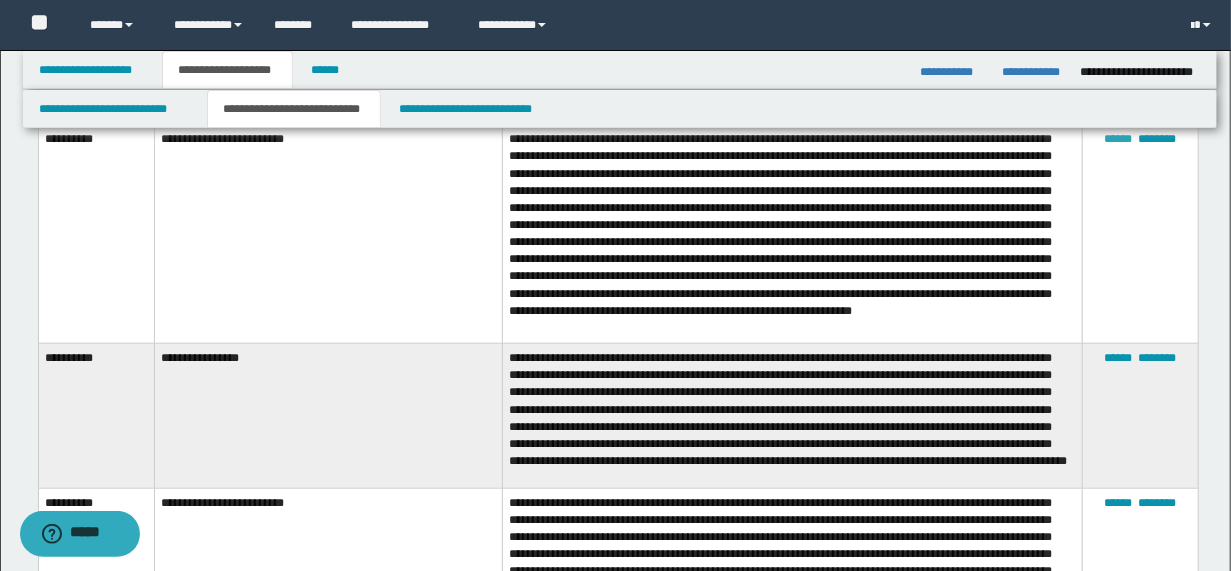 click on "******" at bounding box center [1118, 139] 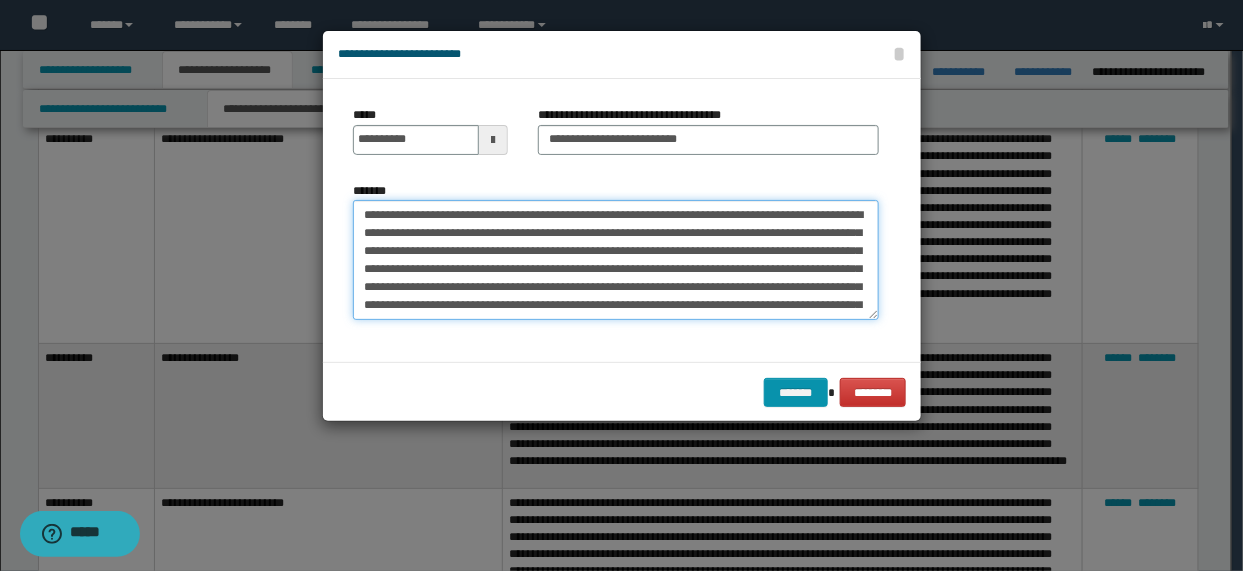 click on "*******" at bounding box center [616, 259] 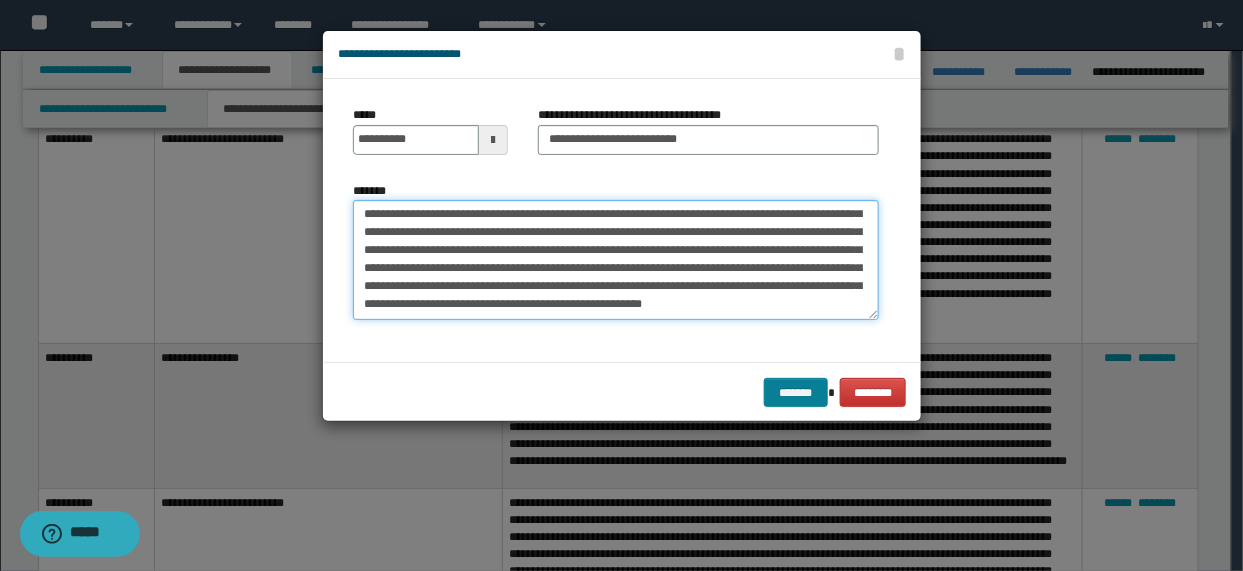 type on "**********" 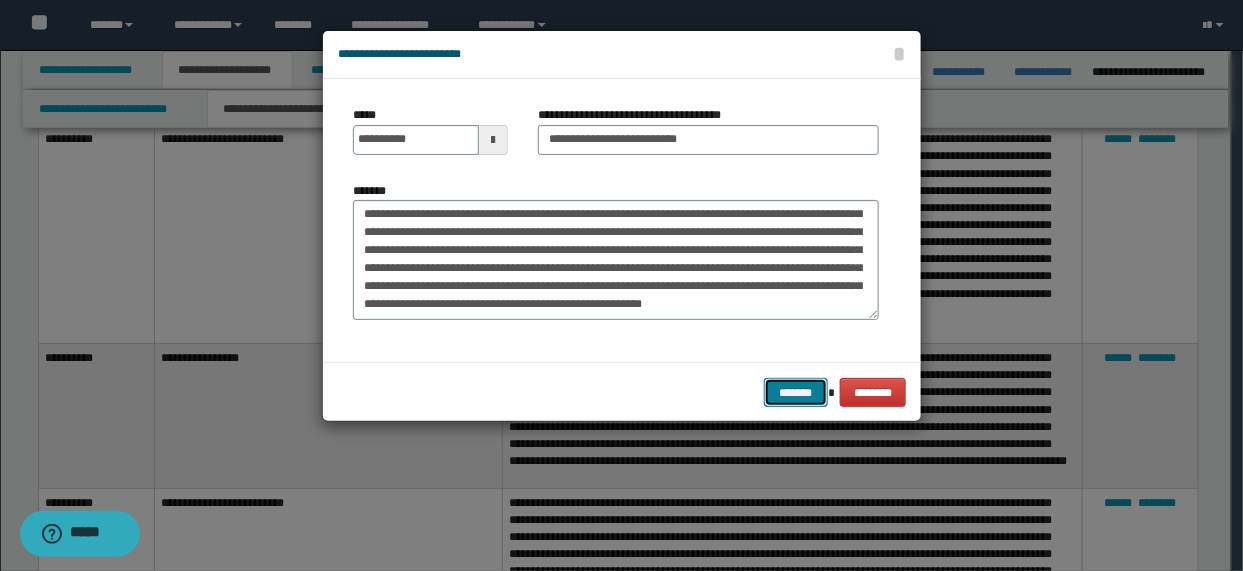 click on "*******" at bounding box center [796, 392] 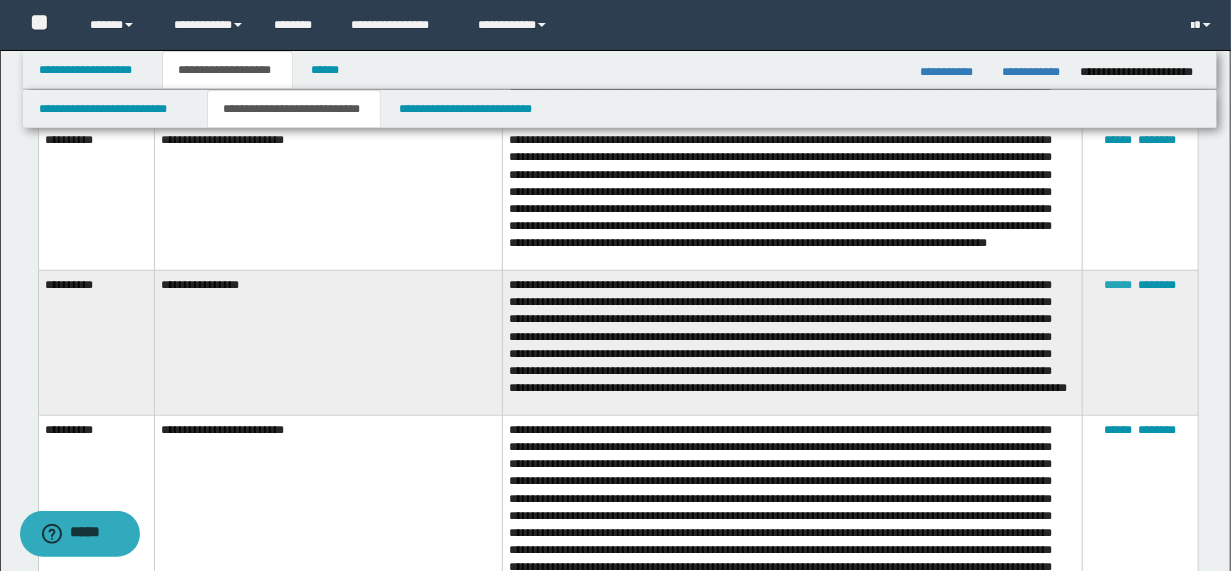 click on "******" at bounding box center [1118, 285] 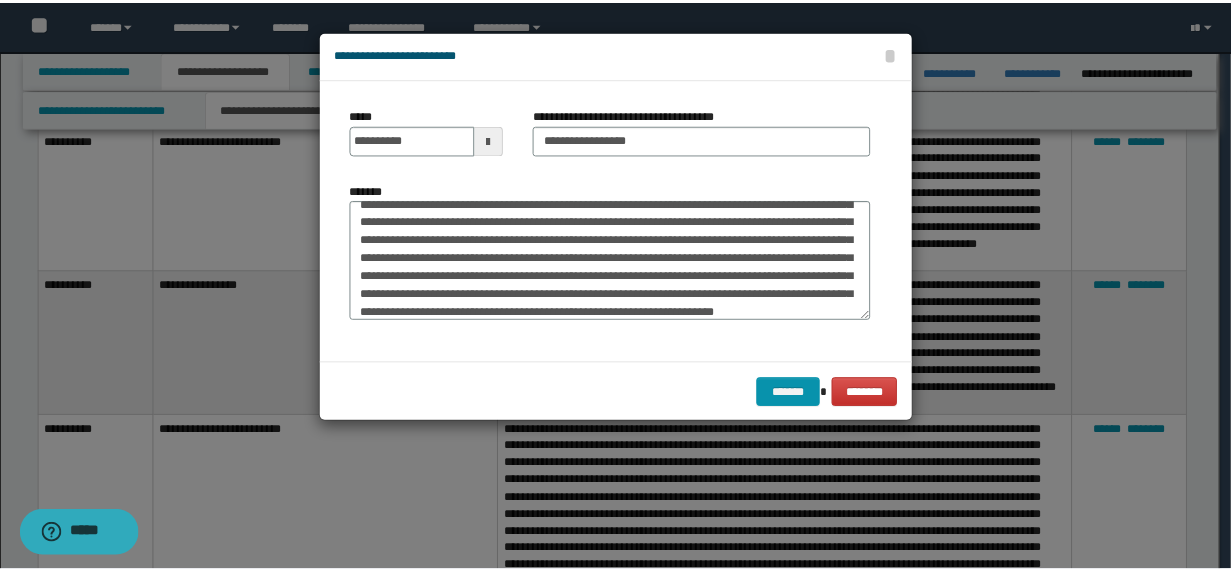 scroll, scrollTop: 72, scrollLeft: 0, axis: vertical 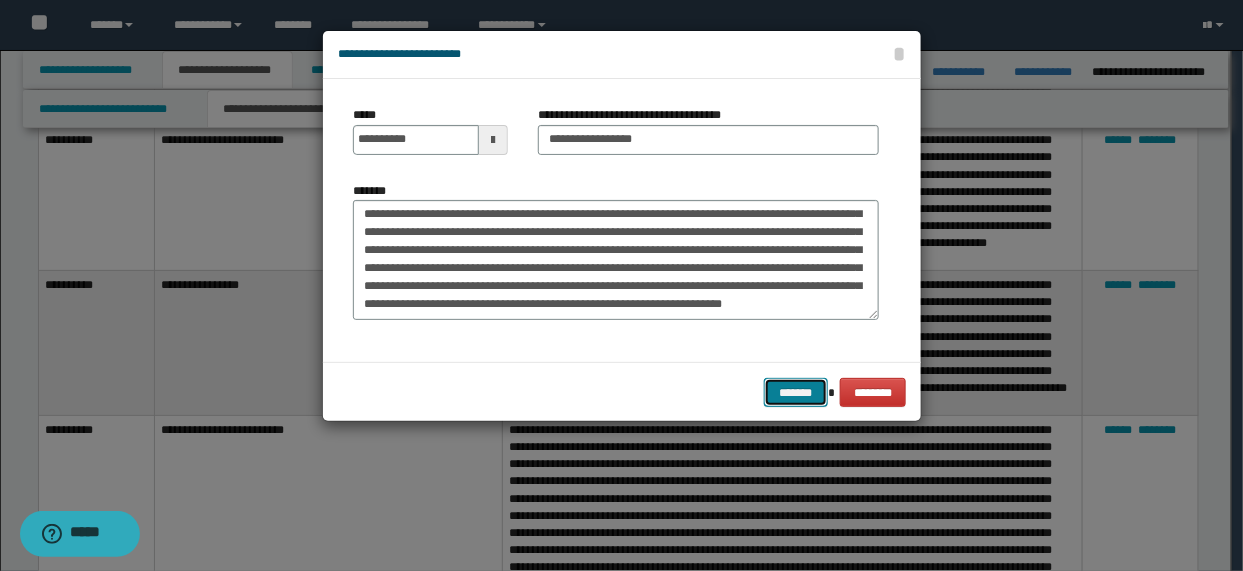 click on "*******" at bounding box center [796, 392] 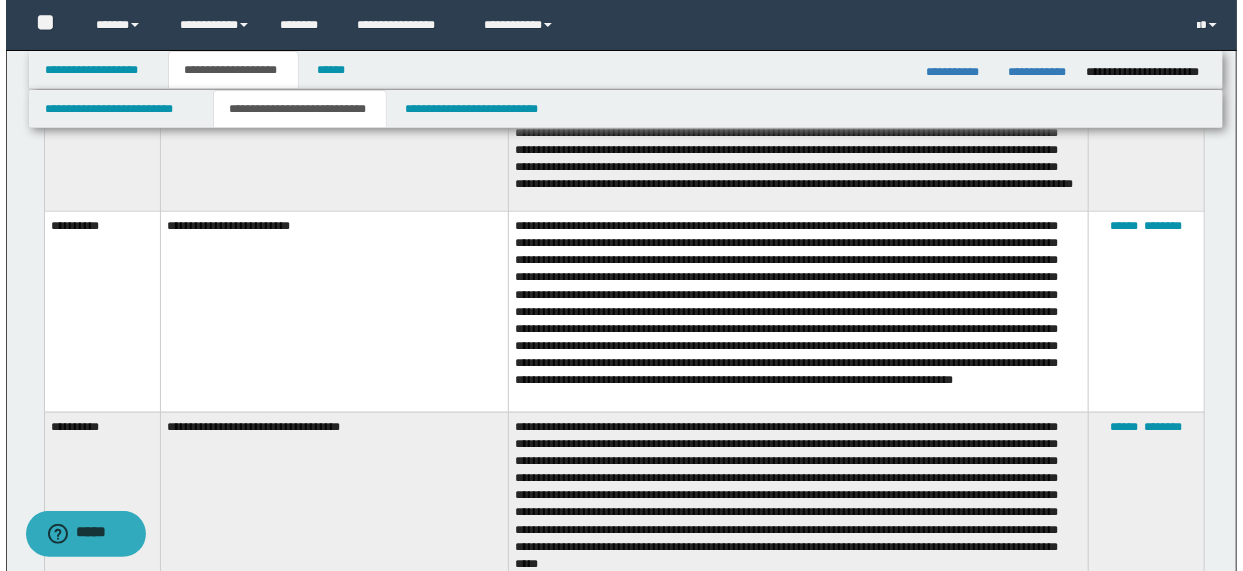 scroll, scrollTop: 4388, scrollLeft: 0, axis: vertical 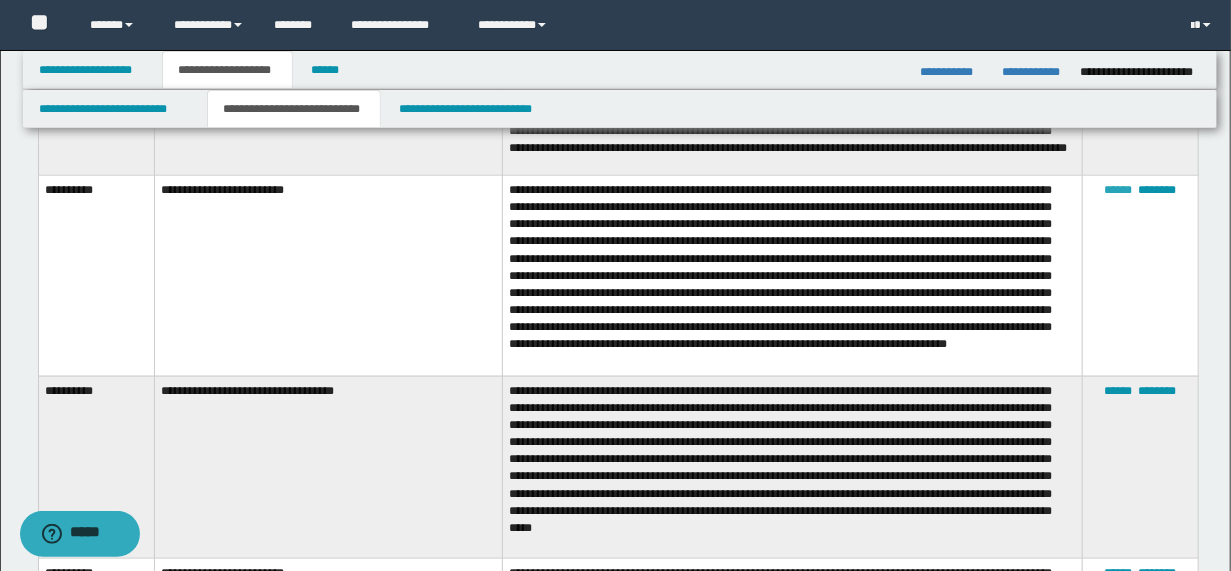 click on "******" at bounding box center [1118, 190] 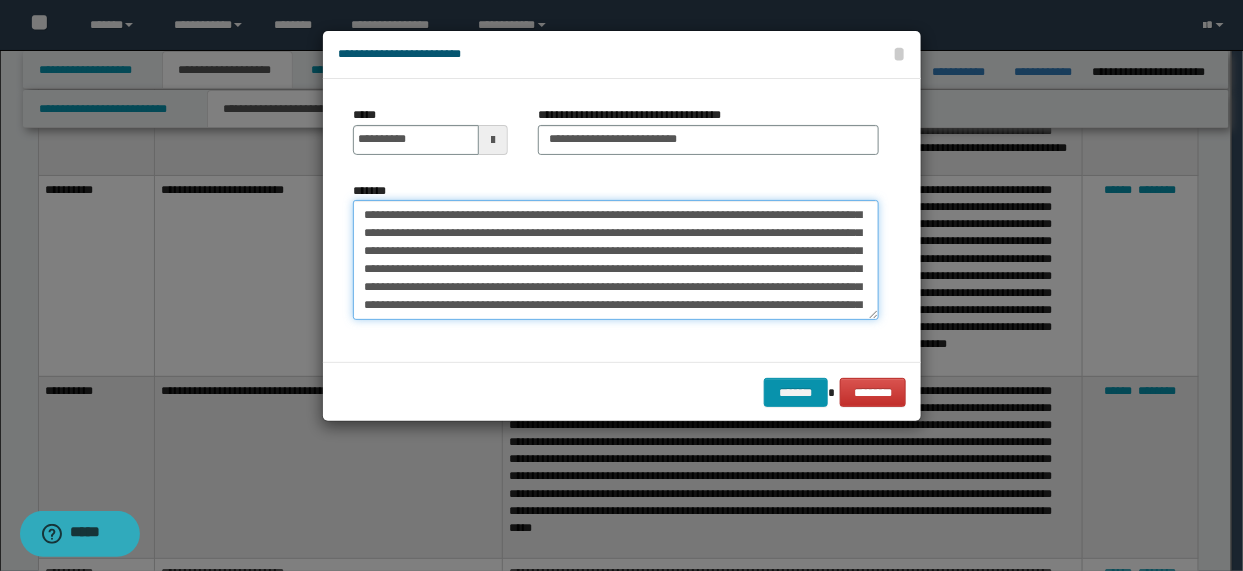 click on "*******" at bounding box center [616, 259] 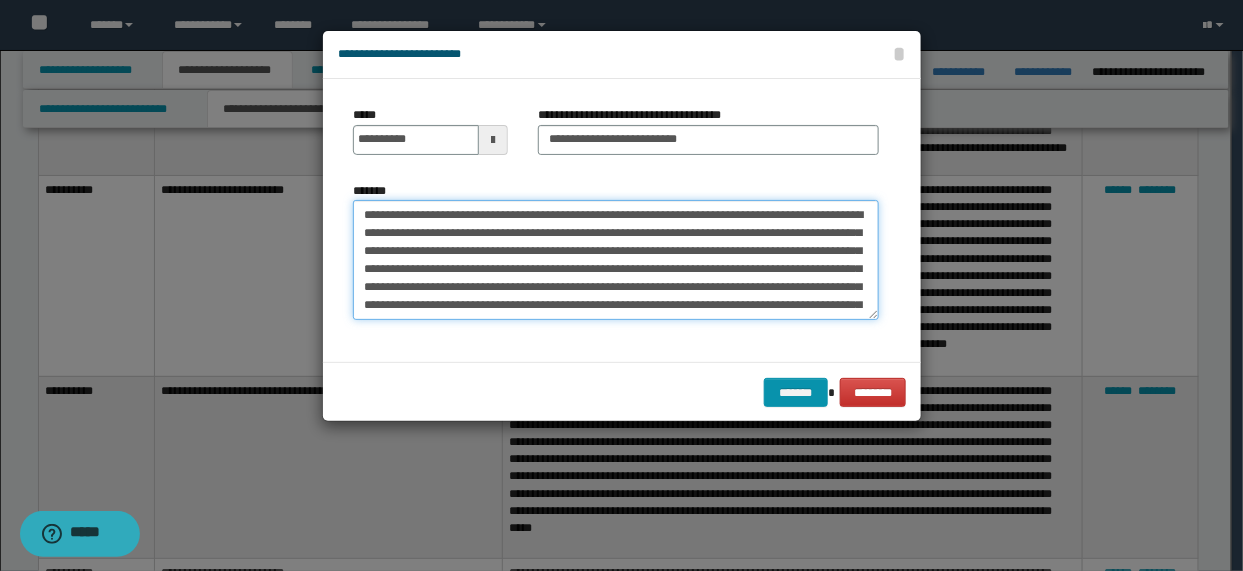 click on "*******" at bounding box center (616, 259) 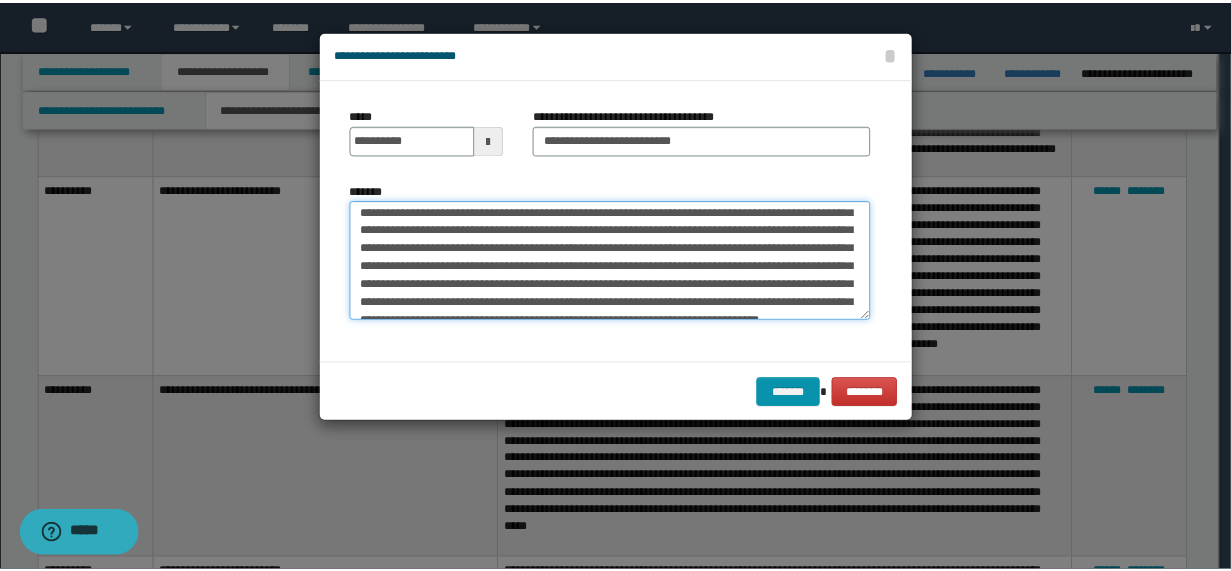 scroll, scrollTop: 32, scrollLeft: 0, axis: vertical 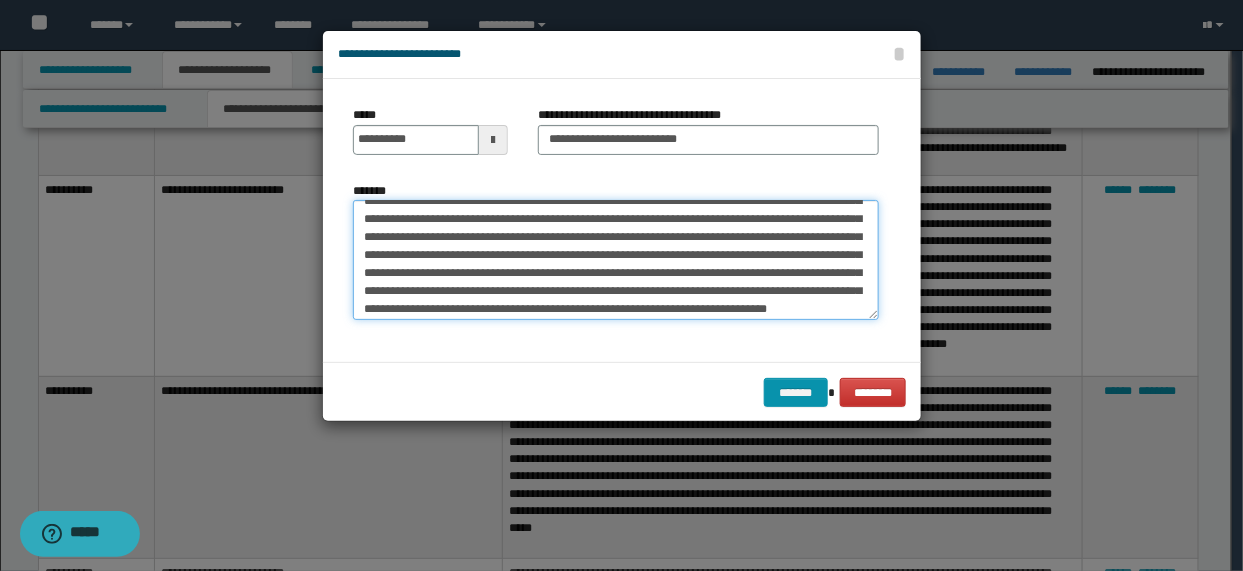 click on "**********" at bounding box center (616, 259) 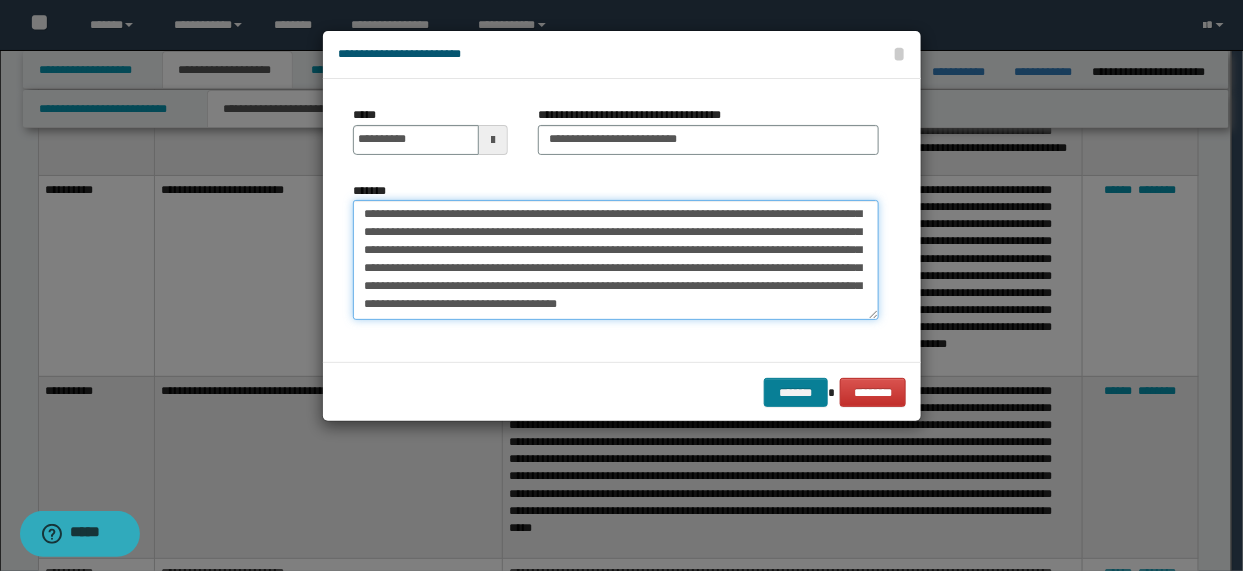 type on "**********" 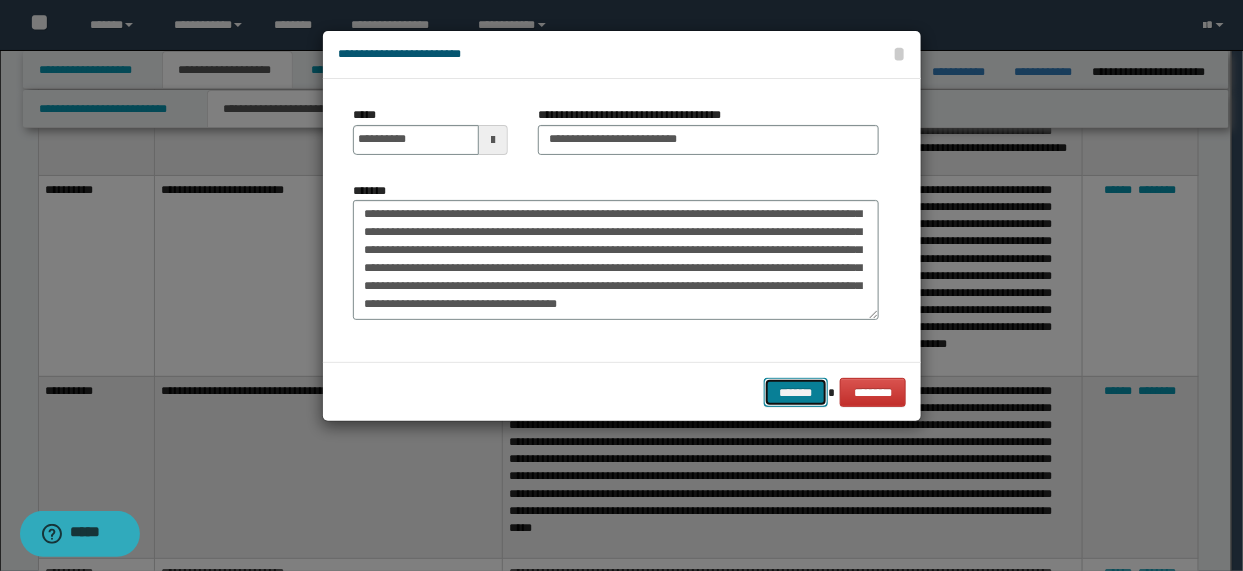 click on "*******" at bounding box center [796, 392] 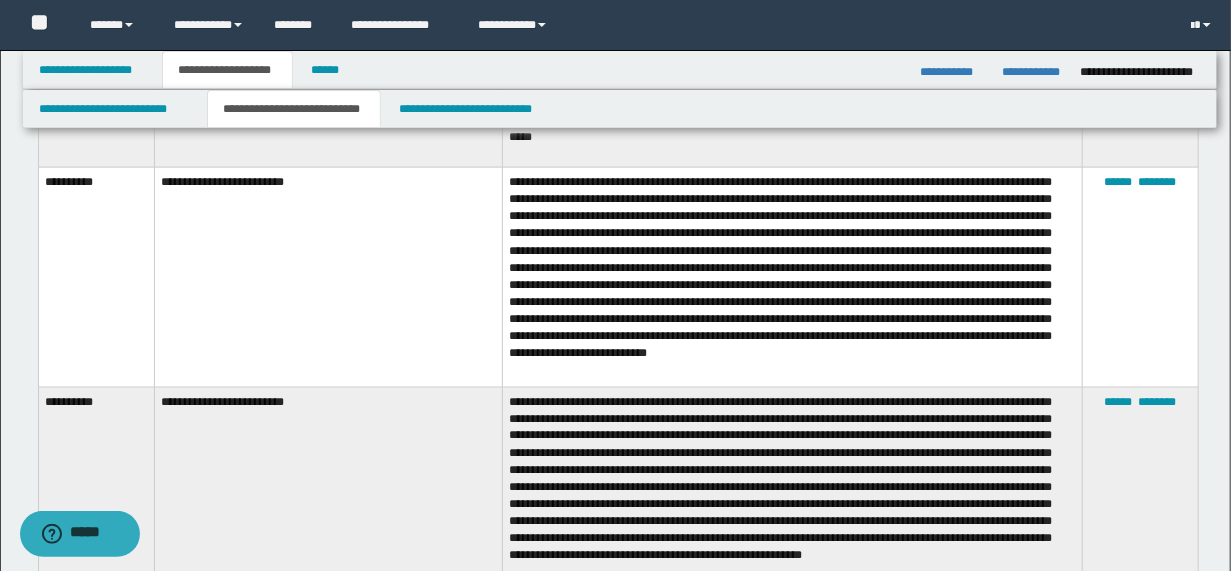 scroll, scrollTop: 4708, scrollLeft: 0, axis: vertical 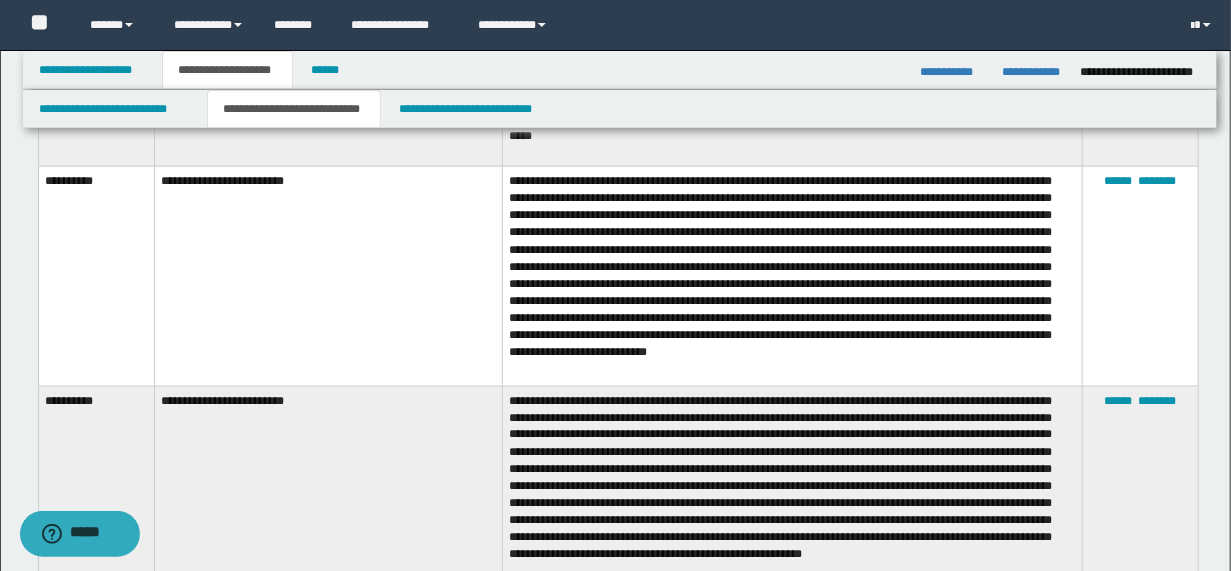 click at bounding box center (792, 277) 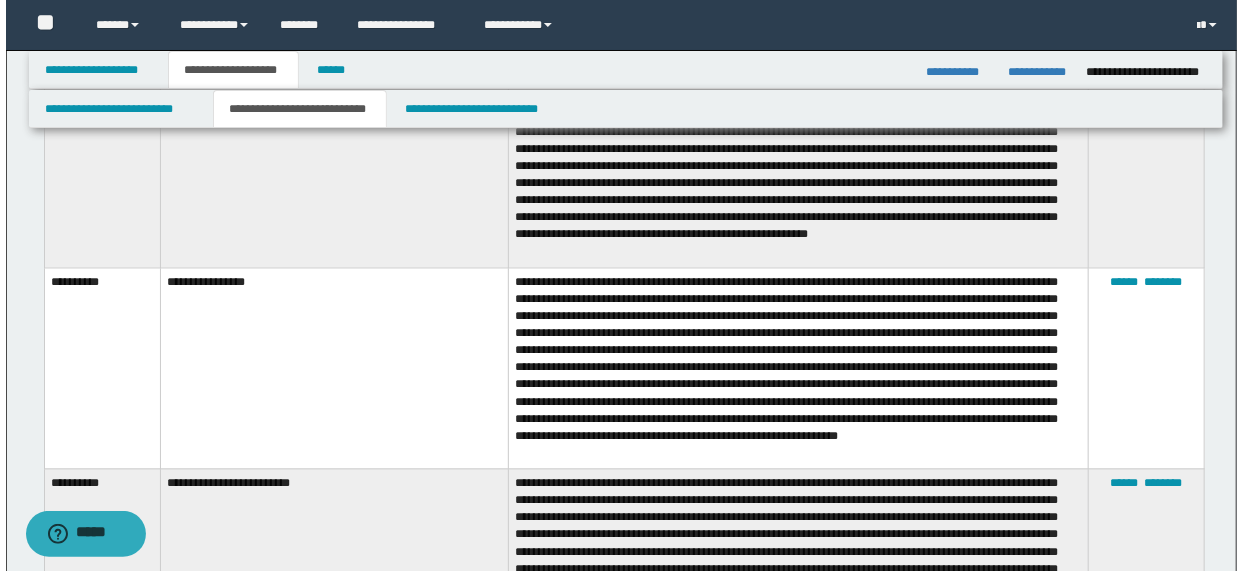 scroll, scrollTop: 4948, scrollLeft: 0, axis: vertical 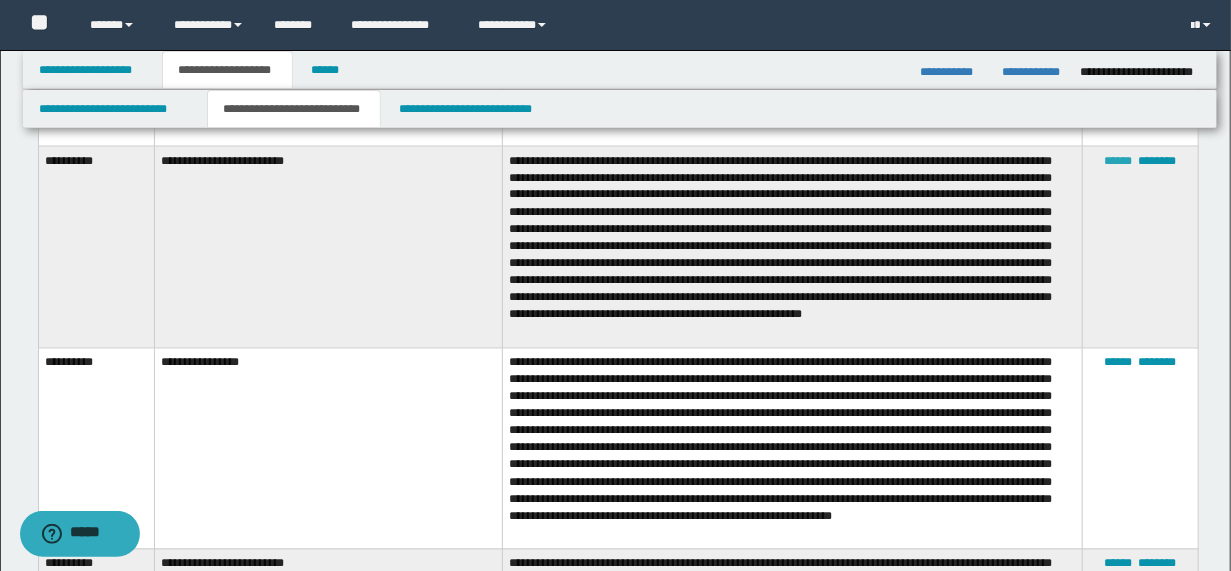 click on "******" at bounding box center [1118, 161] 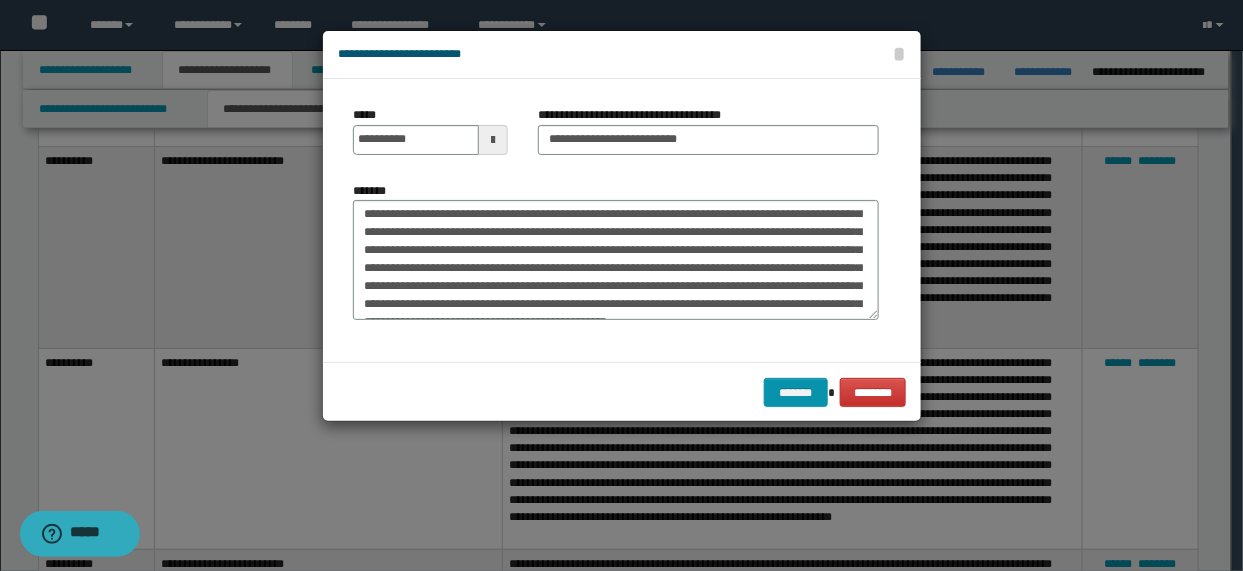 scroll, scrollTop: 112, scrollLeft: 0, axis: vertical 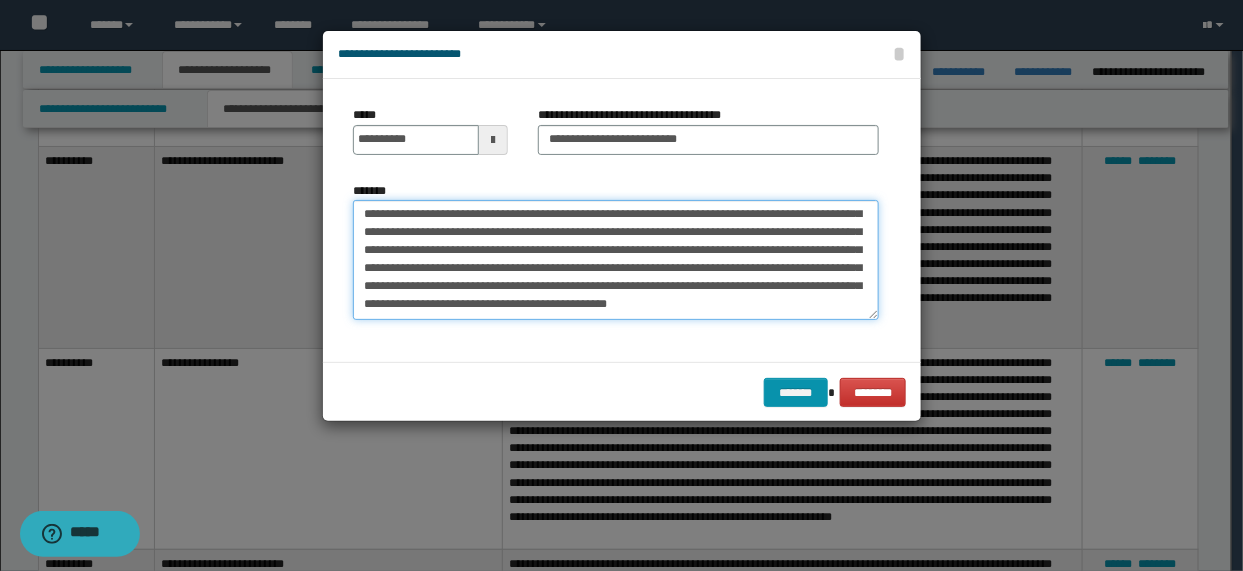 drag, startPoint x: 360, startPoint y: 228, endPoint x: 464, endPoint y: 290, distance: 121.07848 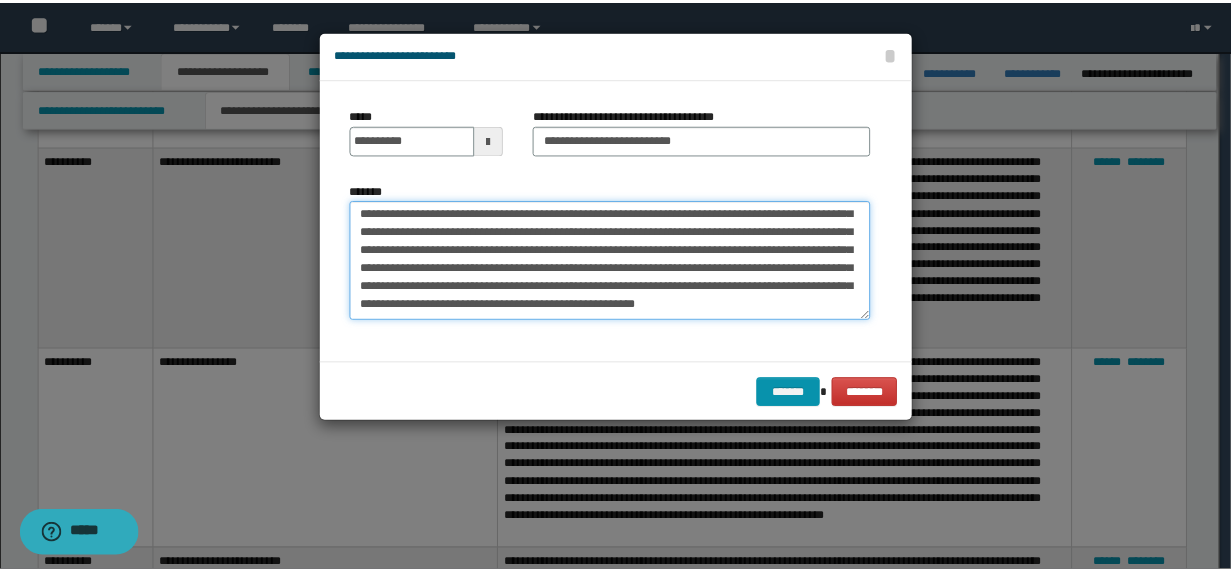 scroll, scrollTop: 72, scrollLeft: 0, axis: vertical 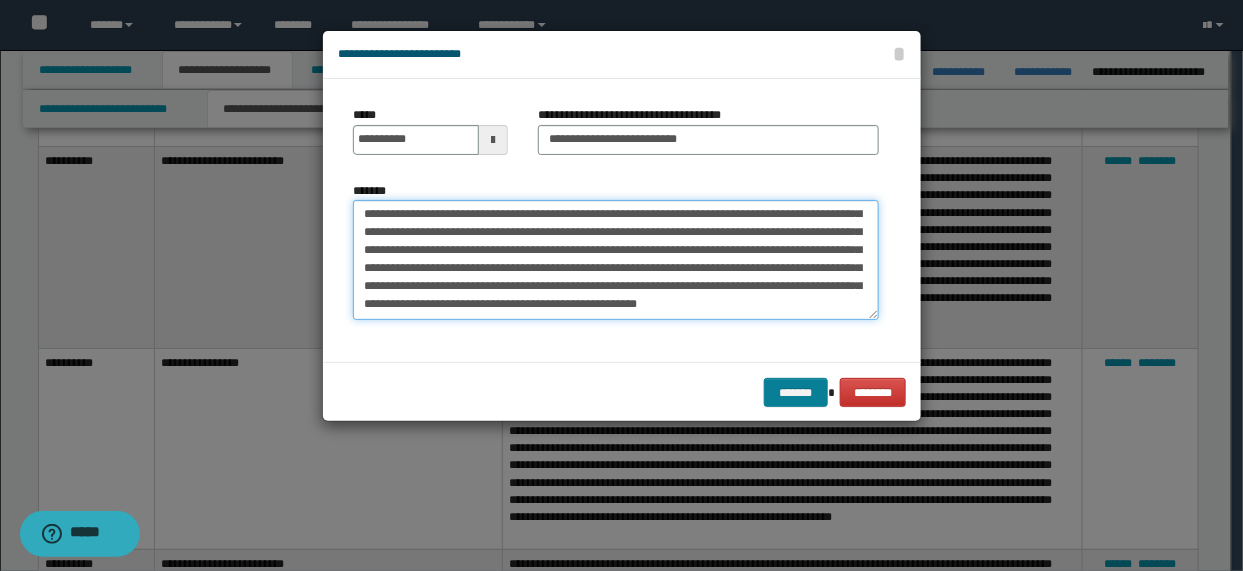 type on "**********" 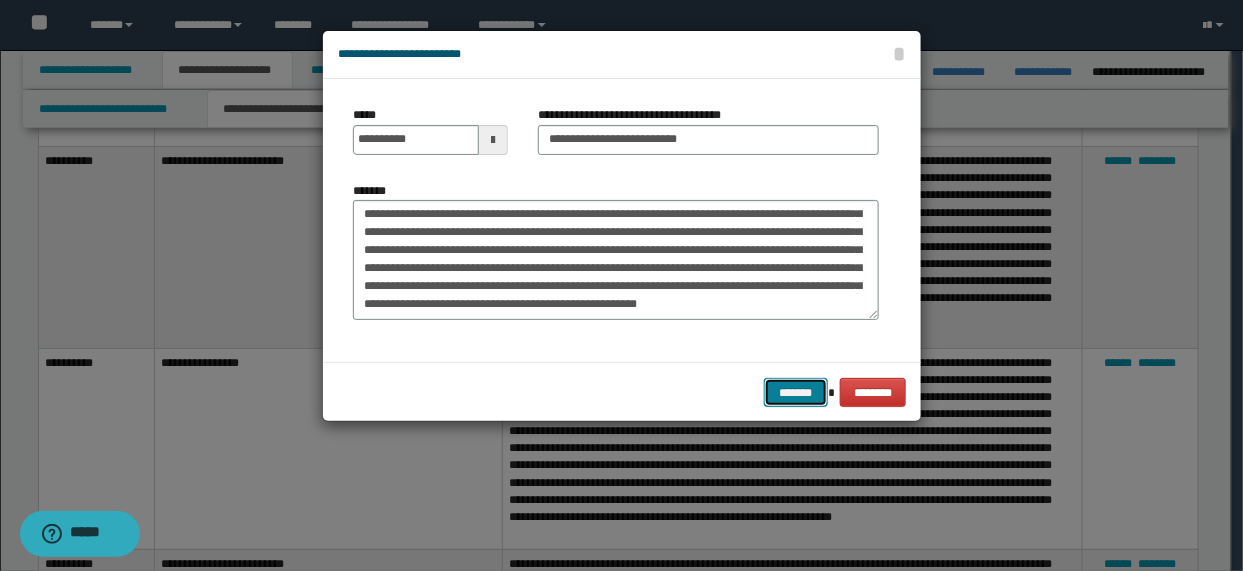click on "*******" at bounding box center (796, 392) 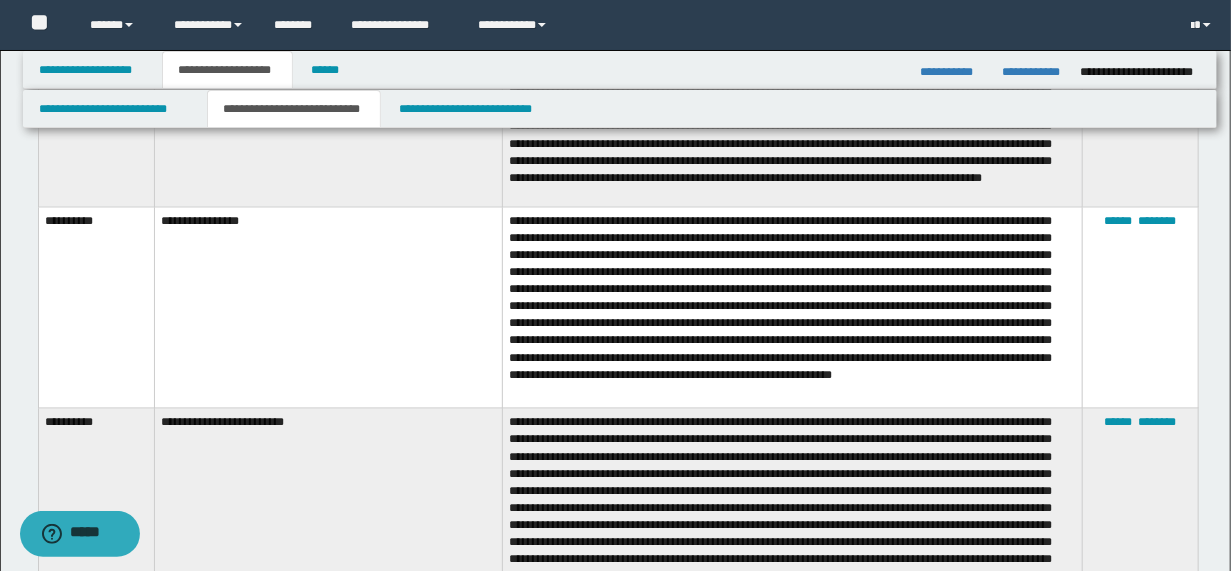 scroll, scrollTop: 5028, scrollLeft: 0, axis: vertical 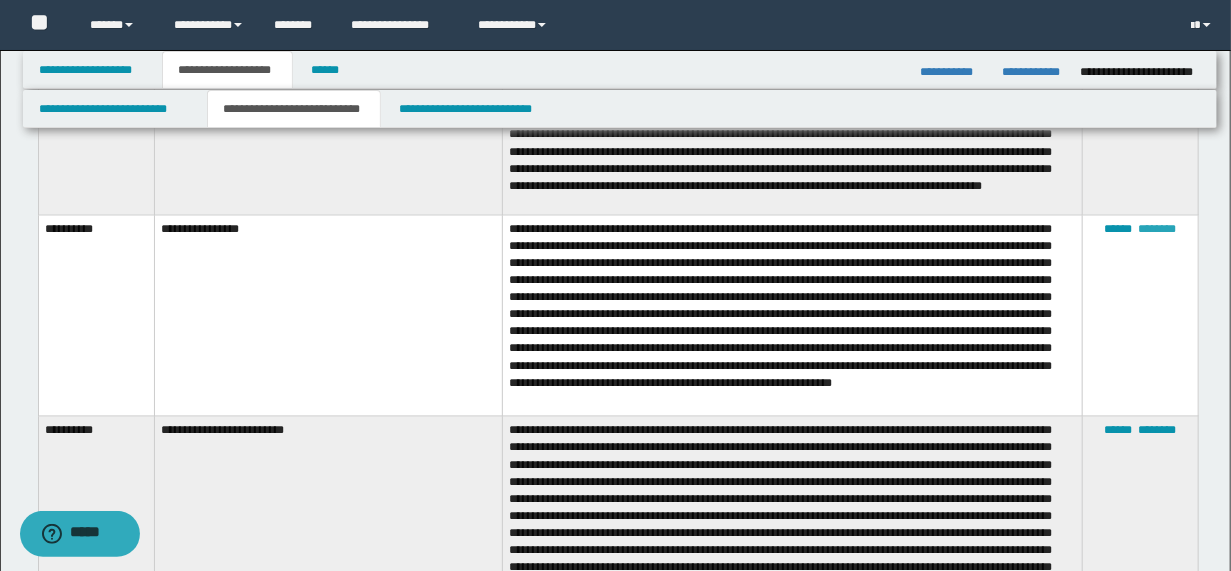 click on "********" at bounding box center [1157, 230] 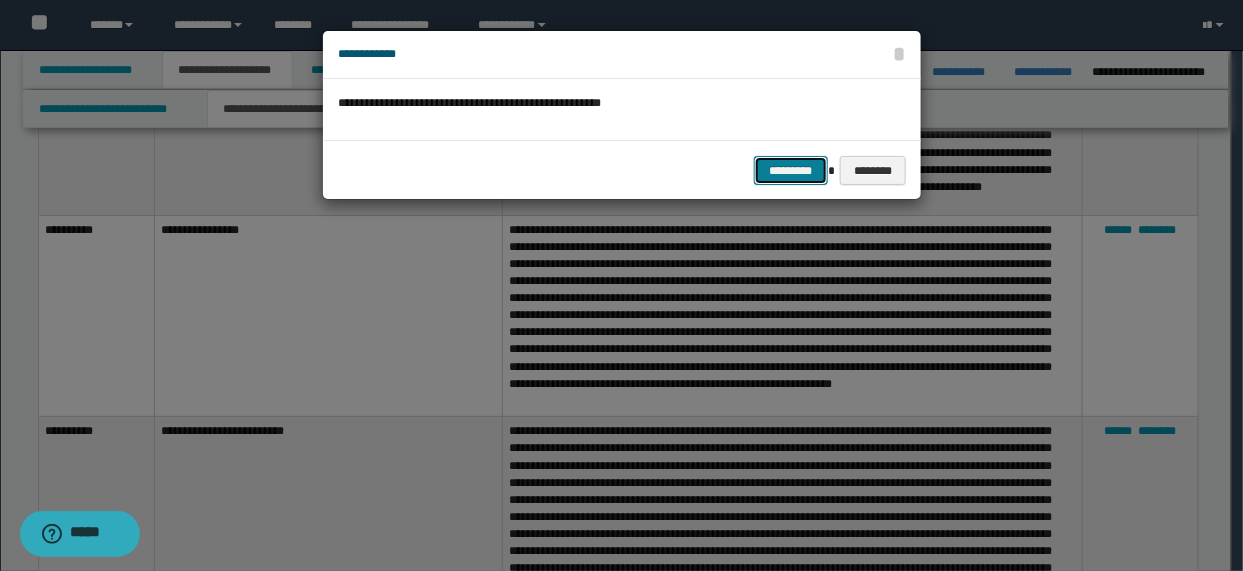 click on "*********" at bounding box center [791, 170] 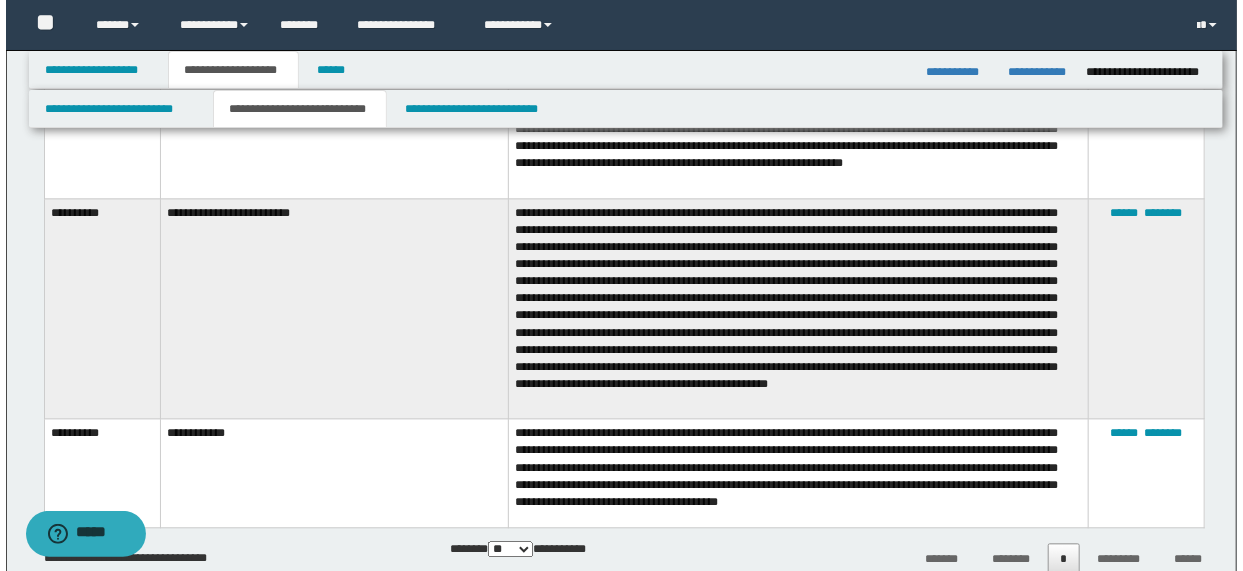 scroll, scrollTop: 5268, scrollLeft: 0, axis: vertical 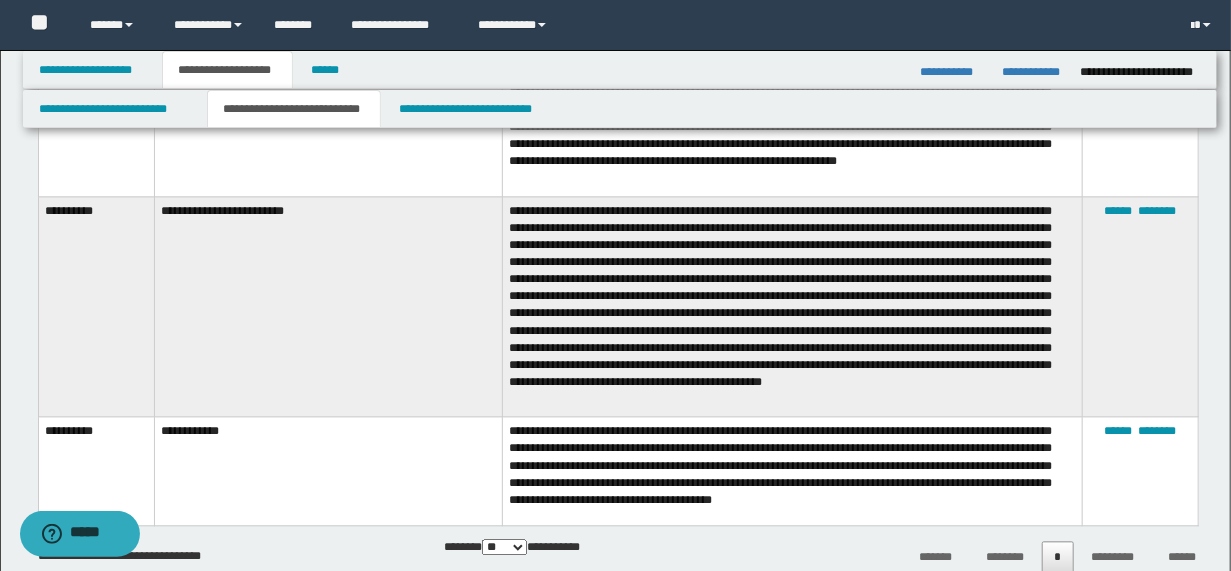 click at bounding box center [792, 306] 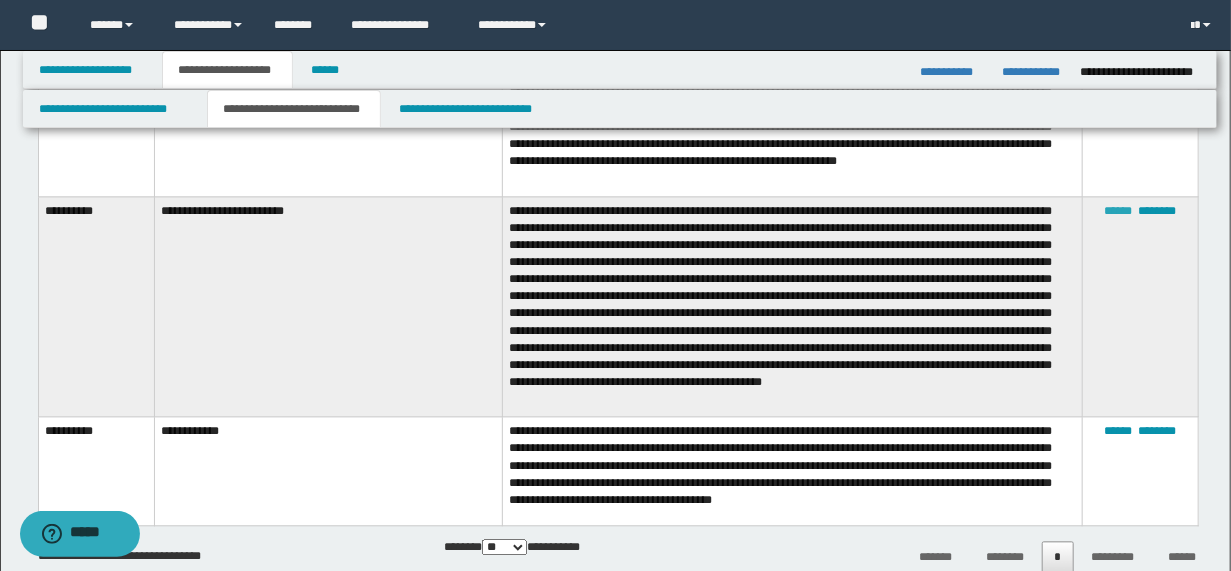 click on "******" at bounding box center (1118, 211) 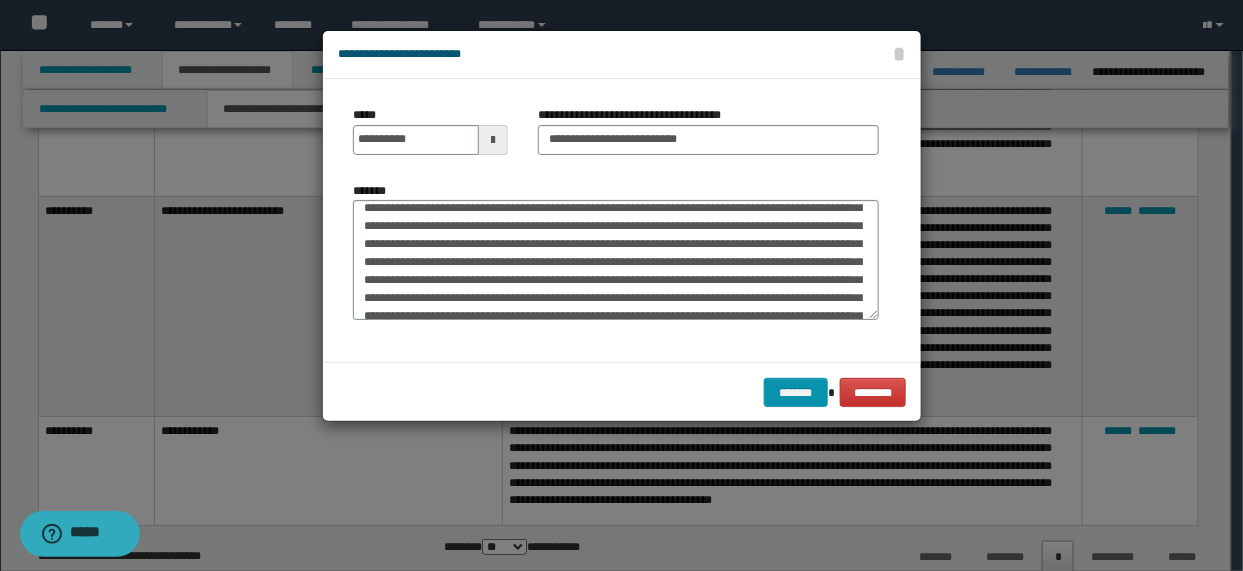 scroll, scrollTop: 0, scrollLeft: 0, axis: both 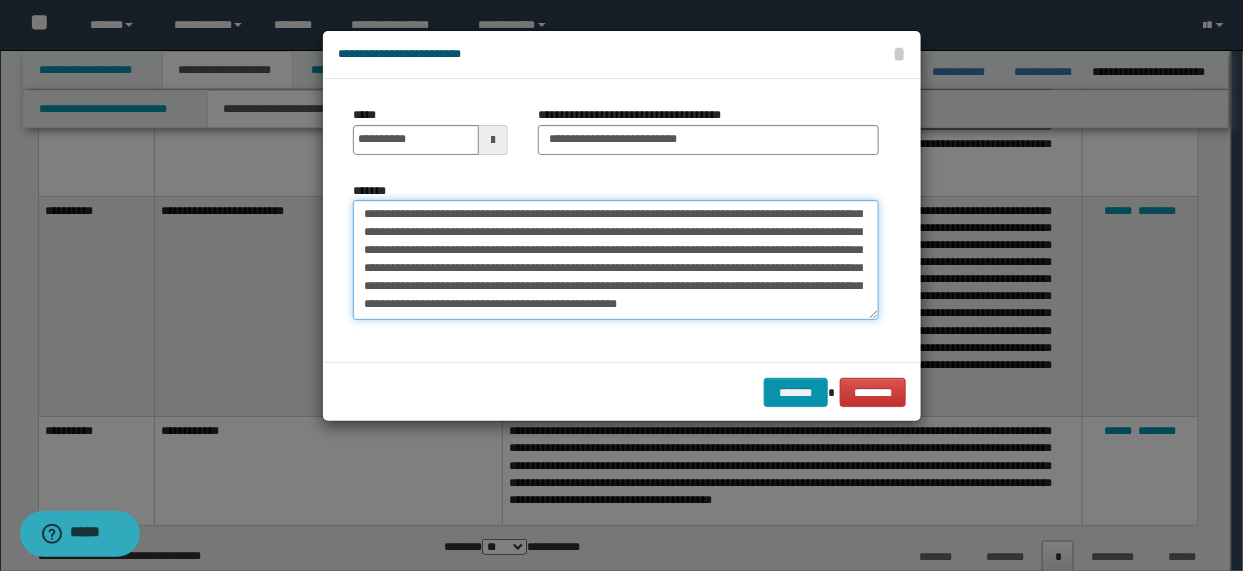 drag, startPoint x: 800, startPoint y: 270, endPoint x: 435, endPoint y: 247, distance: 365.72394 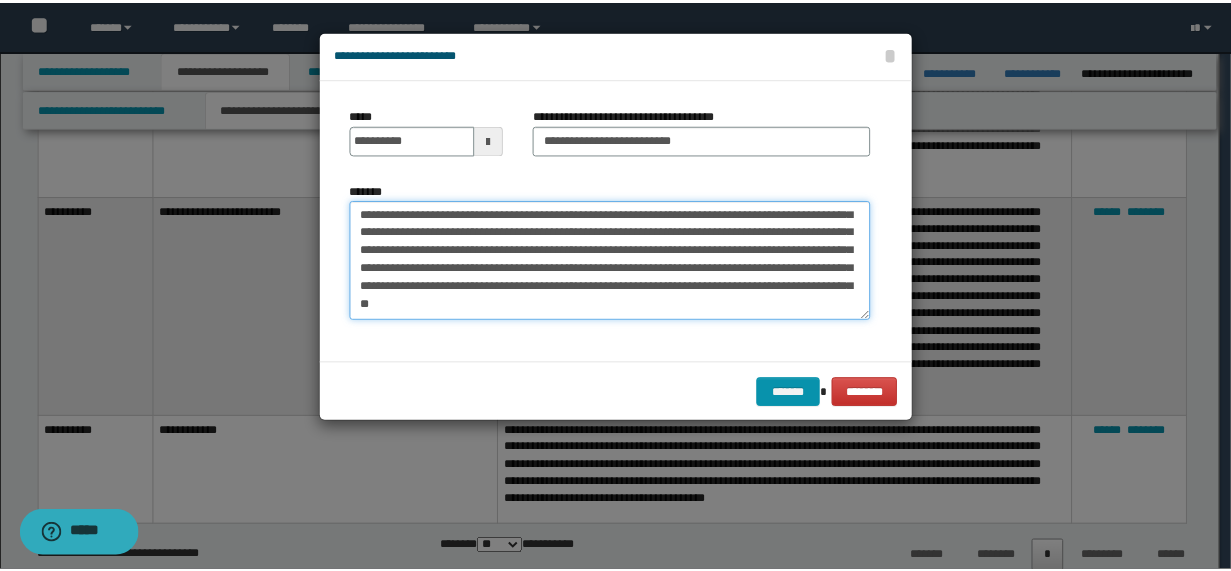 scroll, scrollTop: 36, scrollLeft: 0, axis: vertical 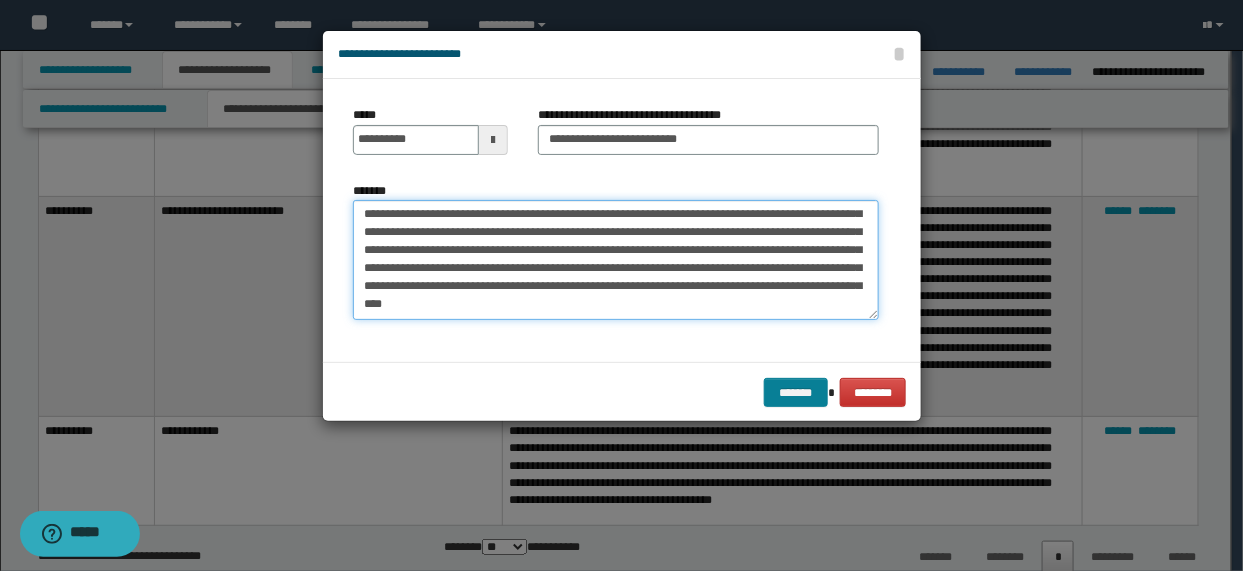type on "**********" 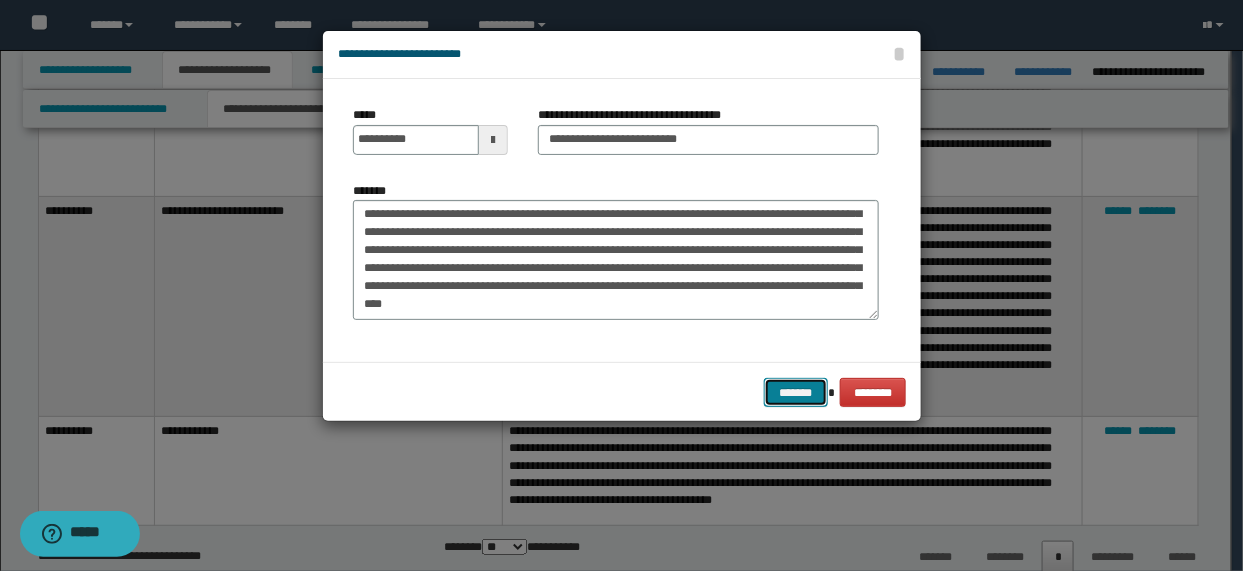 click on "*******" at bounding box center (796, 392) 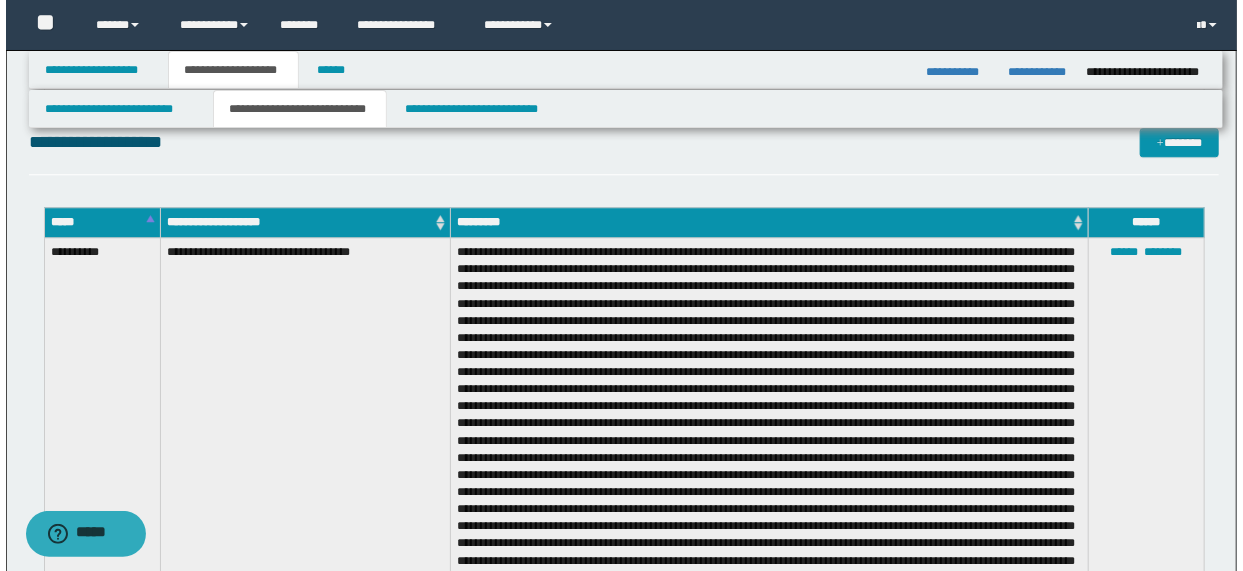 scroll, scrollTop: 5828, scrollLeft: 0, axis: vertical 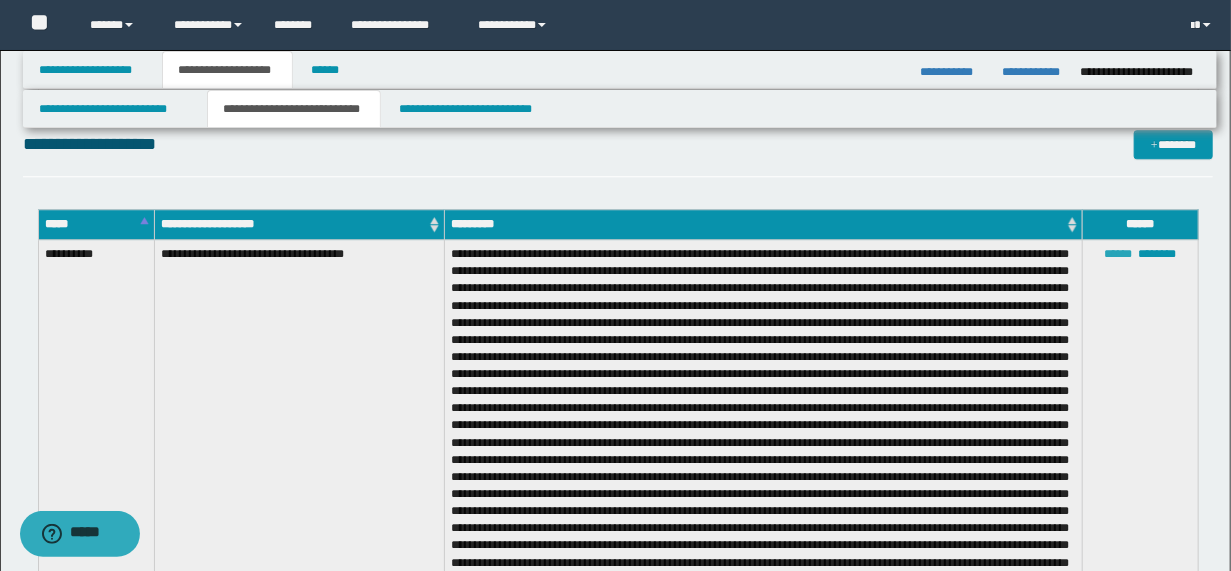 click on "******" at bounding box center (1118, 254) 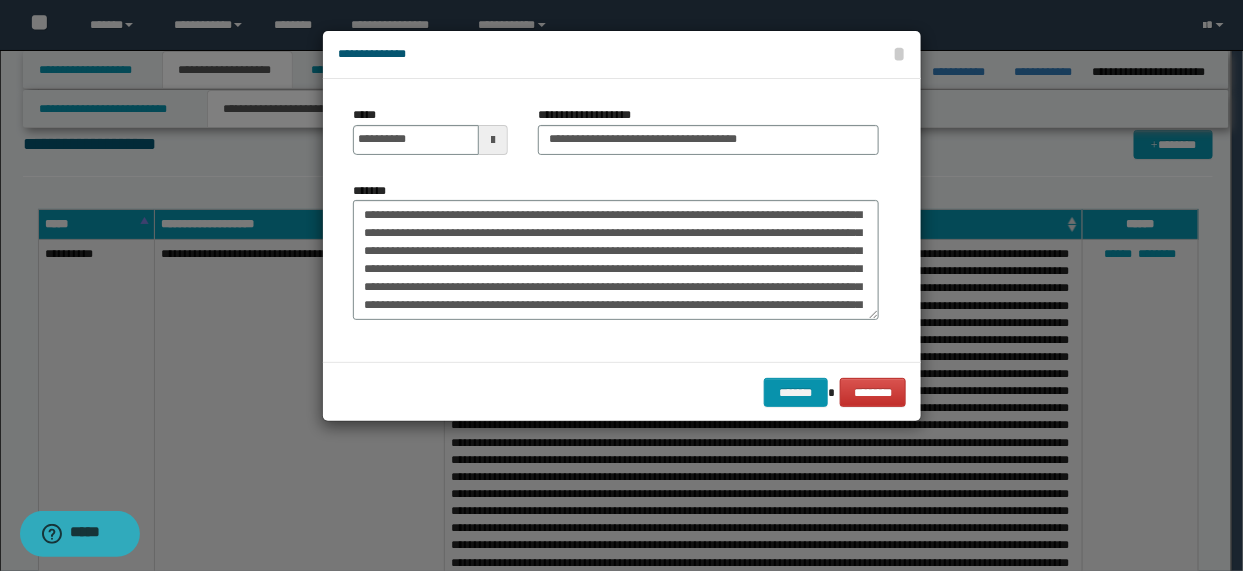 scroll, scrollTop: 0, scrollLeft: 0, axis: both 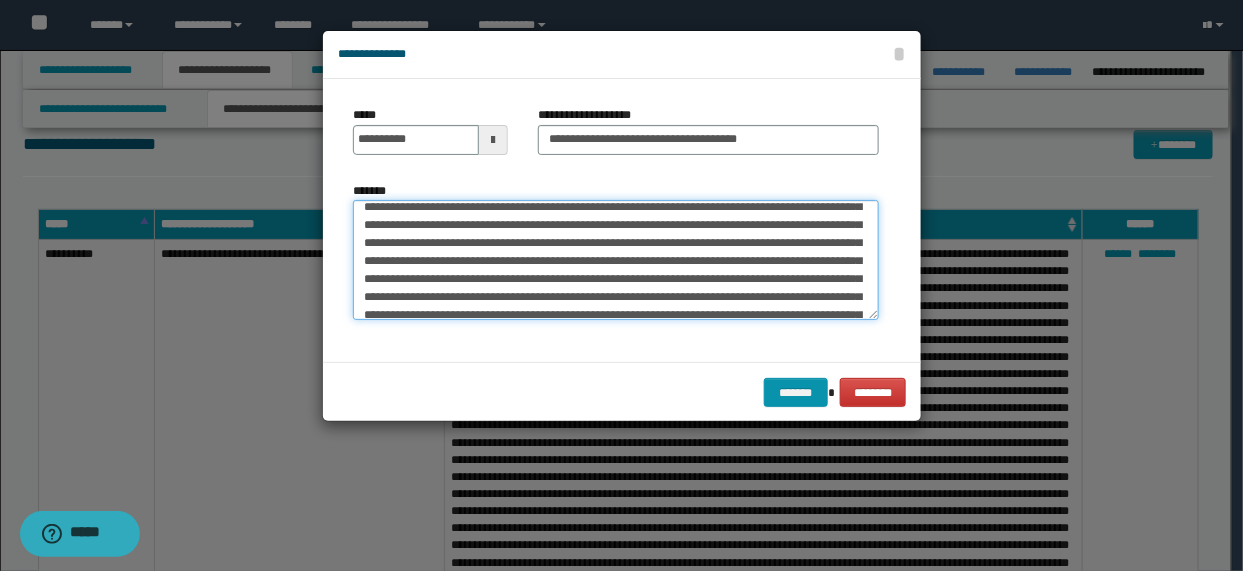 drag, startPoint x: 554, startPoint y: 233, endPoint x: 650, endPoint y: 270, distance: 102.88343 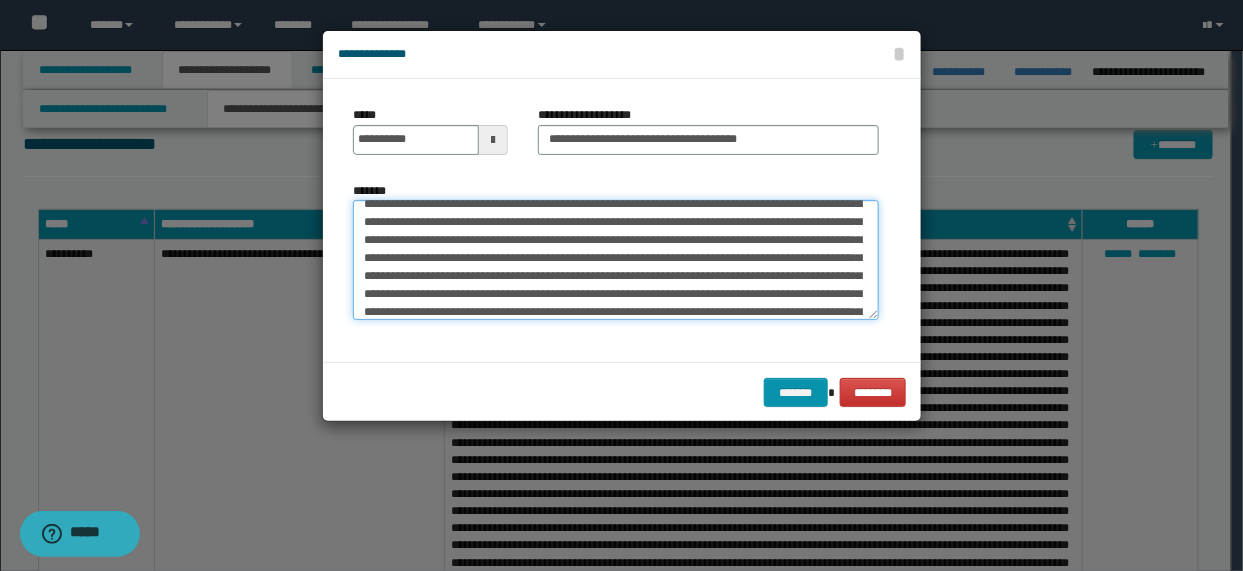 scroll, scrollTop: 23, scrollLeft: 0, axis: vertical 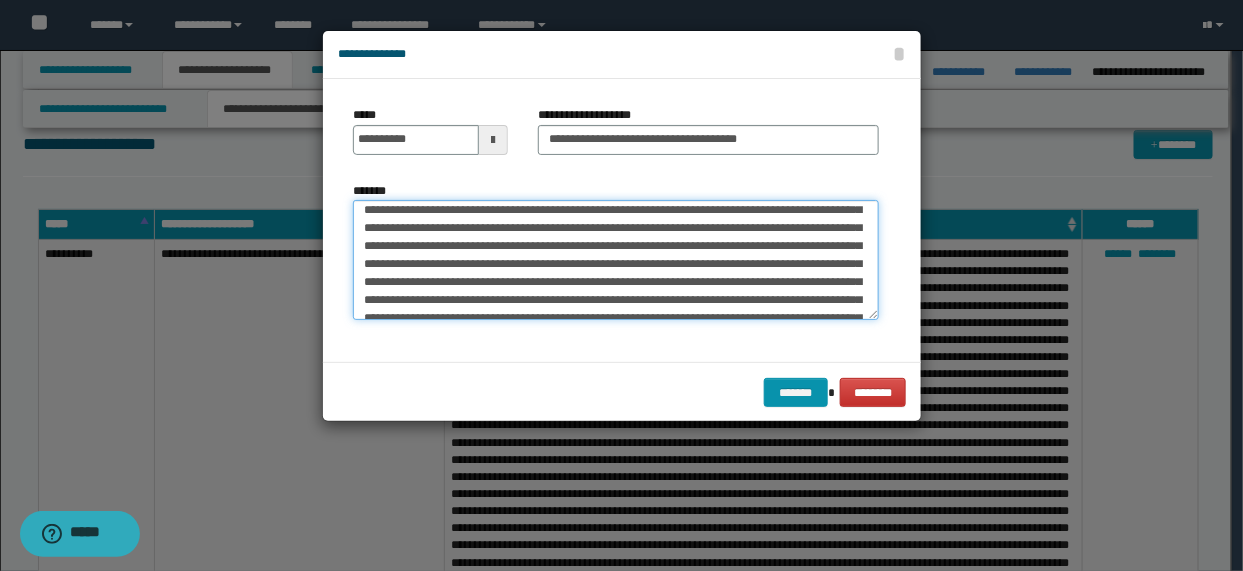click on "*******" at bounding box center (616, 259) 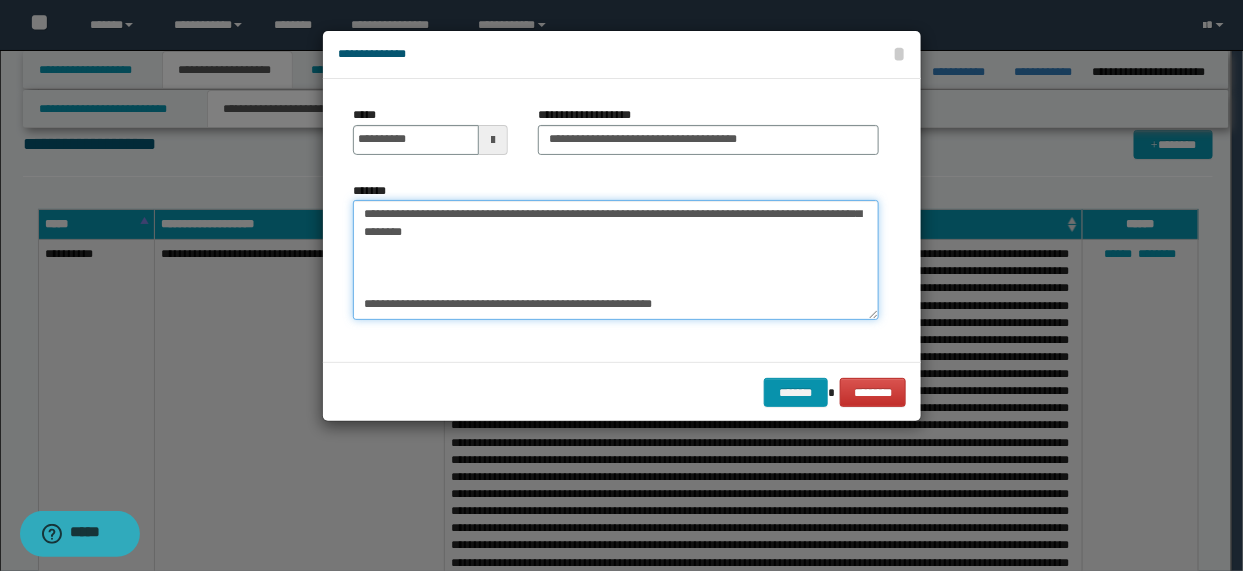scroll, scrollTop: 18, scrollLeft: 0, axis: vertical 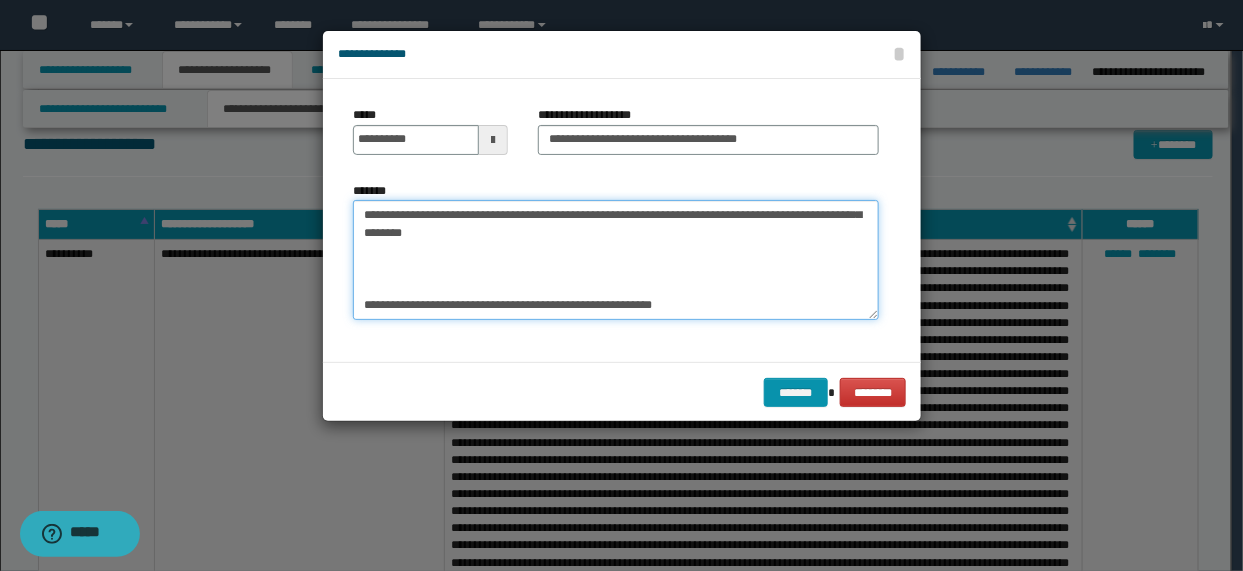 click on "**********" at bounding box center (616, 259) 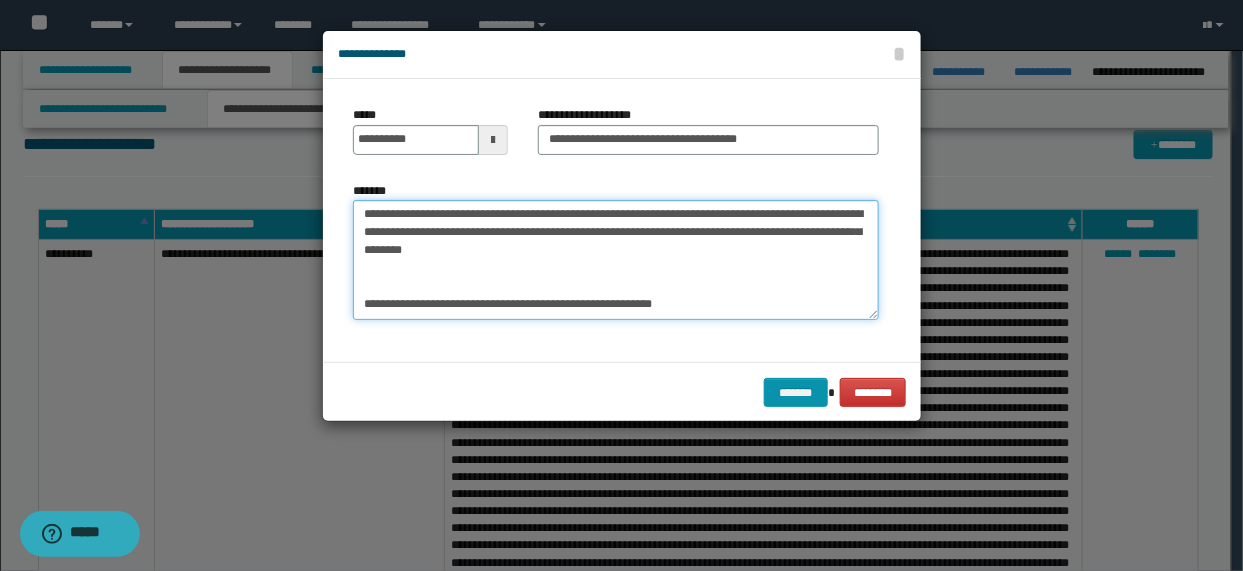 scroll, scrollTop: 0, scrollLeft: 0, axis: both 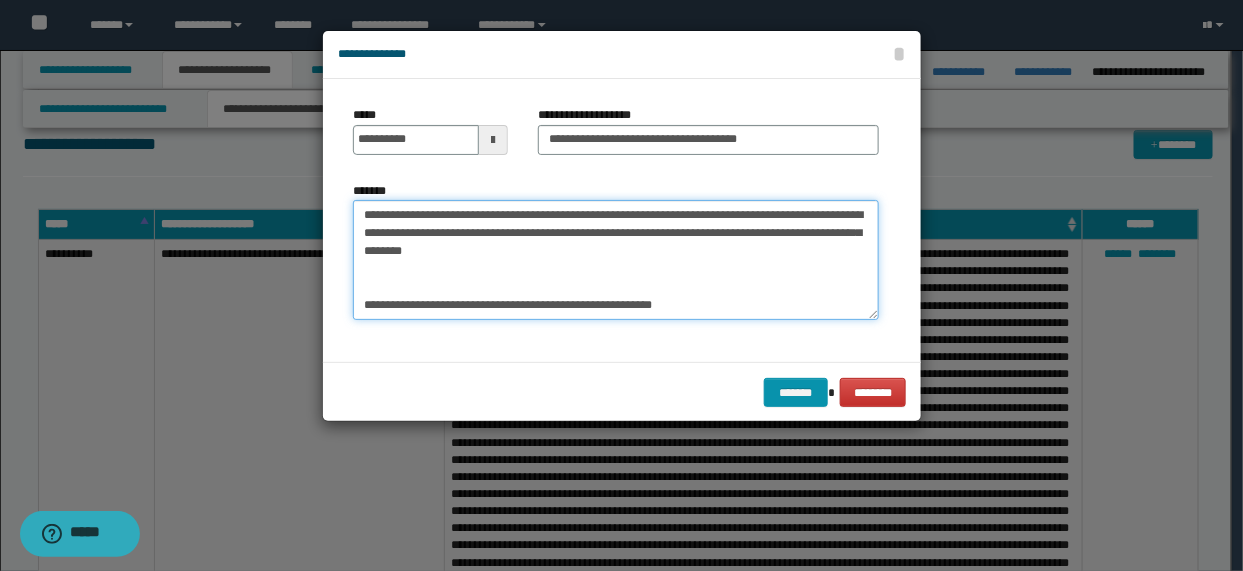 click on "**********" at bounding box center (616, 259) 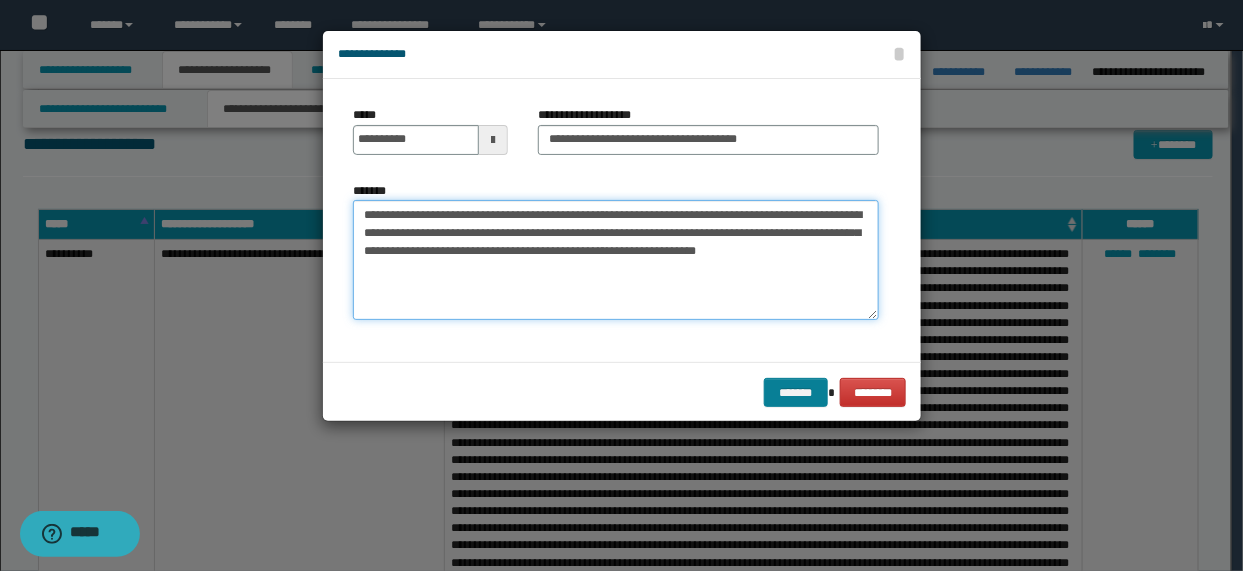type on "**********" 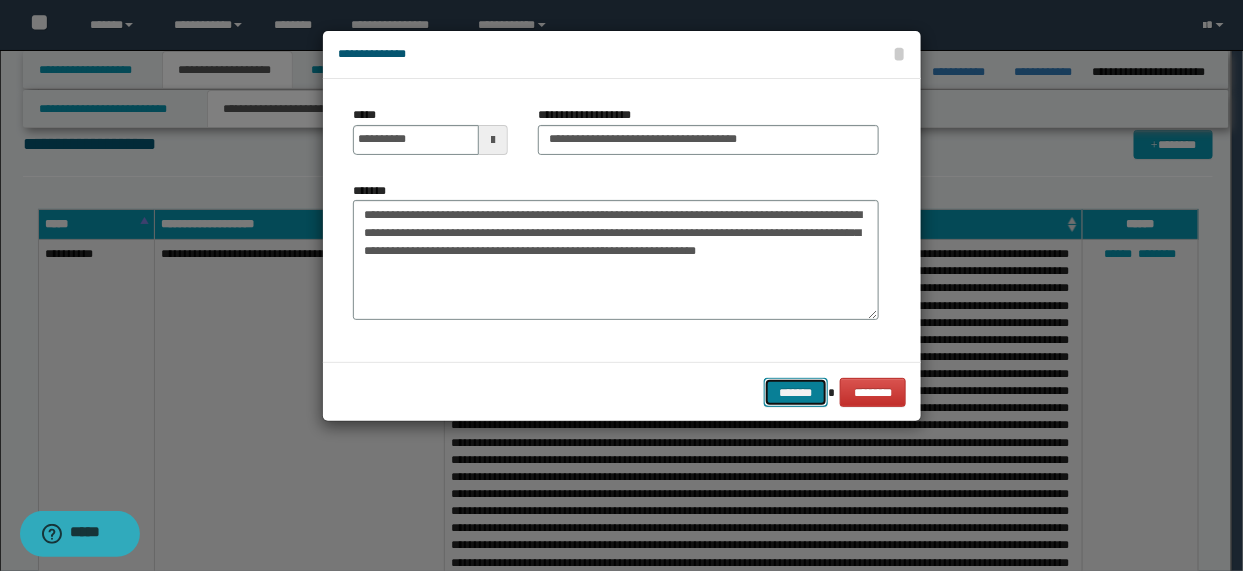 click on "*******" at bounding box center (796, 392) 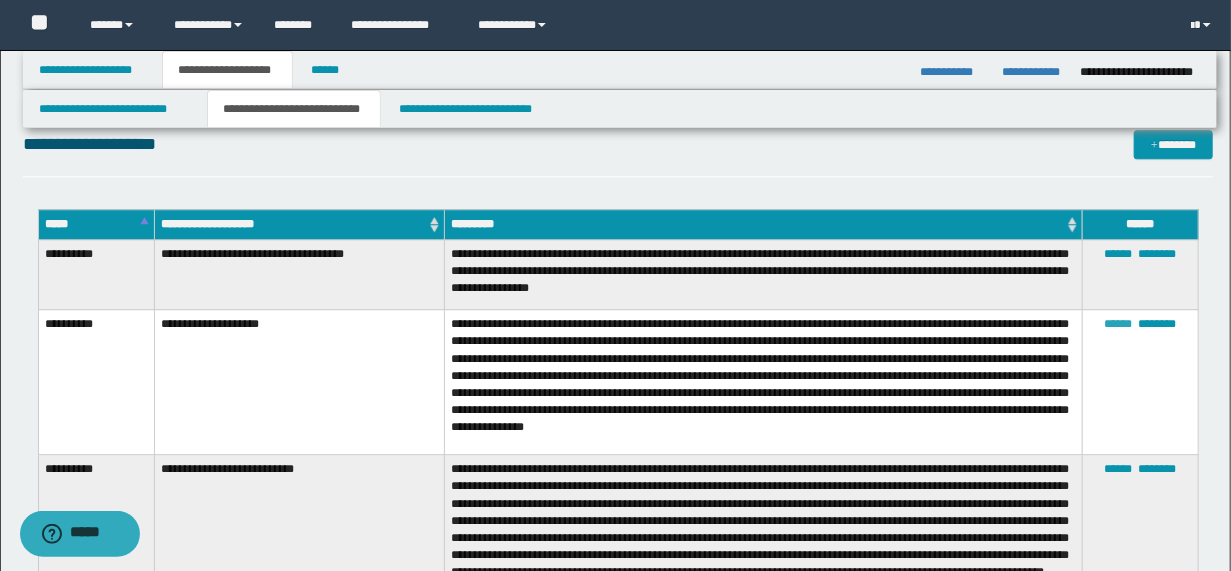 click on "******" at bounding box center [1118, 324] 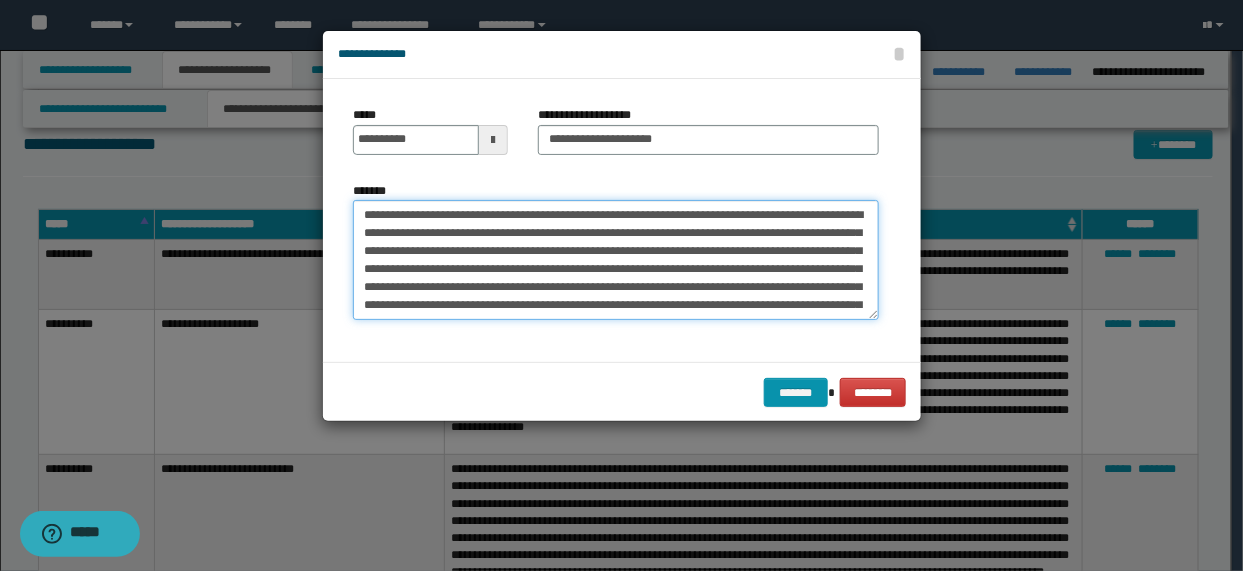 scroll, scrollTop: 53, scrollLeft: 0, axis: vertical 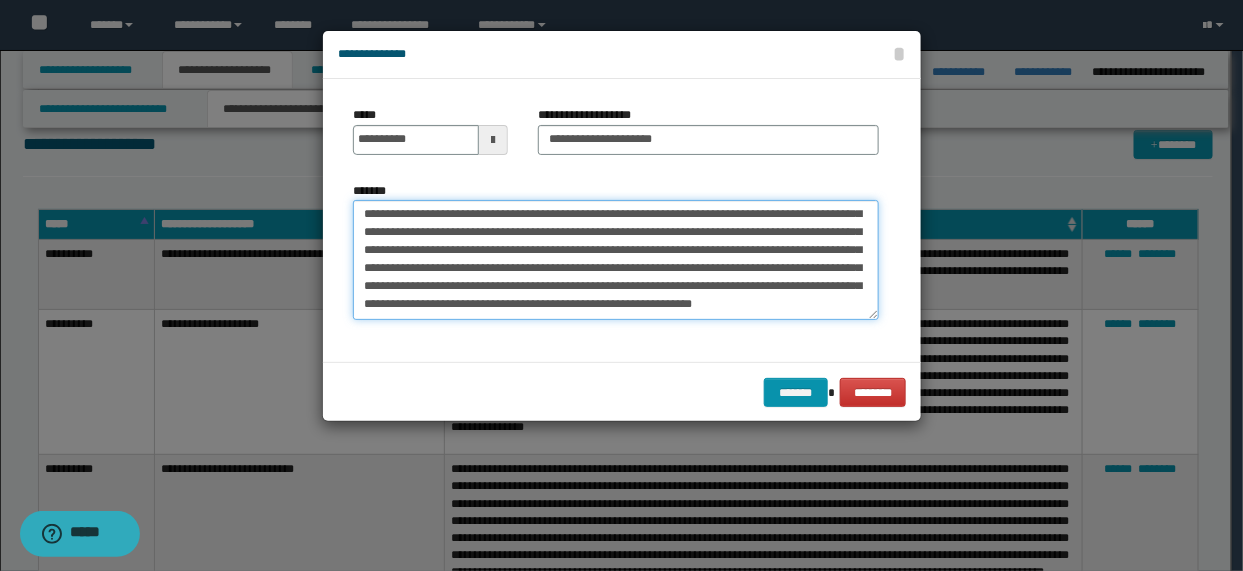 drag, startPoint x: 360, startPoint y: 216, endPoint x: 394, endPoint y: 291, distance: 82.346825 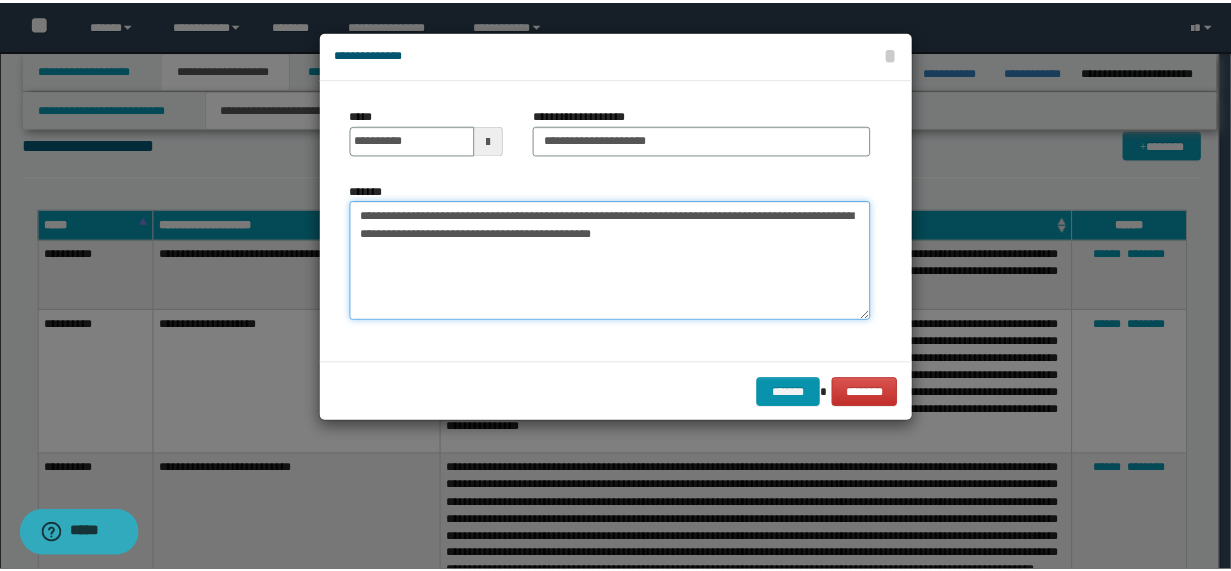 scroll, scrollTop: 0, scrollLeft: 0, axis: both 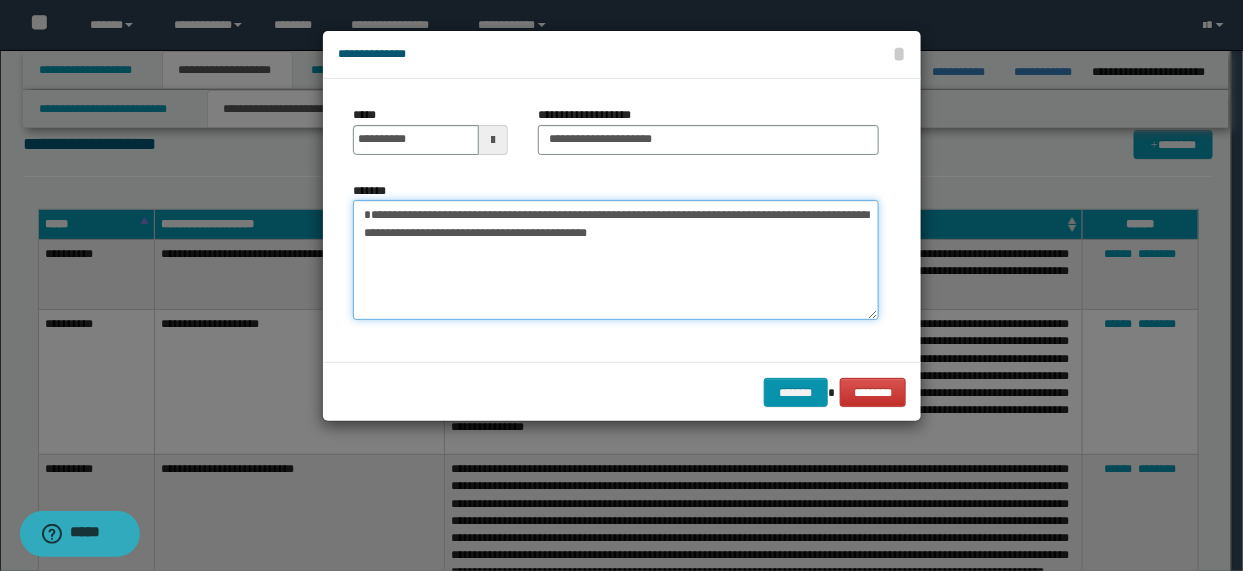 click on "**********" at bounding box center (616, 259) 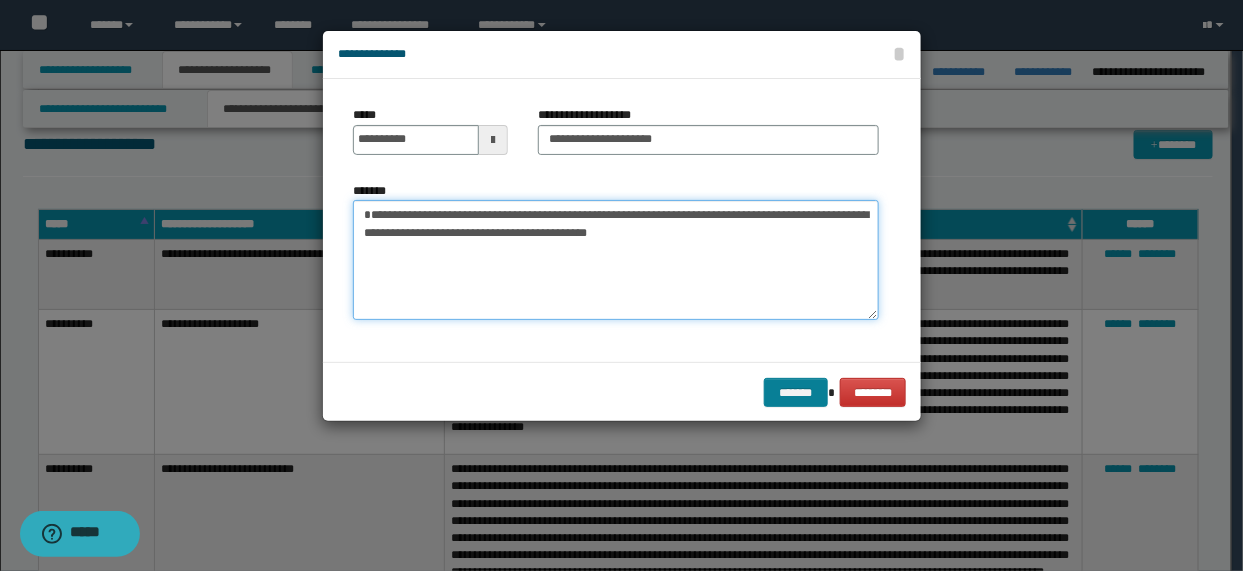 type on "**********" 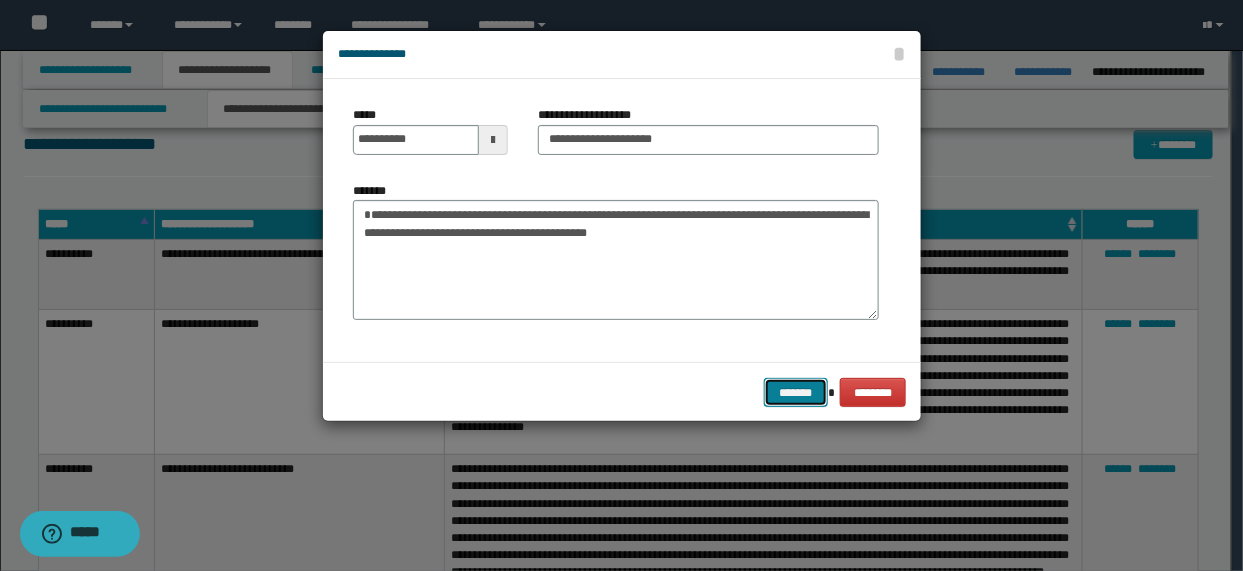 click on "*******" at bounding box center [796, 392] 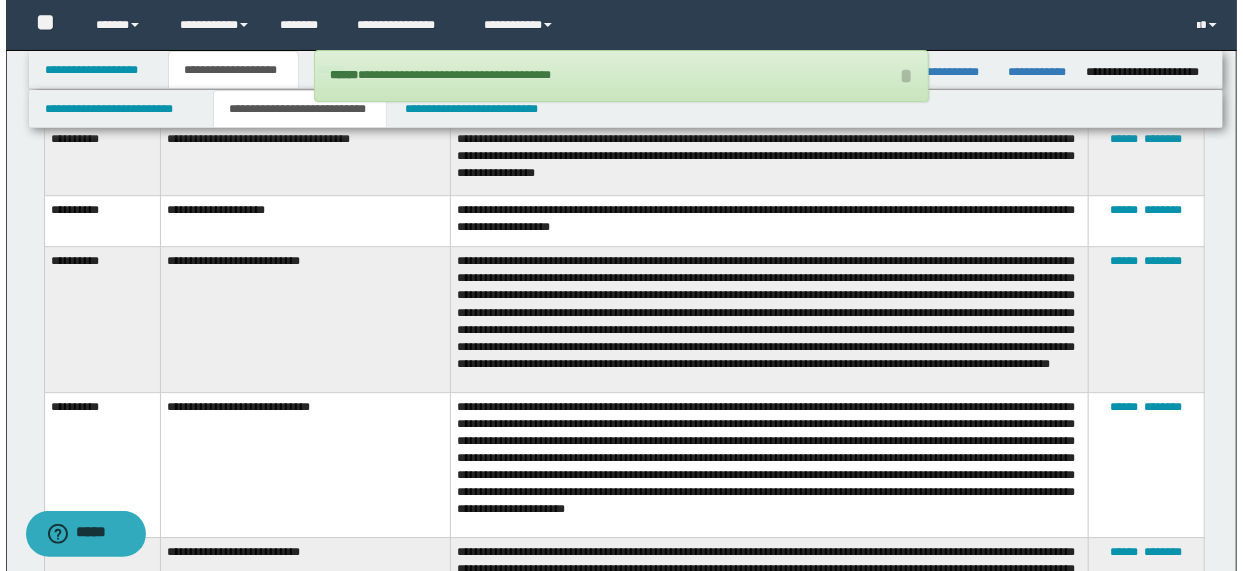 scroll, scrollTop: 5988, scrollLeft: 0, axis: vertical 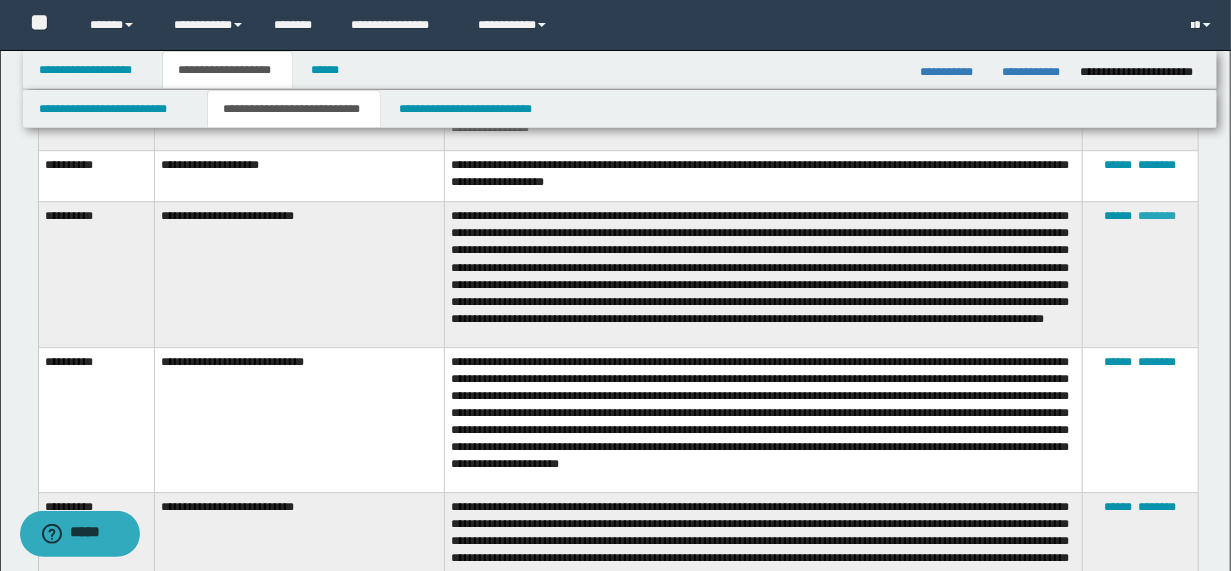 click on "********" at bounding box center (1157, 216) 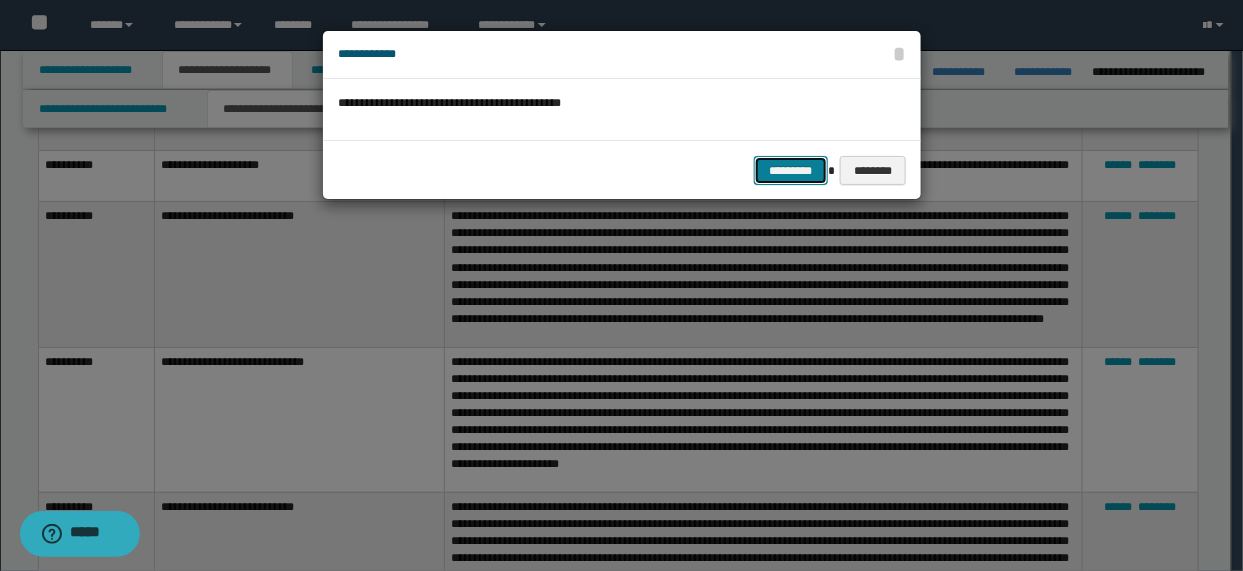 click on "*********" at bounding box center [791, 170] 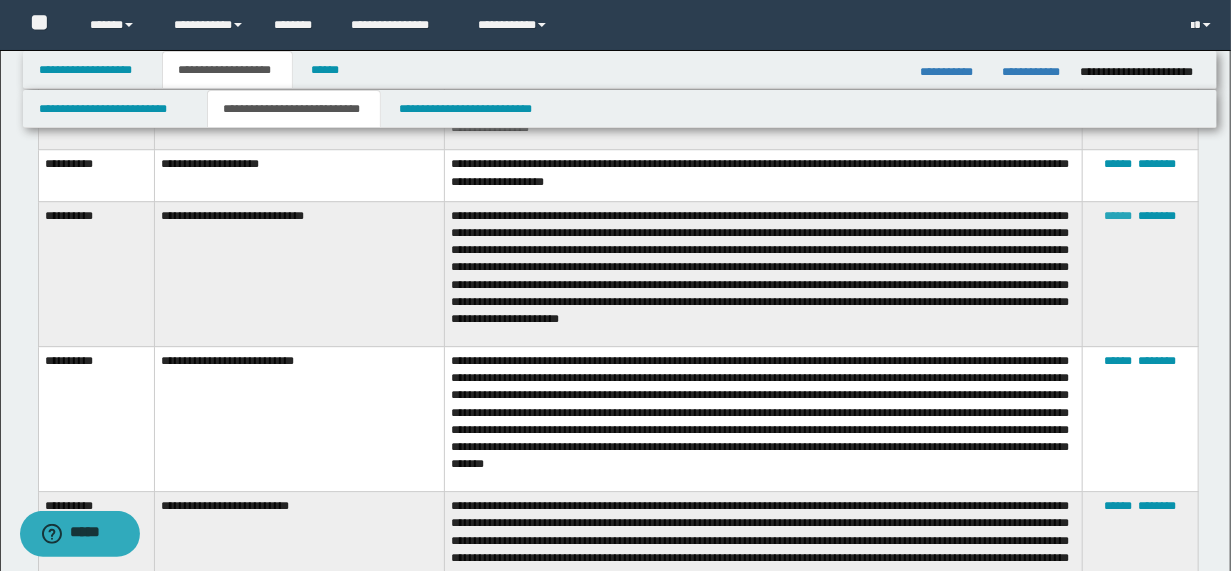 click on "******" at bounding box center [1118, 216] 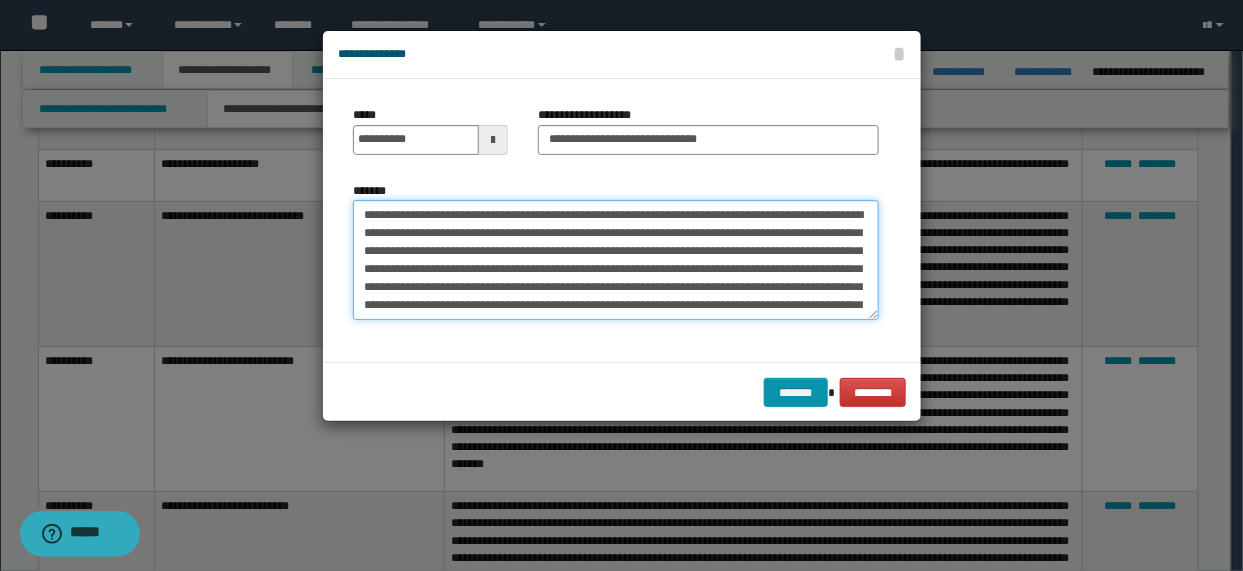 click on "**********" at bounding box center [616, 259] 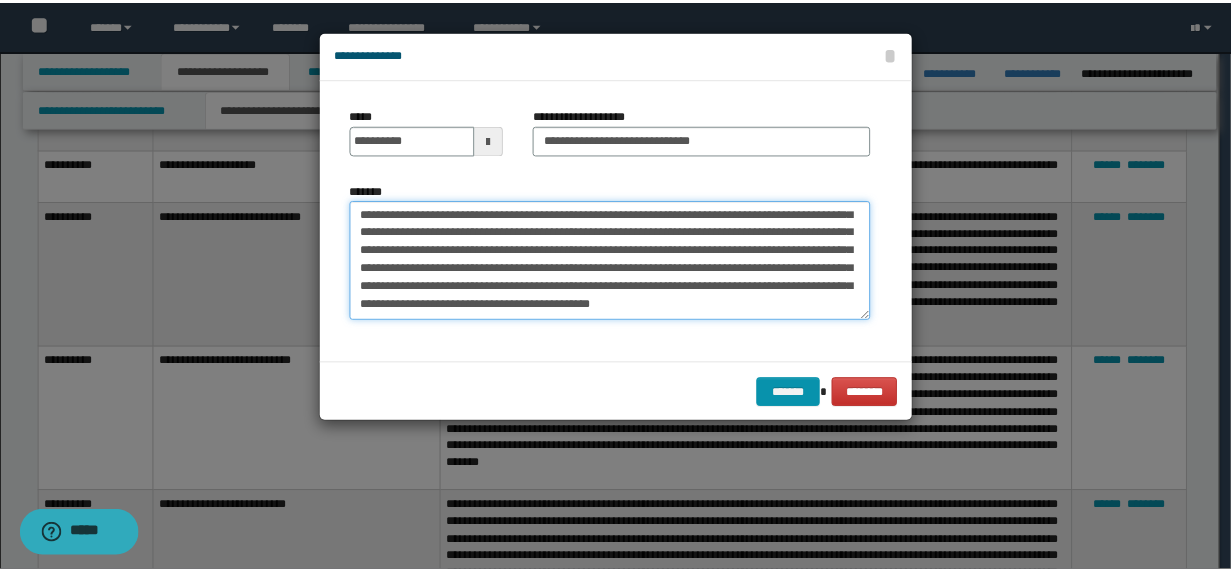 scroll, scrollTop: 35, scrollLeft: 0, axis: vertical 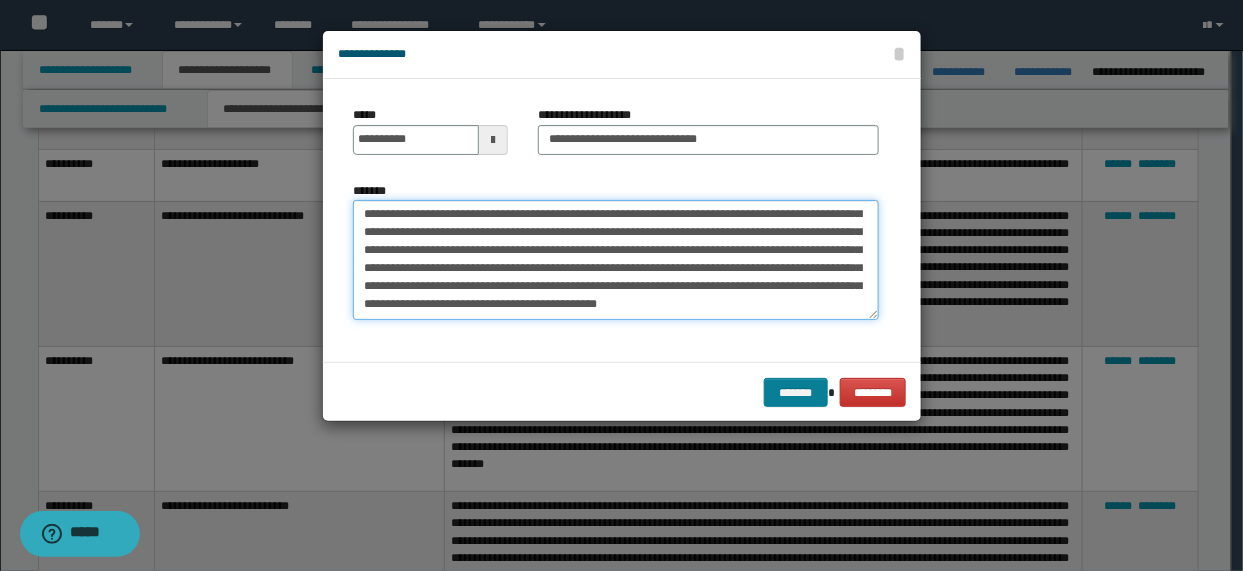 type on "**********" 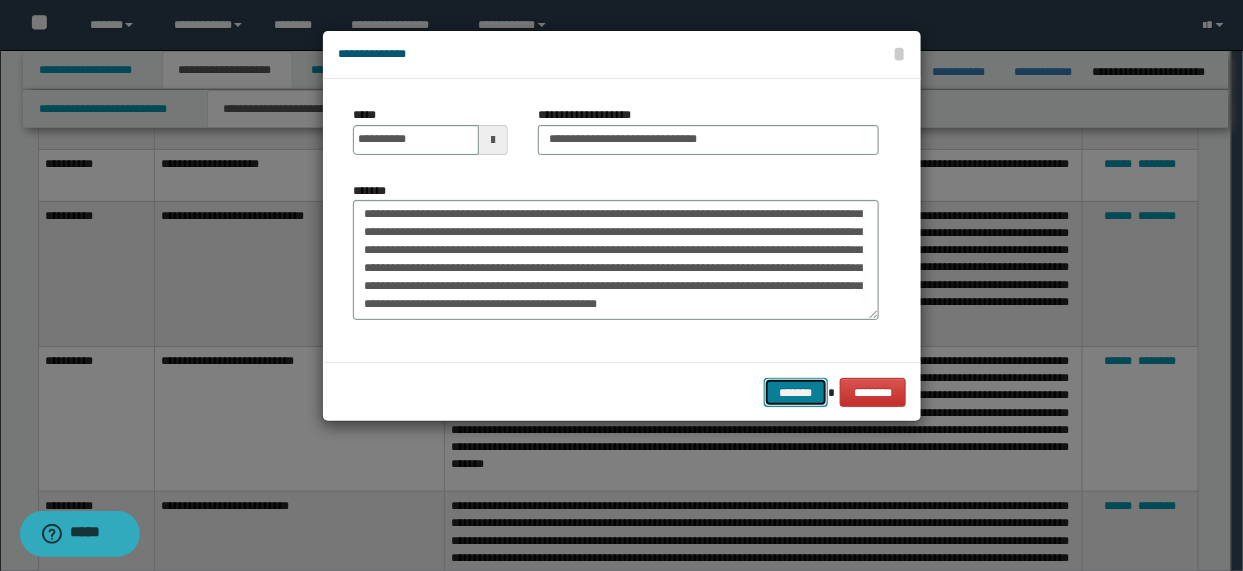 click on "*******" at bounding box center [796, 392] 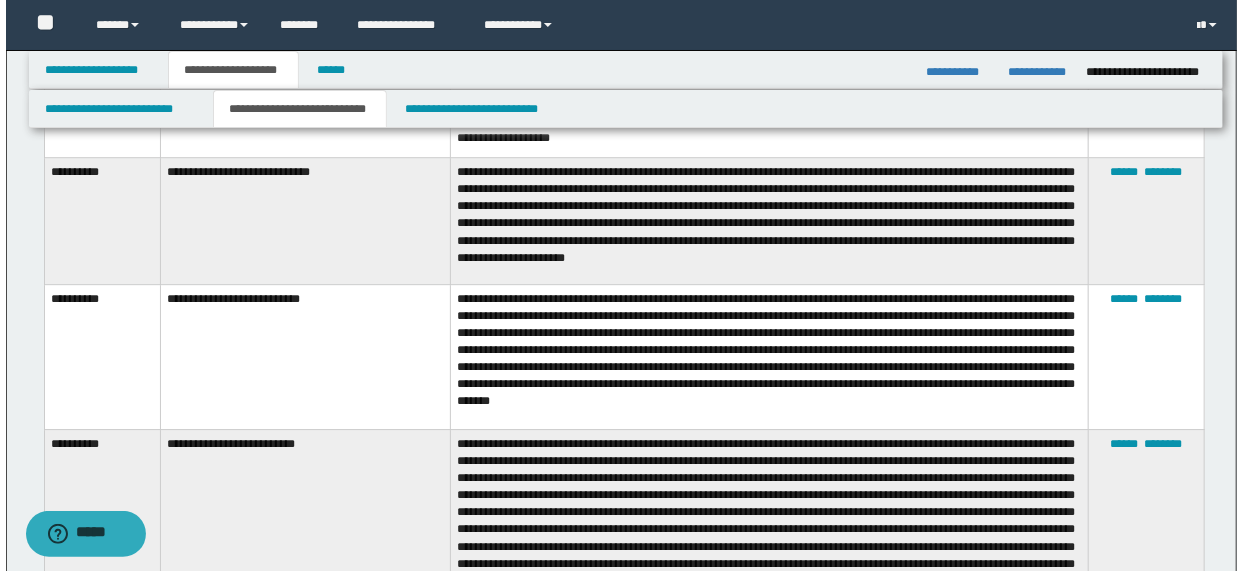 scroll, scrollTop: 6068, scrollLeft: 0, axis: vertical 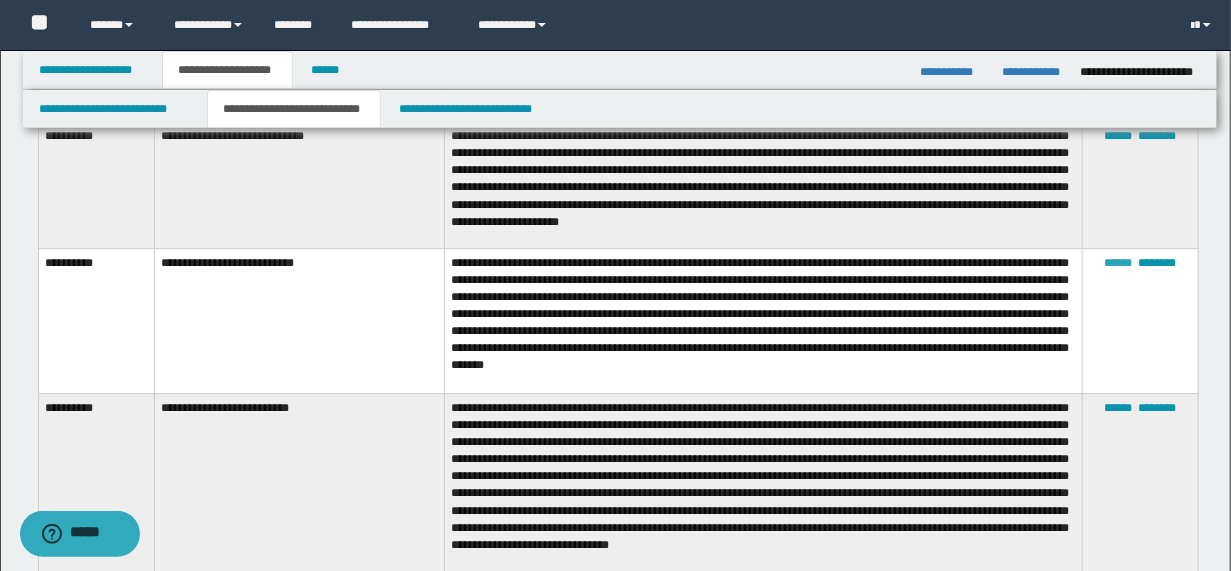 click on "******" at bounding box center [1118, 263] 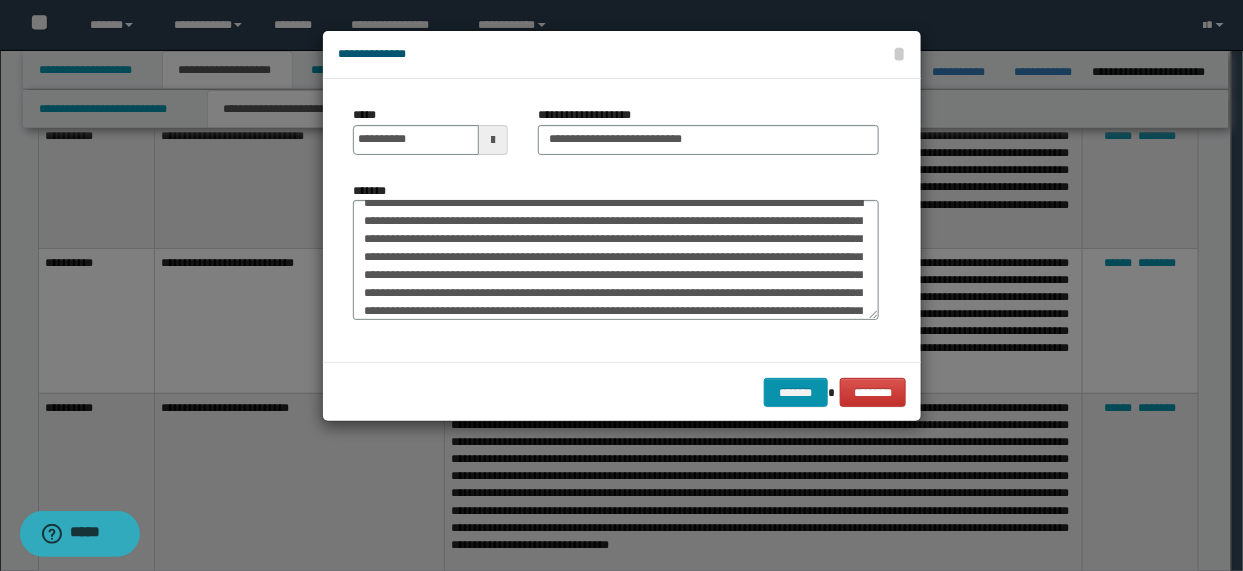 scroll, scrollTop: 0, scrollLeft: 0, axis: both 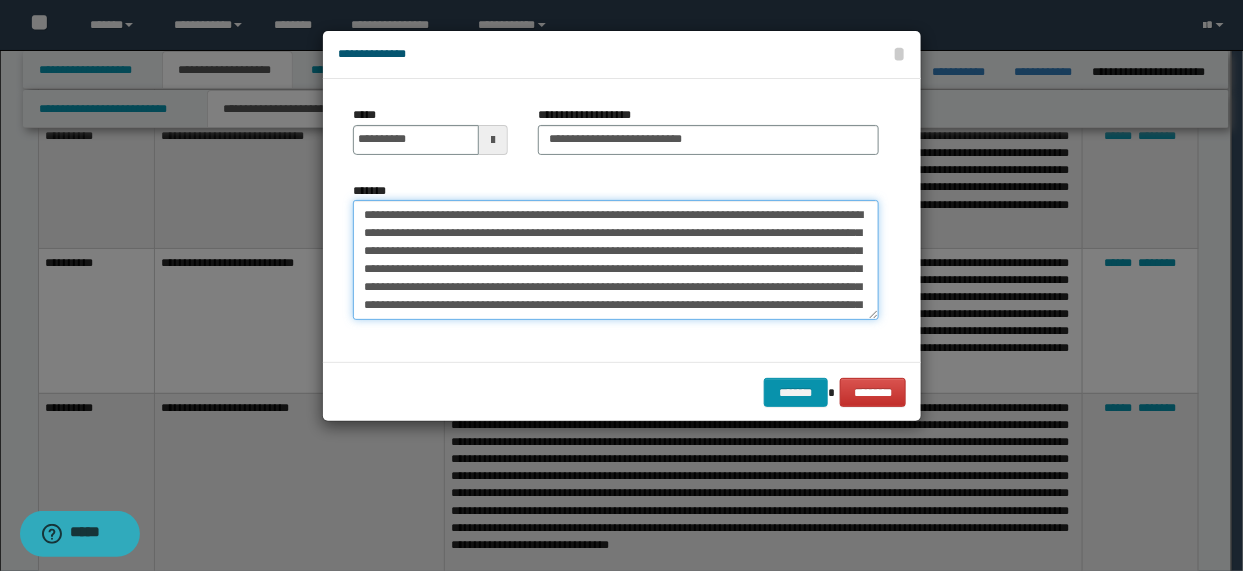 click on "**********" at bounding box center [616, 259] 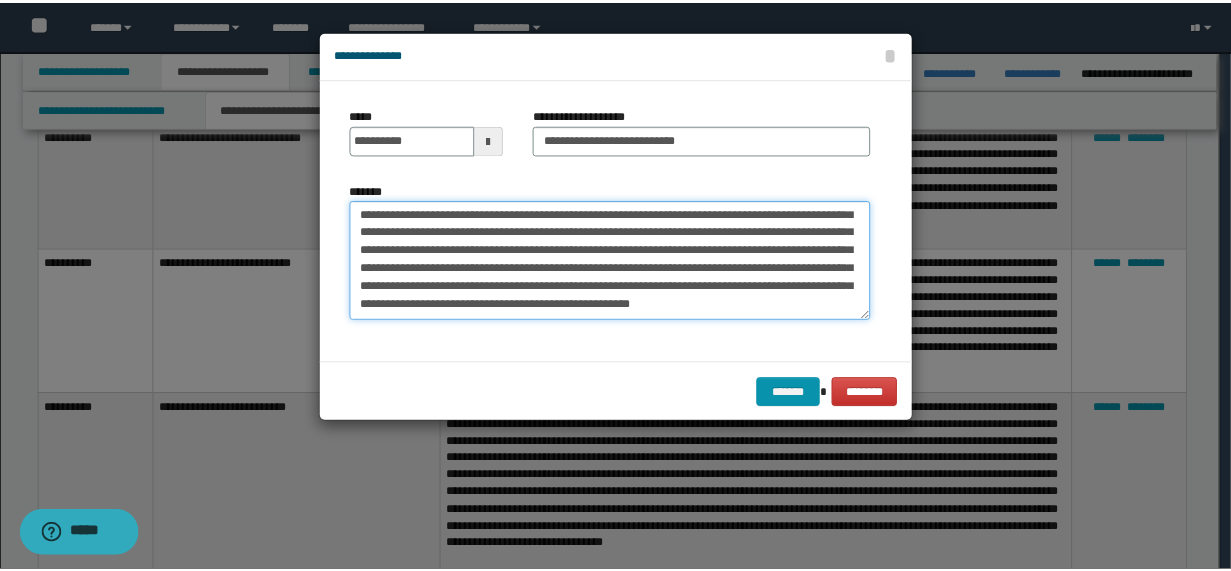 scroll, scrollTop: 35, scrollLeft: 0, axis: vertical 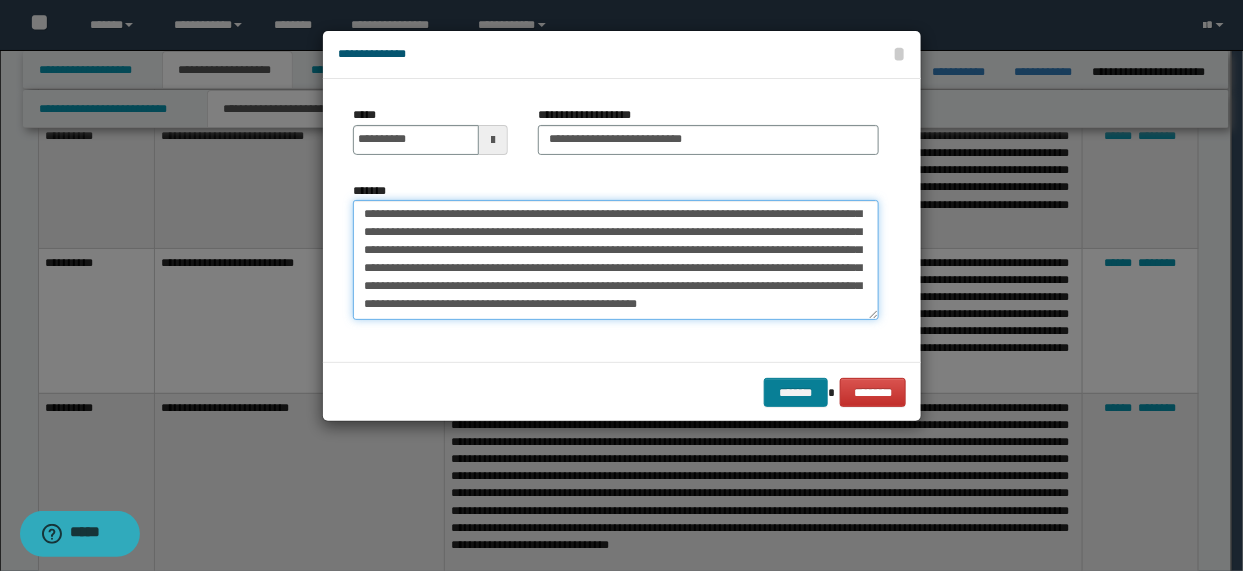type on "**********" 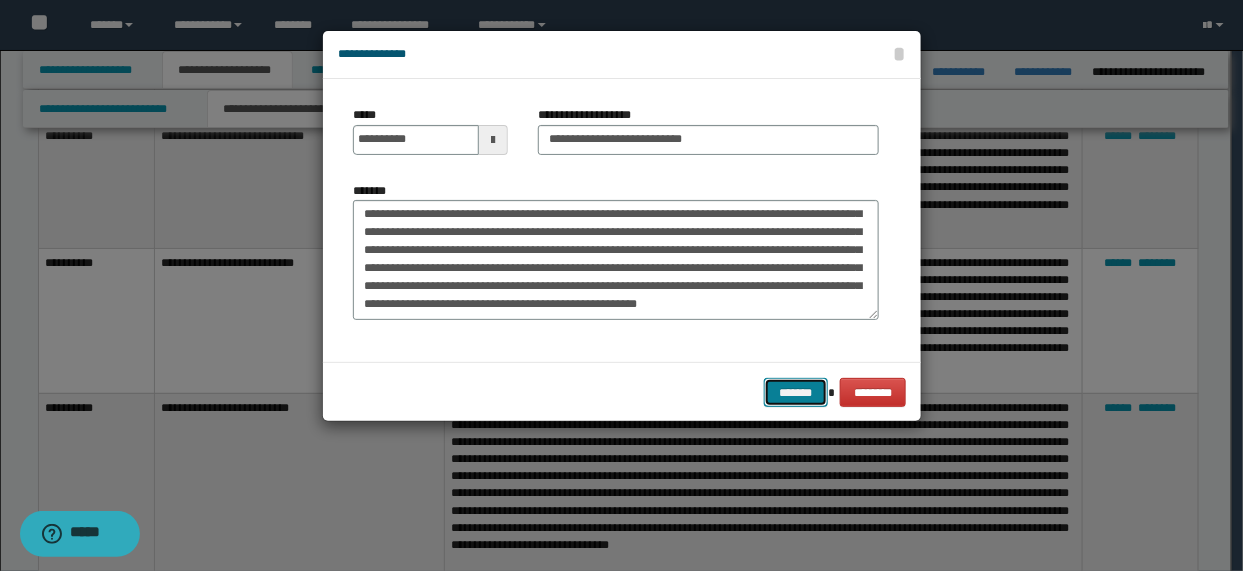 click on "*******" at bounding box center [796, 392] 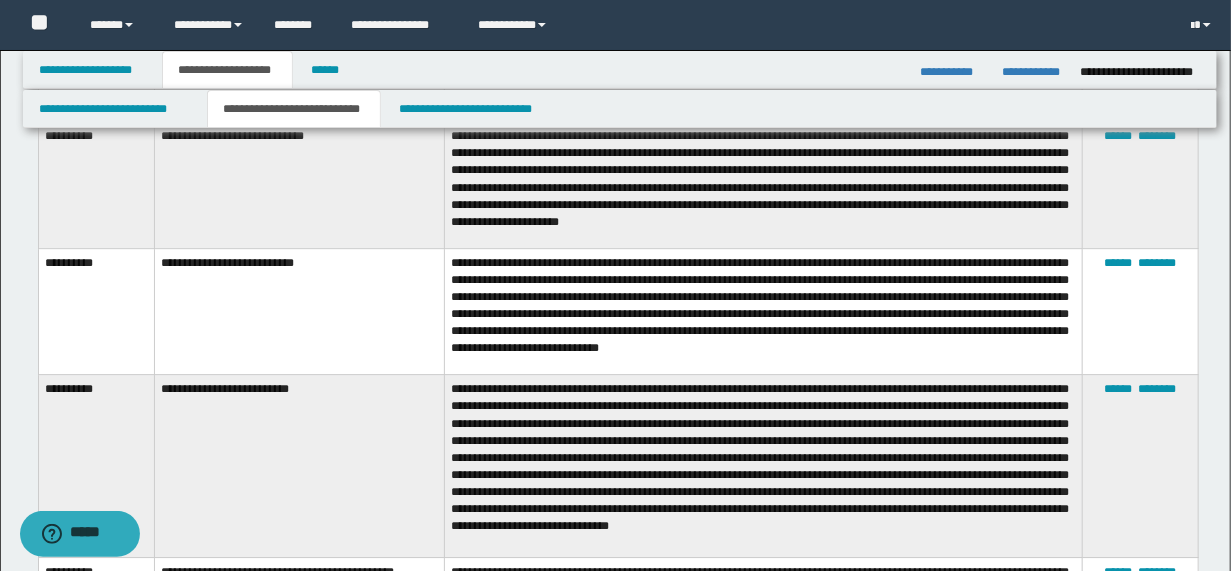 scroll, scrollTop: 6148, scrollLeft: 0, axis: vertical 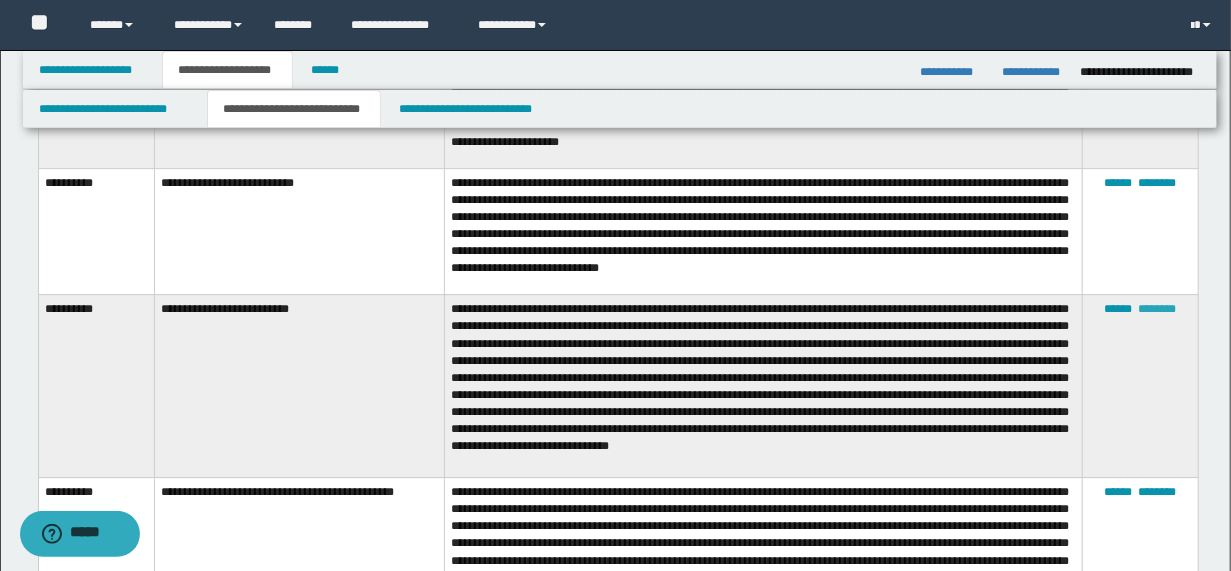 click on "********" at bounding box center (1157, 309) 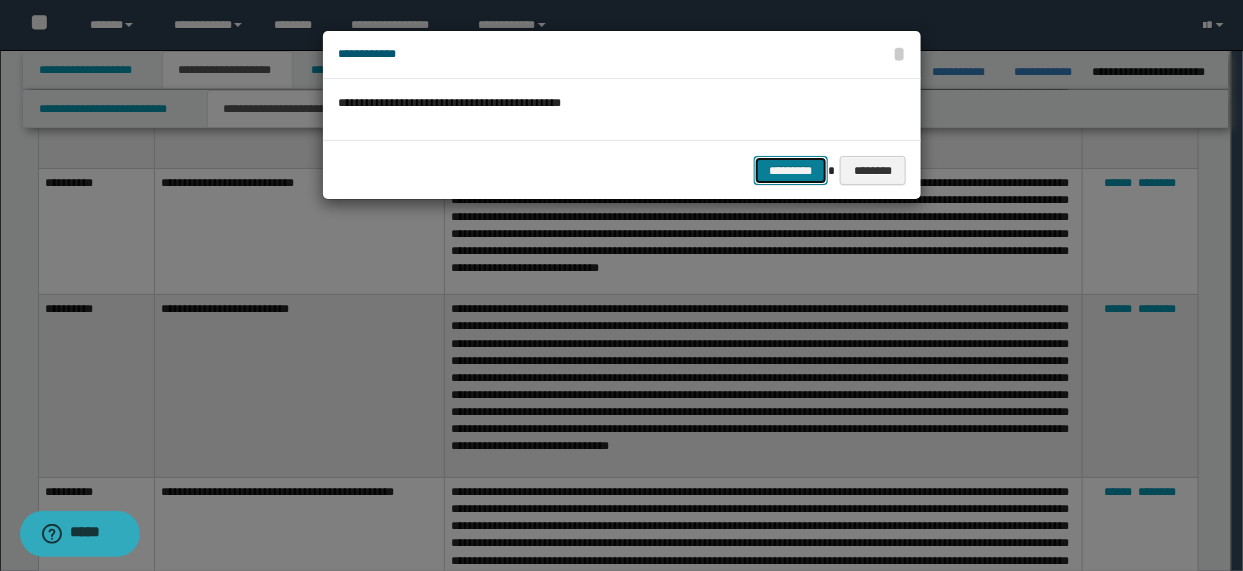 click on "*********" at bounding box center (791, 170) 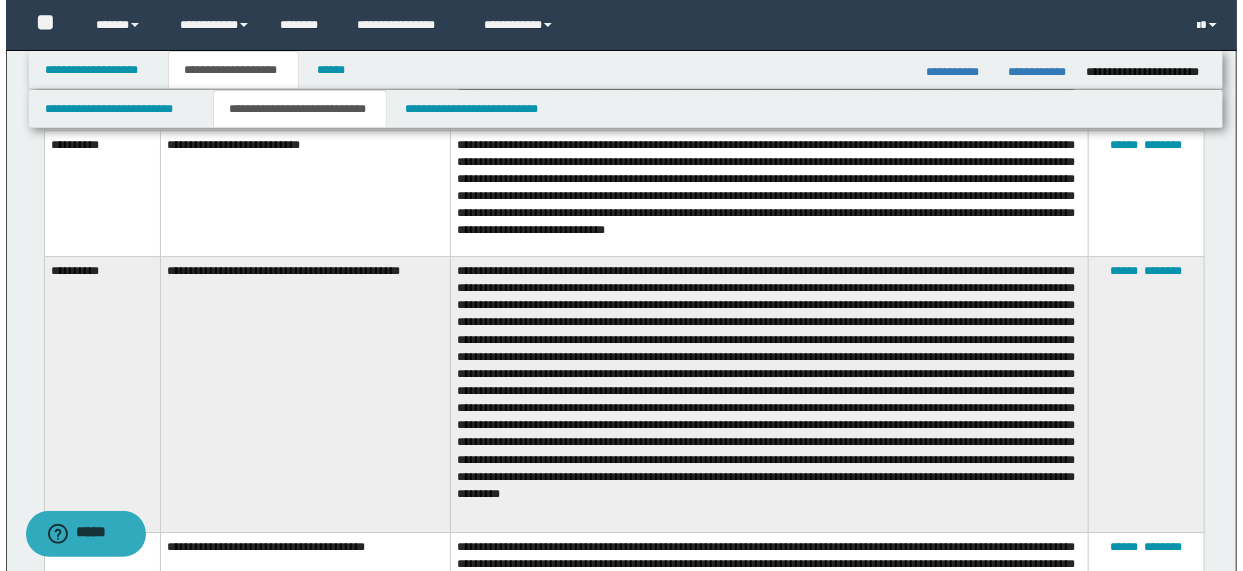 scroll, scrollTop: 6228, scrollLeft: 0, axis: vertical 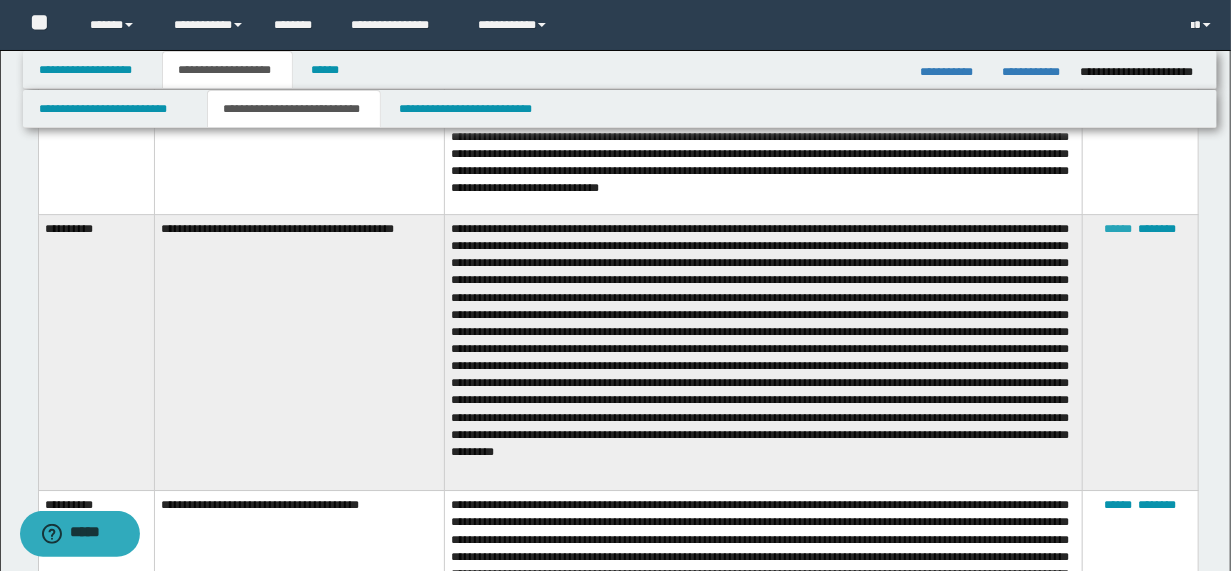 click on "******" at bounding box center (1118, 229) 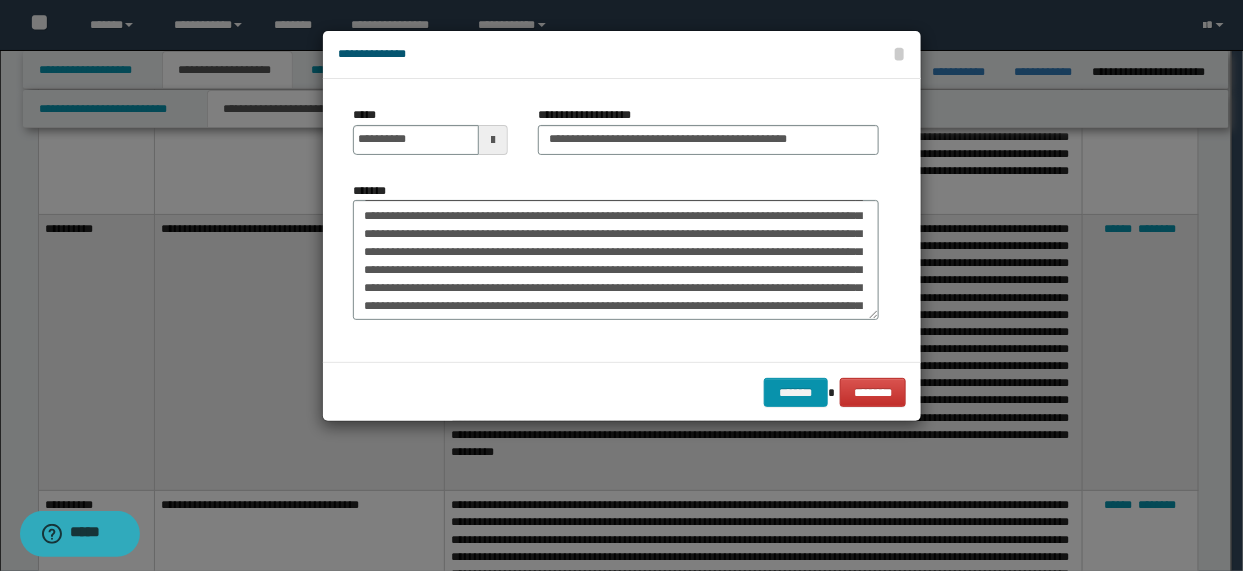 scroll, scrollTop: 0, scrollLeft: 0, axis: both 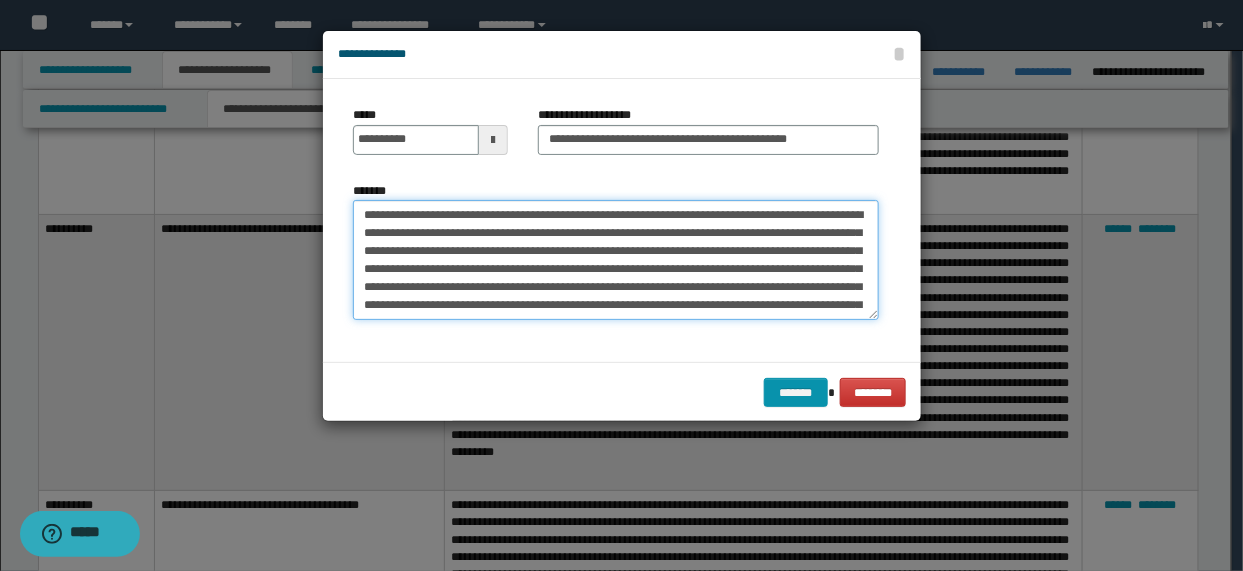 drag, startPoint x: 355, startPoint y: 252, endPoint x: 366, endPoint y: 258, distance: 12.529964 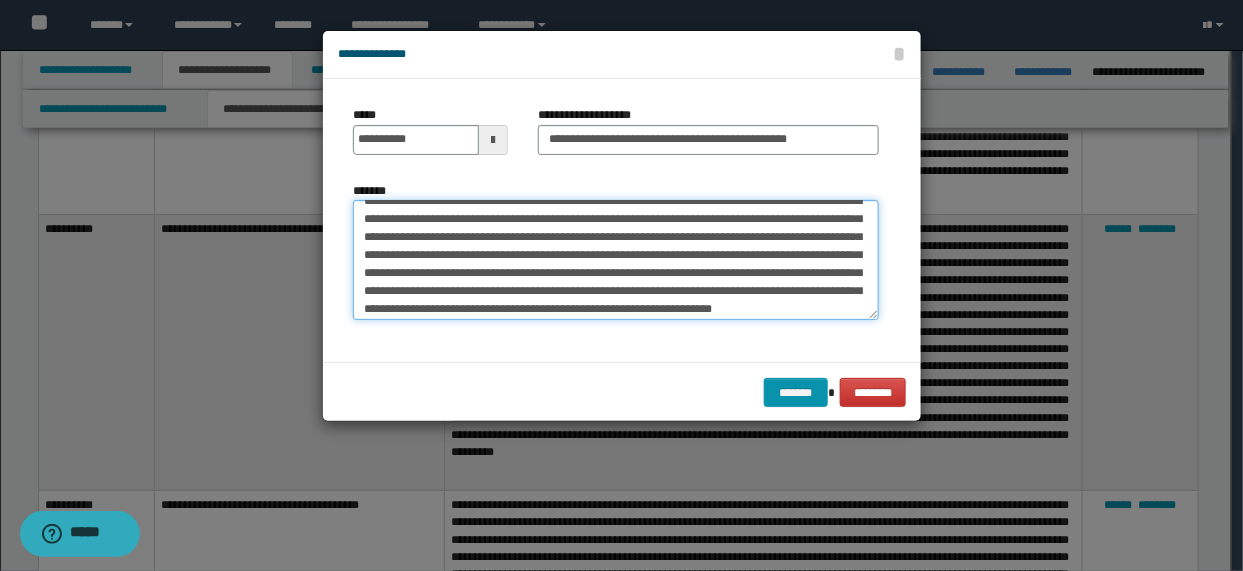 scroll, scrollTop: 64, scrollLeft: 0, axis: vertical 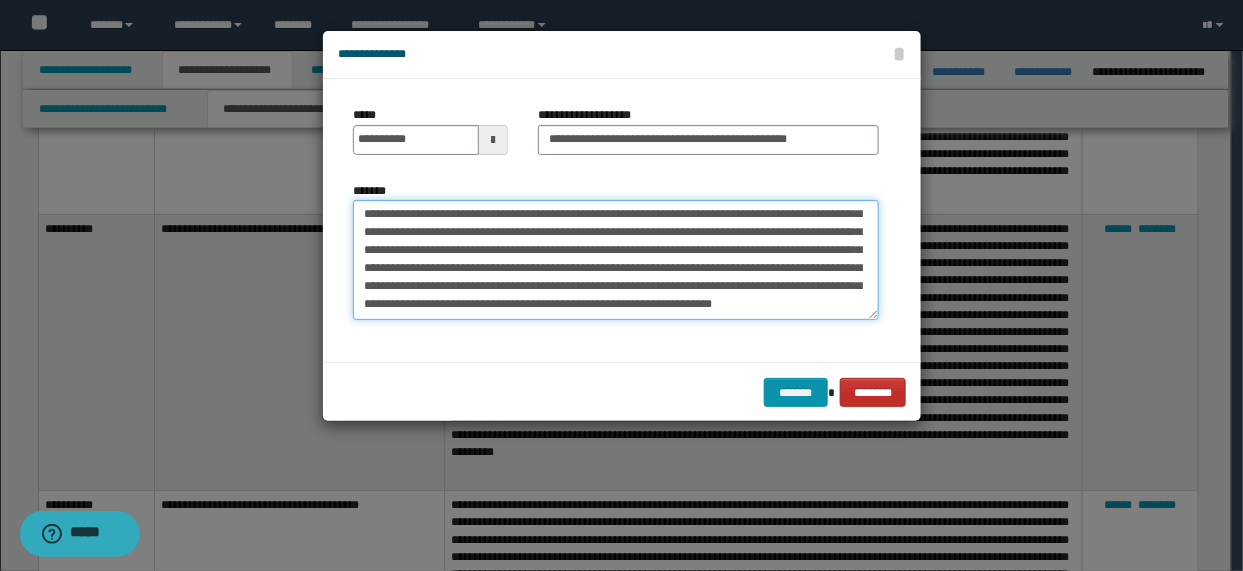type on "**********" 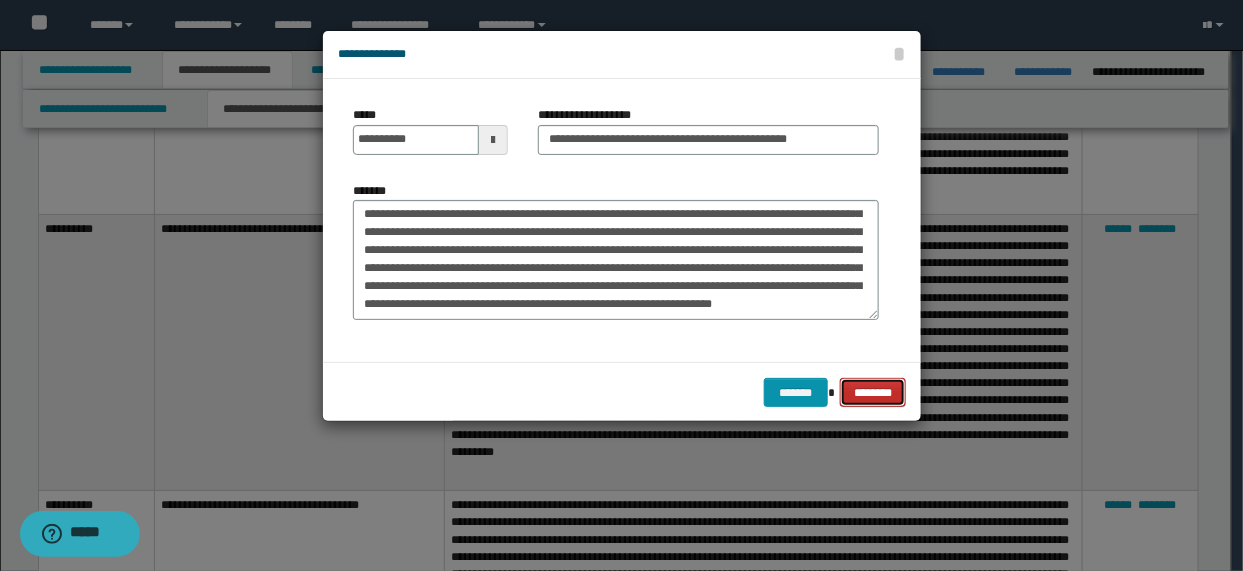click on "********" at bounding box center [873, 392] 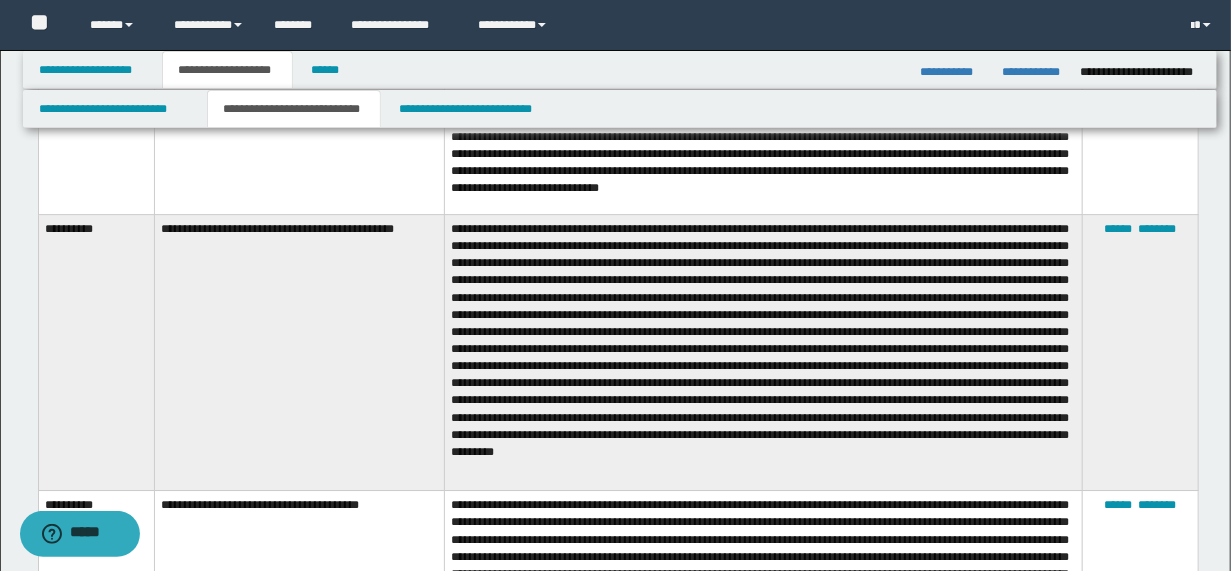 click at bounding box center [764, 353] 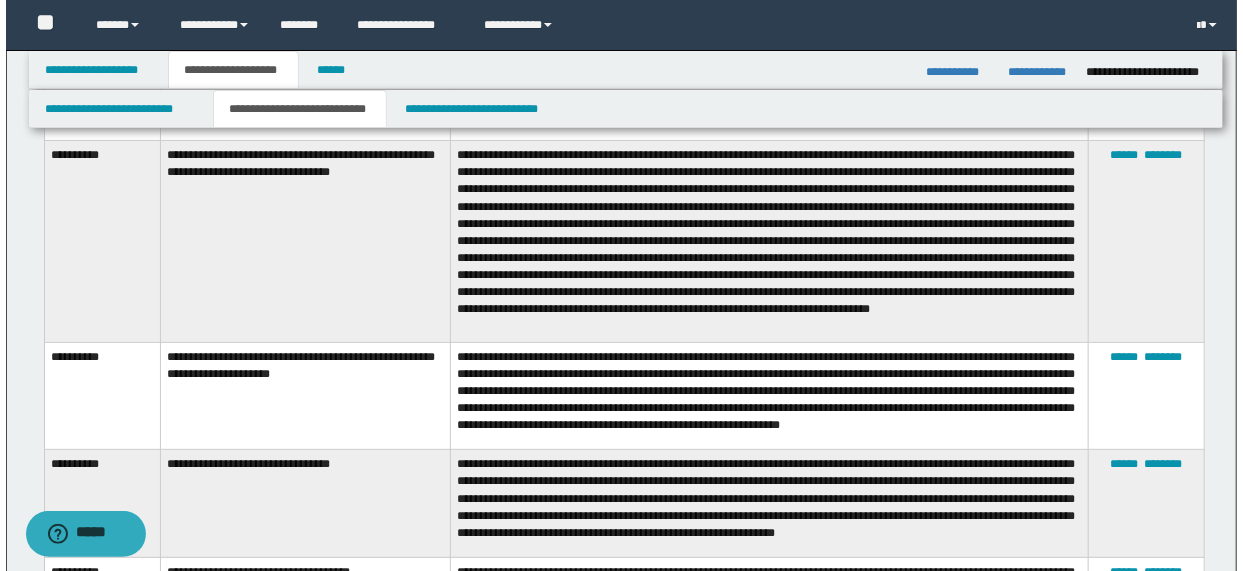 scroll, scrollTop: 6868, scrollLeft: 0, axis: vertical 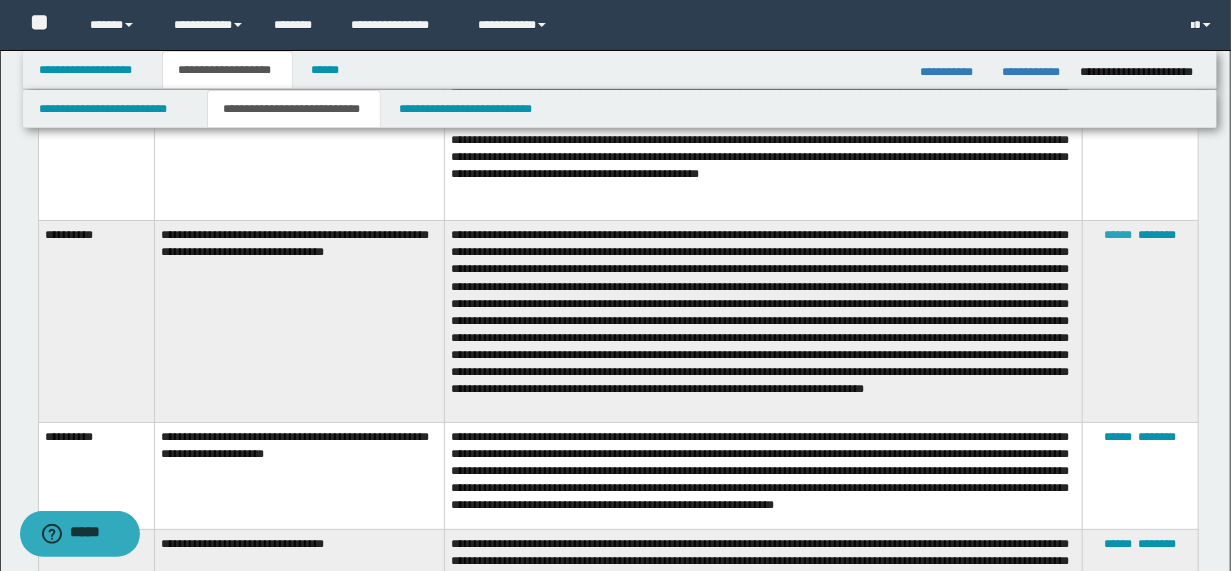 click on "******" at bounding box center (1118, 235) 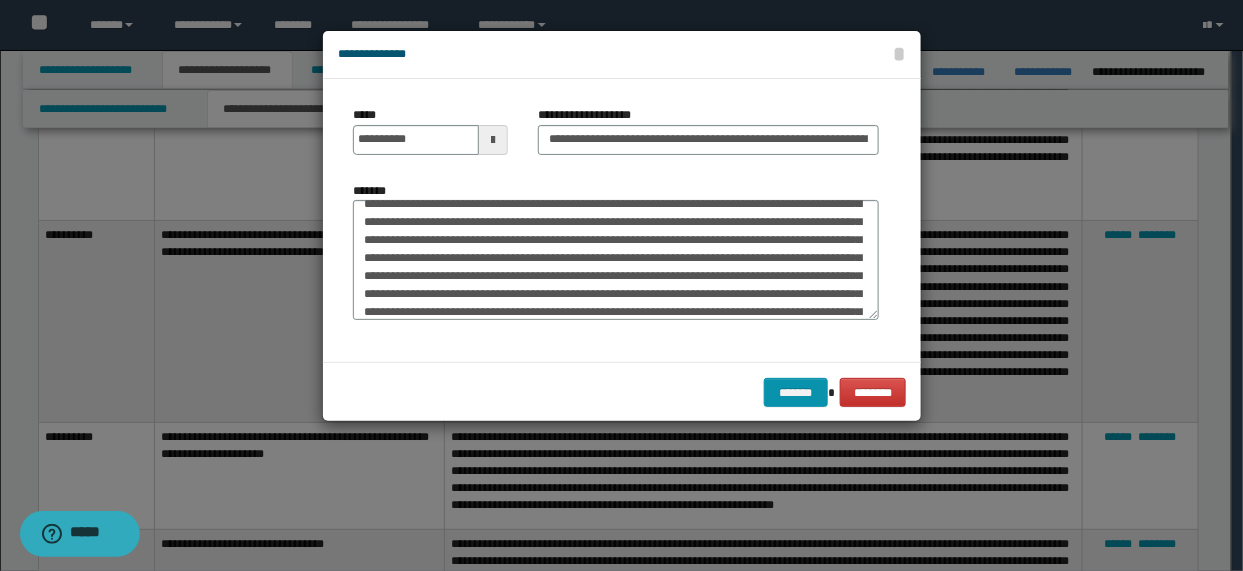 scroll, scrollTop: 144, scrollLeft: 0, axis: vertical 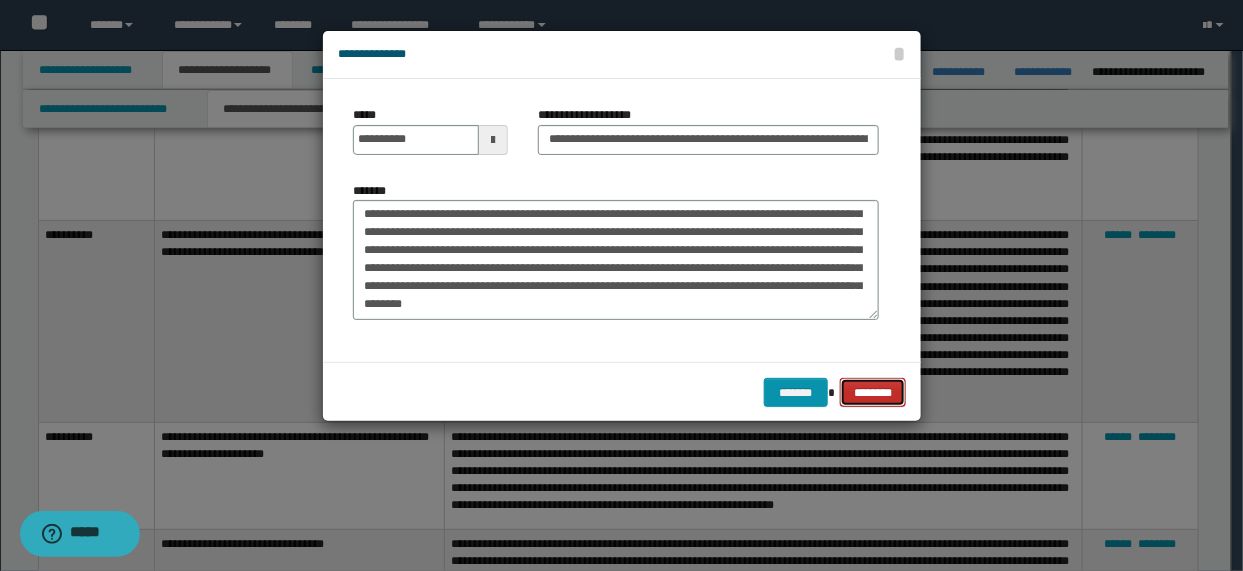 click on "********" at bounding box center [873, 392] 